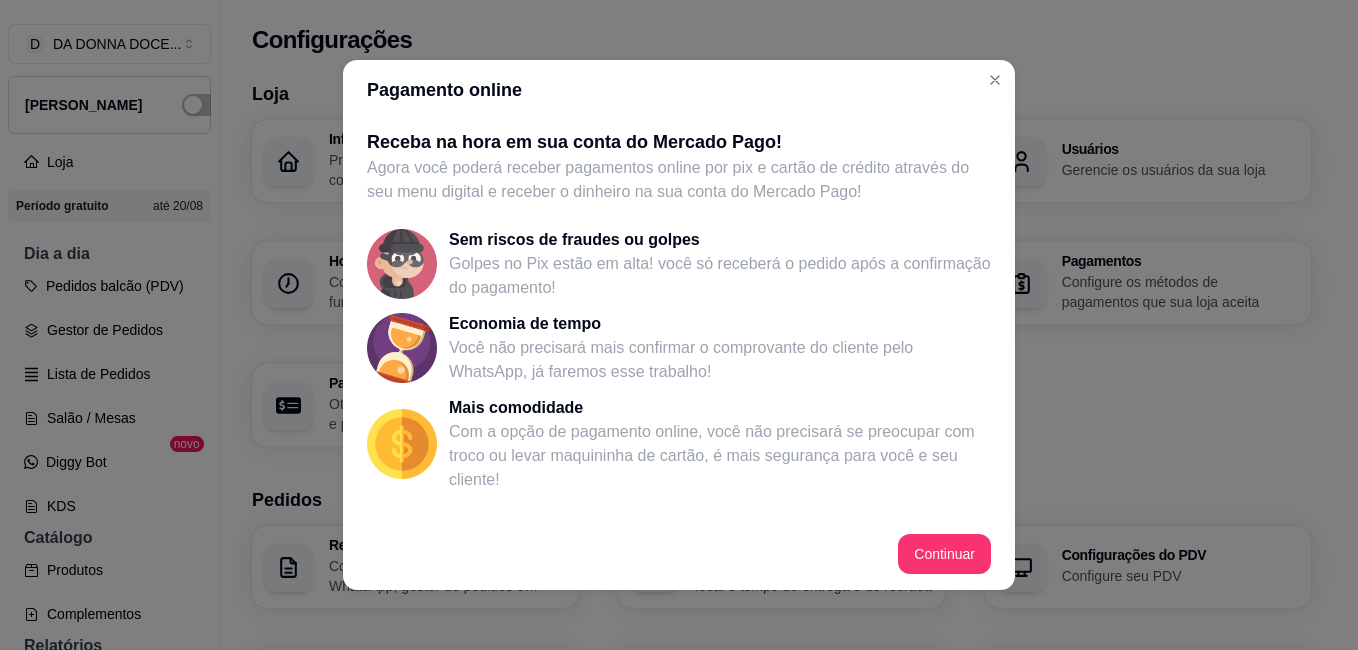 select on "4.98" 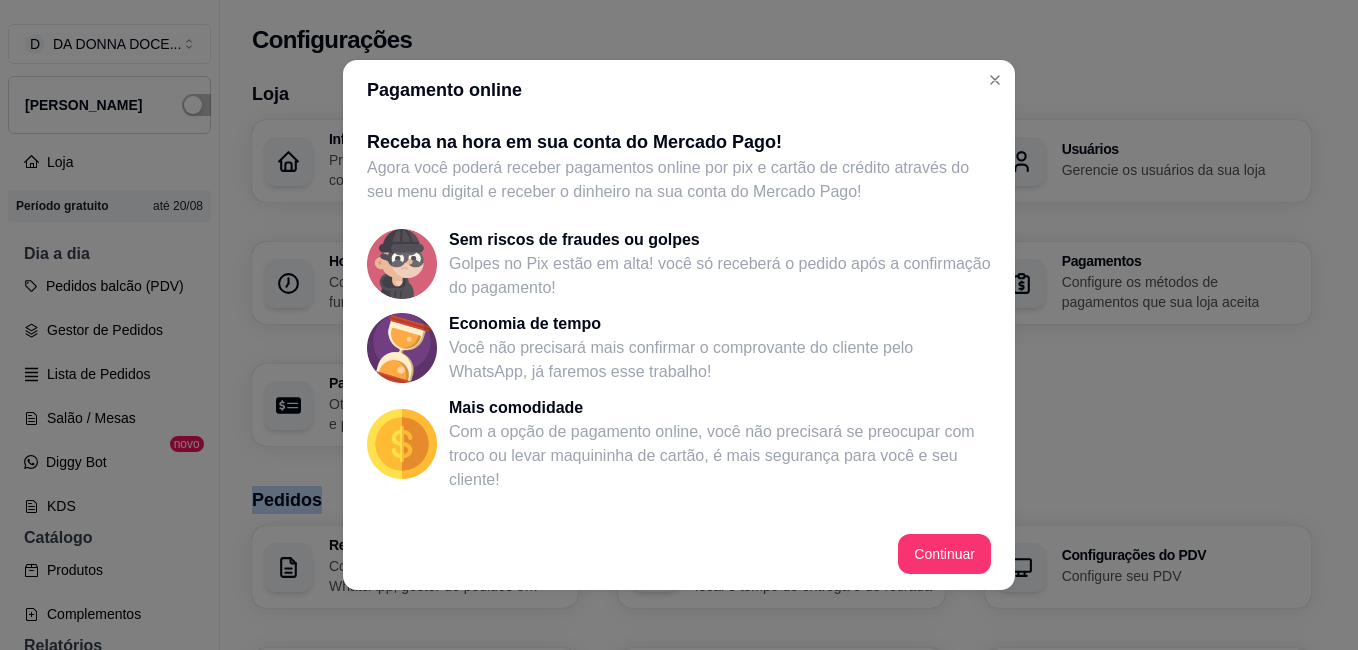 scroll, scrollTop: 568, scrollLeft: 0, axis: vertical 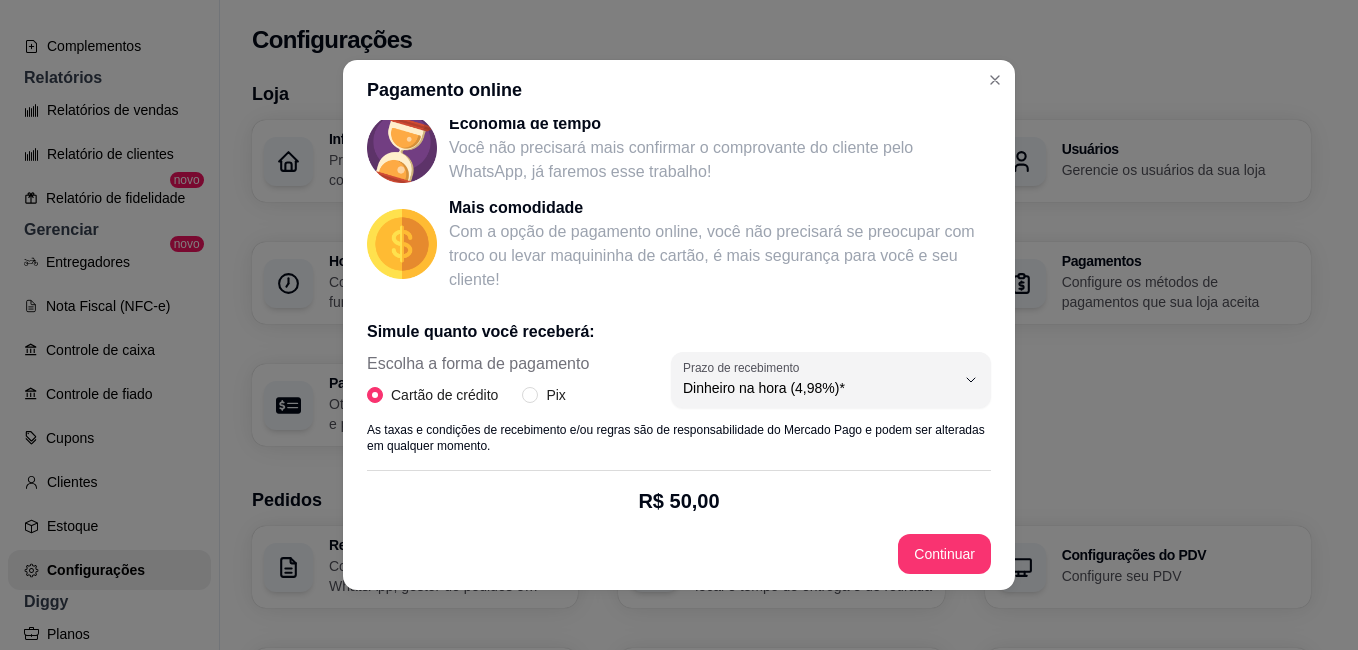click on "R$ 50,00 valor do pedido" at bounding box center [679, 529] 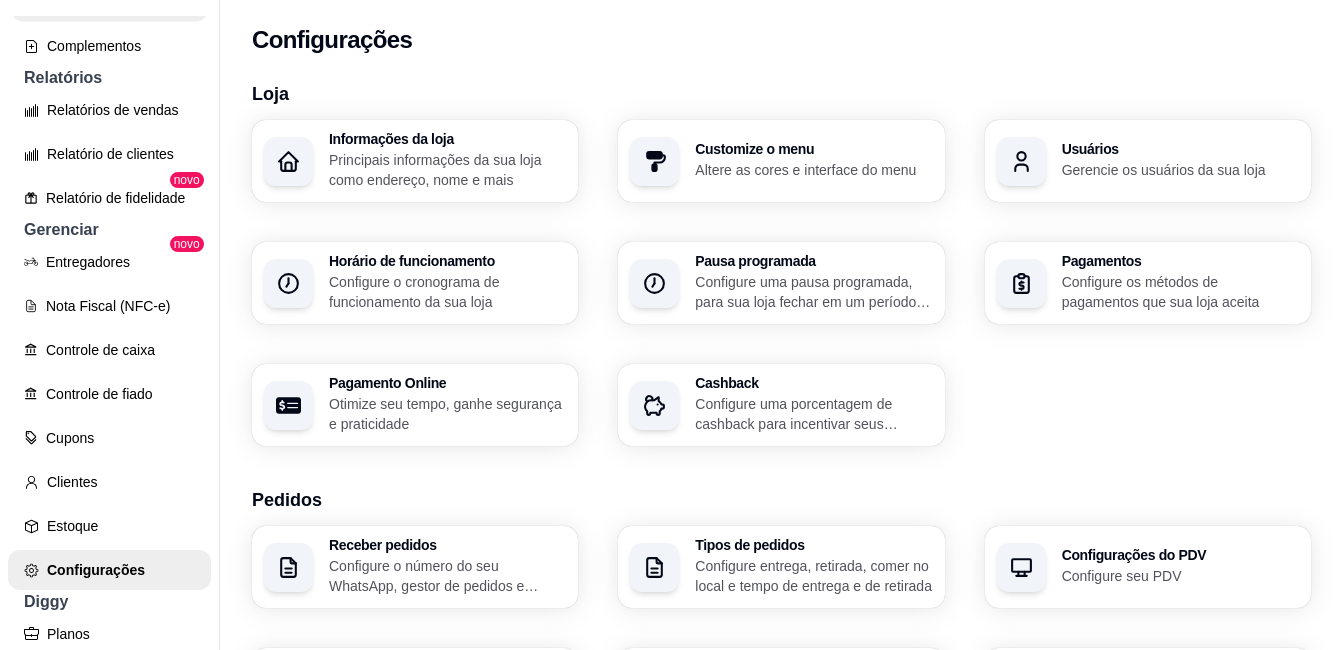 click on "Produtos" at bounding box center (109, 2) 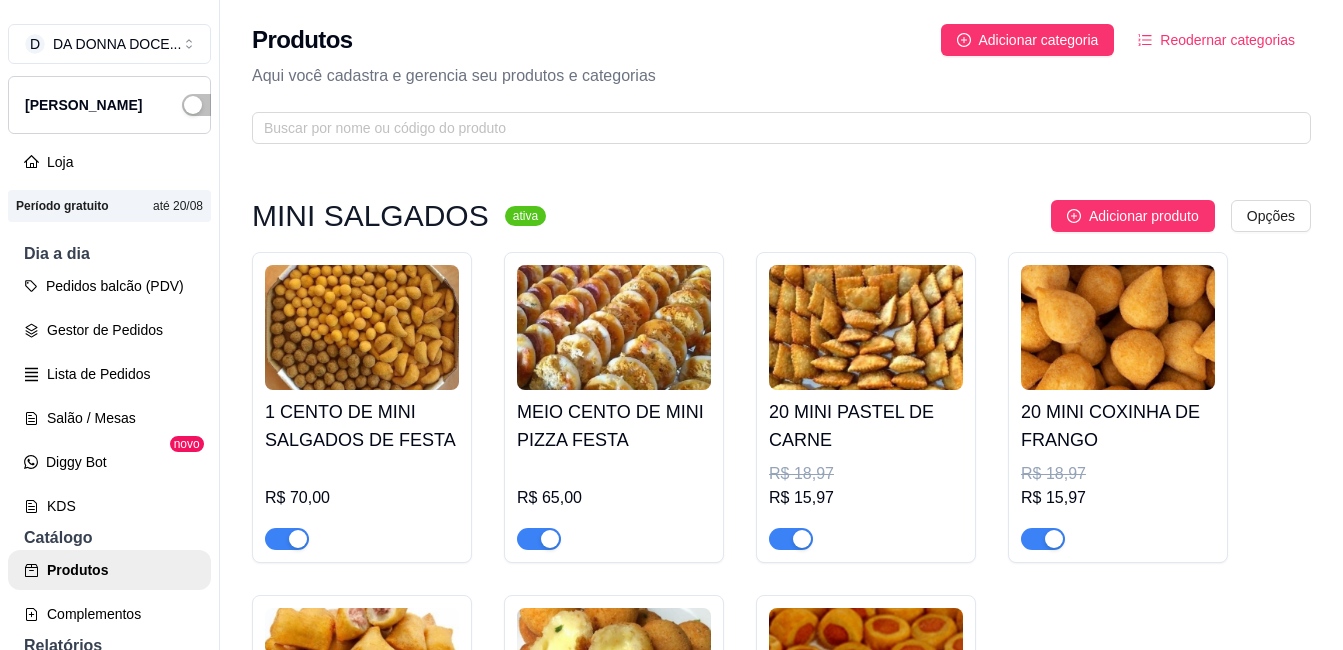scroll, scrollTop: 0, scrollLeft: 0, axis: both 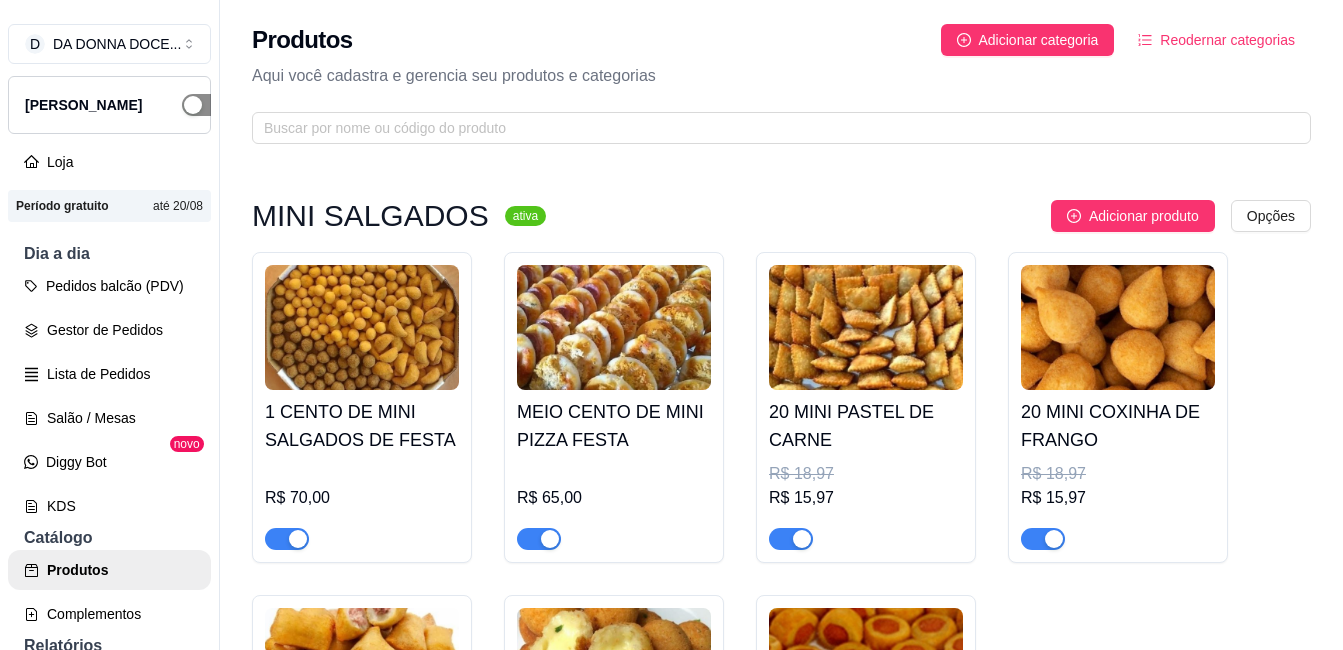 click at bounding box center [193, 105] 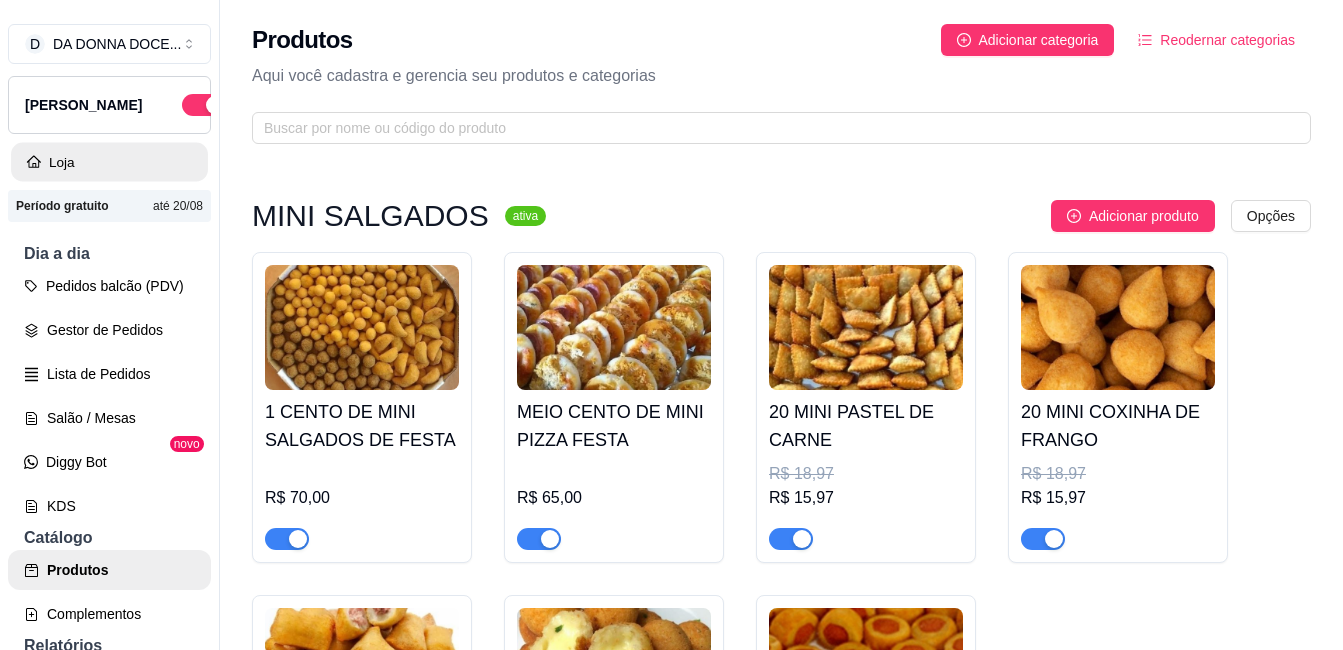 click on "Loja" at bounding box center (109, 162) 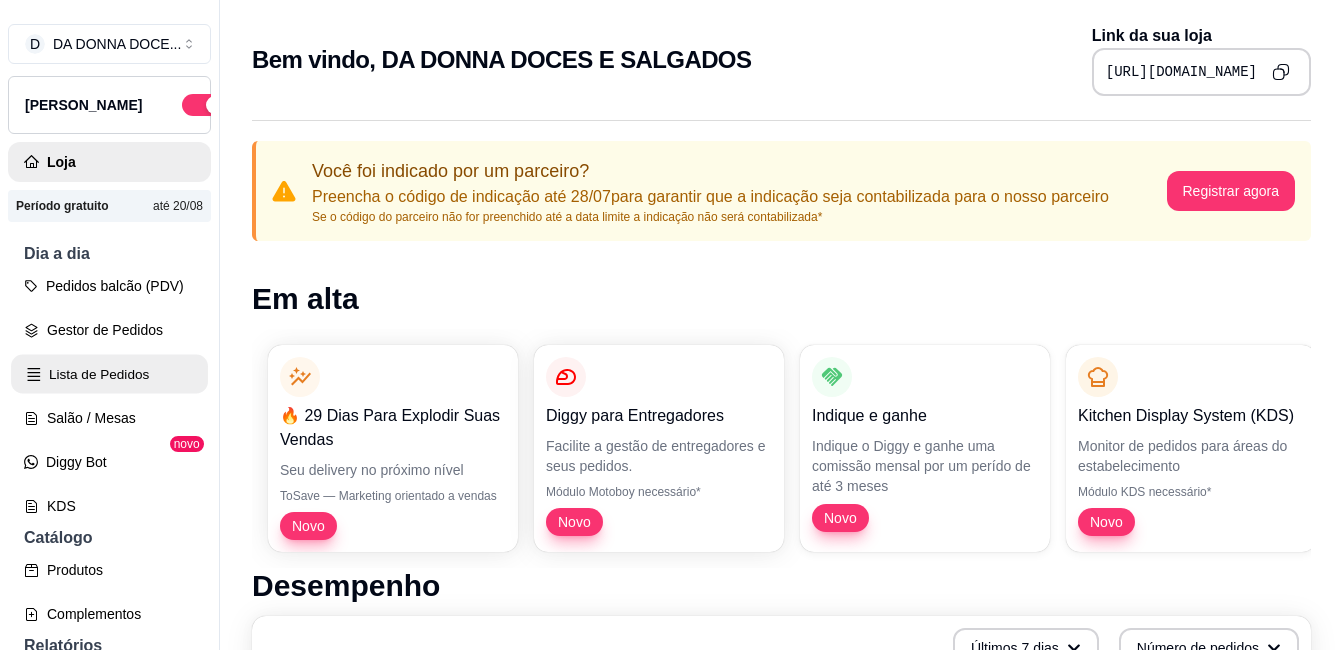 click on "Lista de Pedidos" at bounding box center [109, 374] 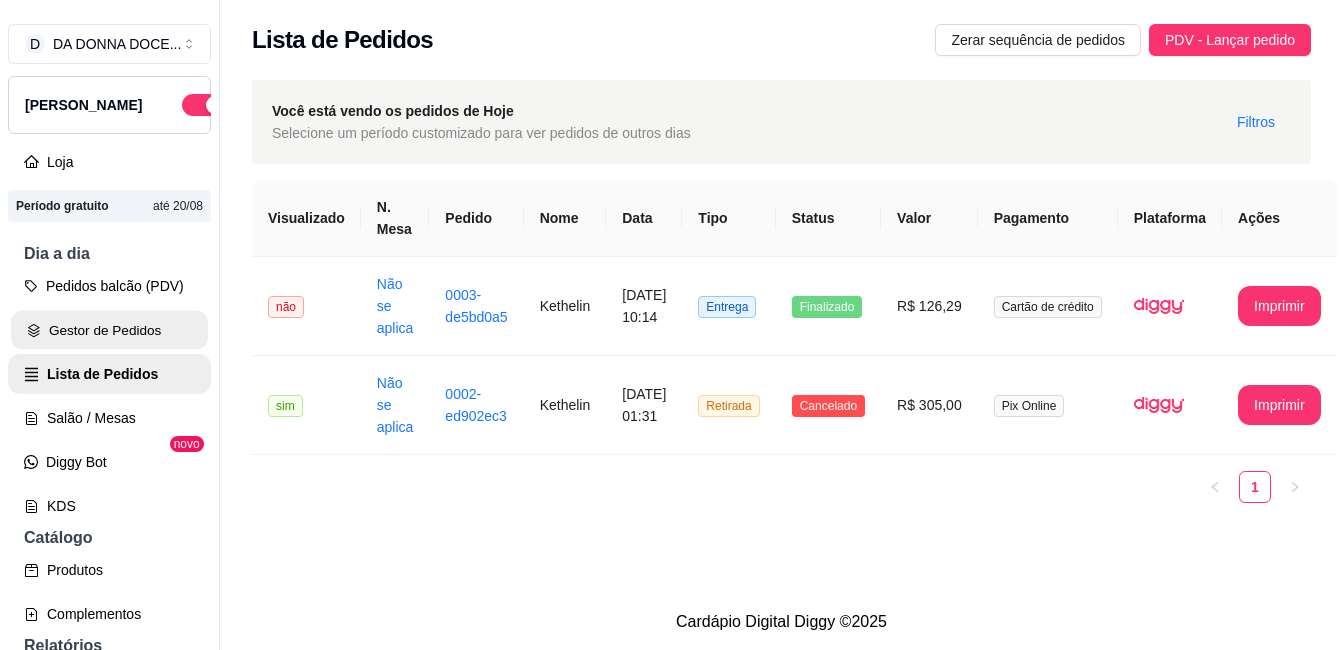 click on "Gestor de Pedidos" at bounding box center [109, 330] 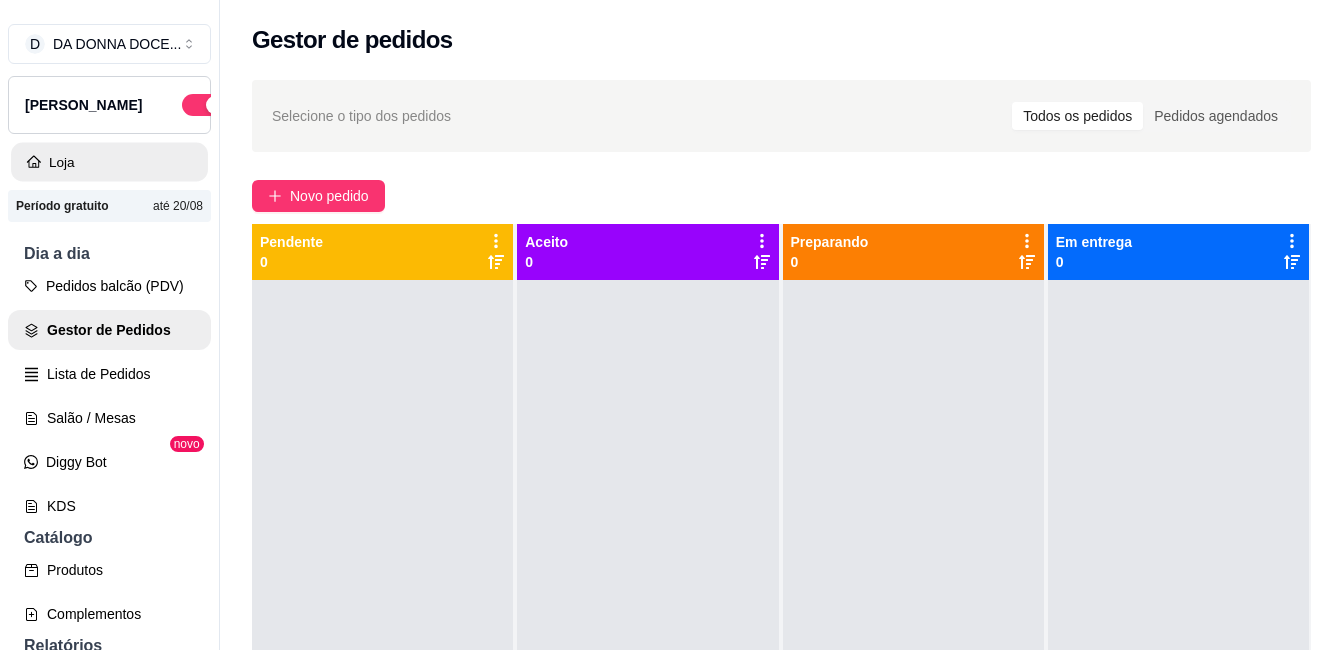 click on "Loja" at bounding box center (109, 162) 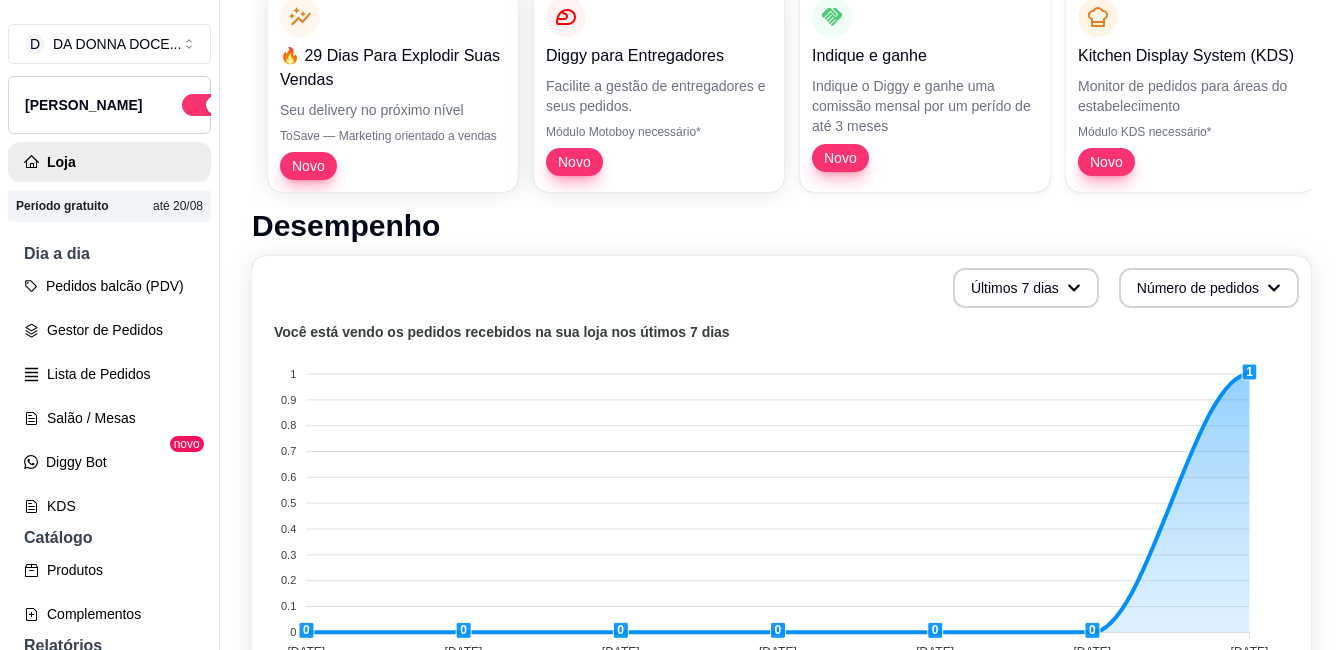 scroll, scrollTop: 373, scrollLeft: 0, axis: vertical 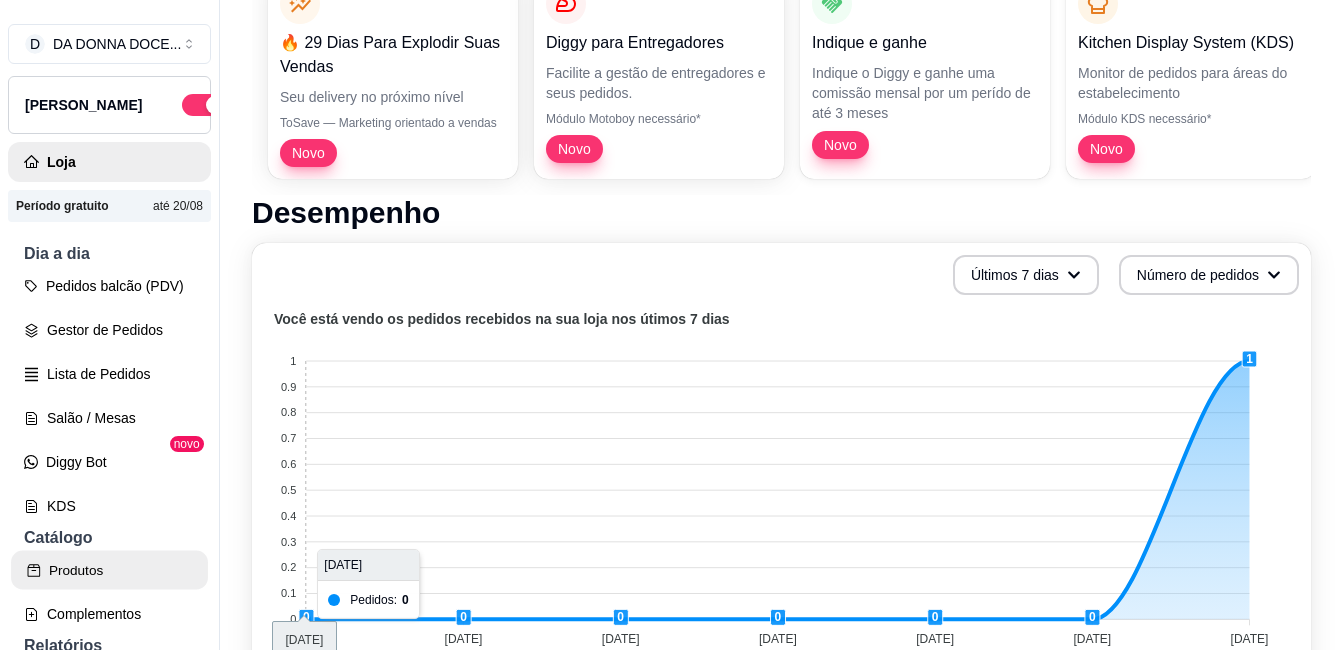 click on "Produtos" at bounding box center (109, 570) 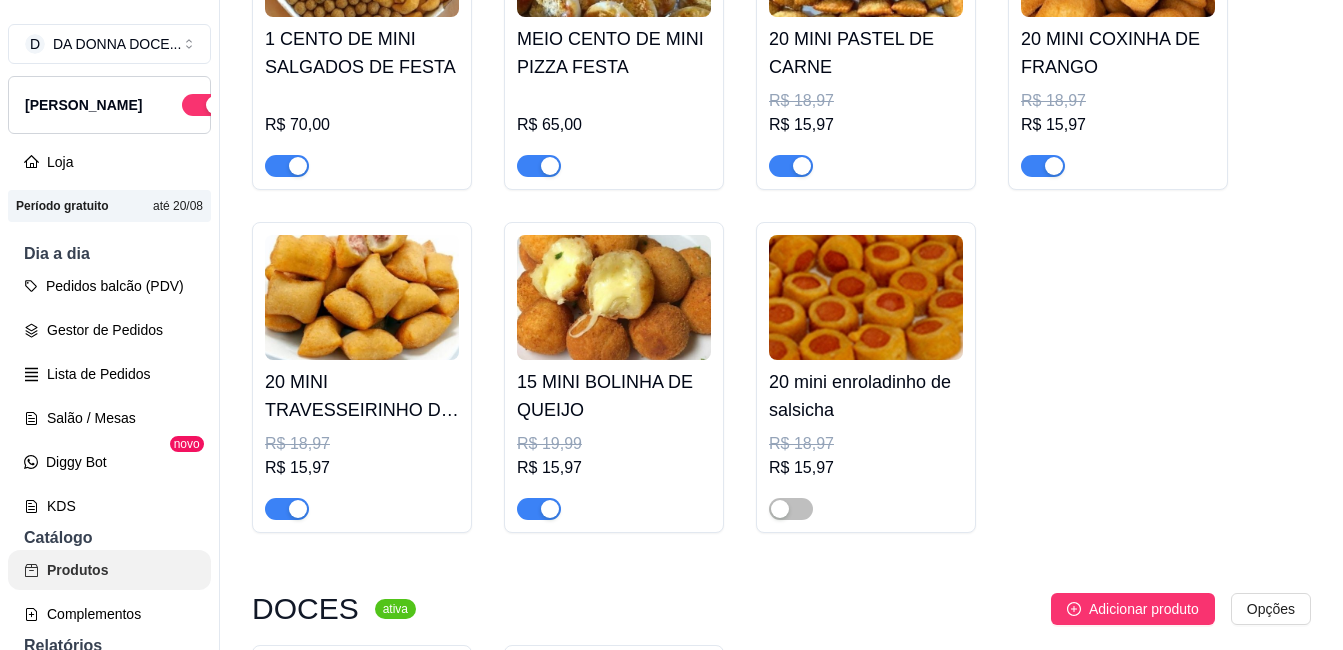 scroll, scrollTop: 0, scrollLeft: 0, axis: both 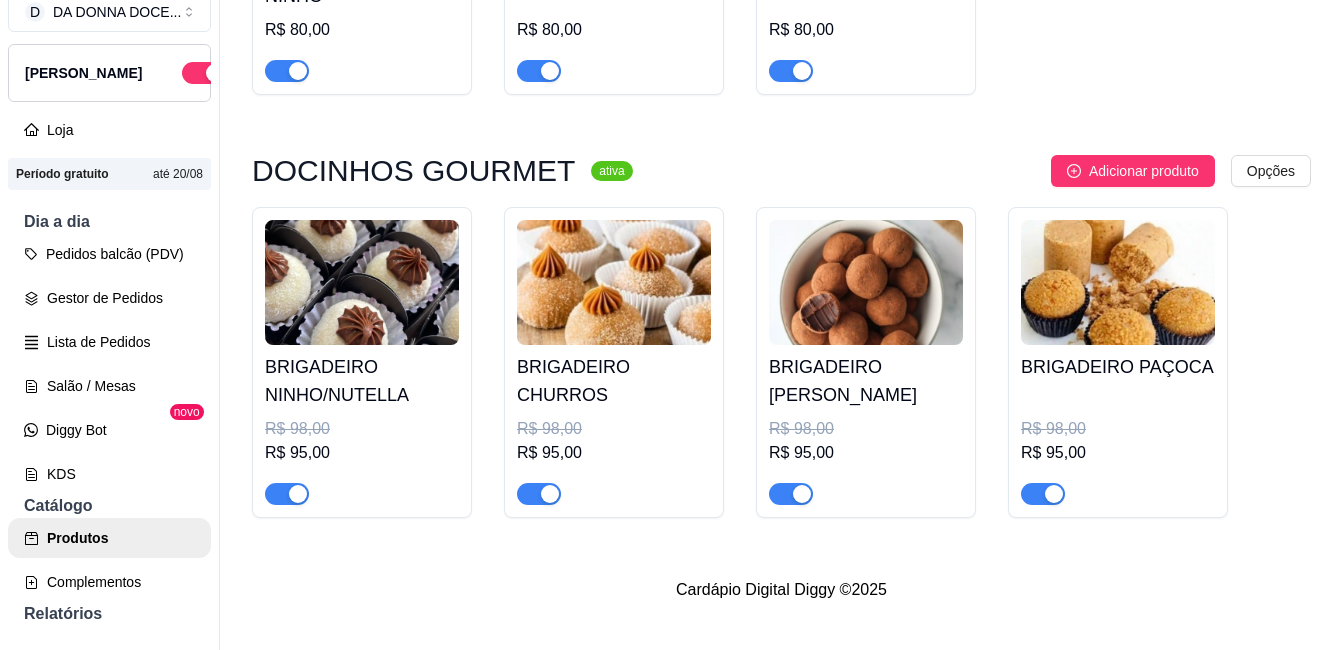 click on "BRIGADEIRO NINHO/NUTELLA   R$ 98,00 R$ 95,00" at bounding box center (362, 425) 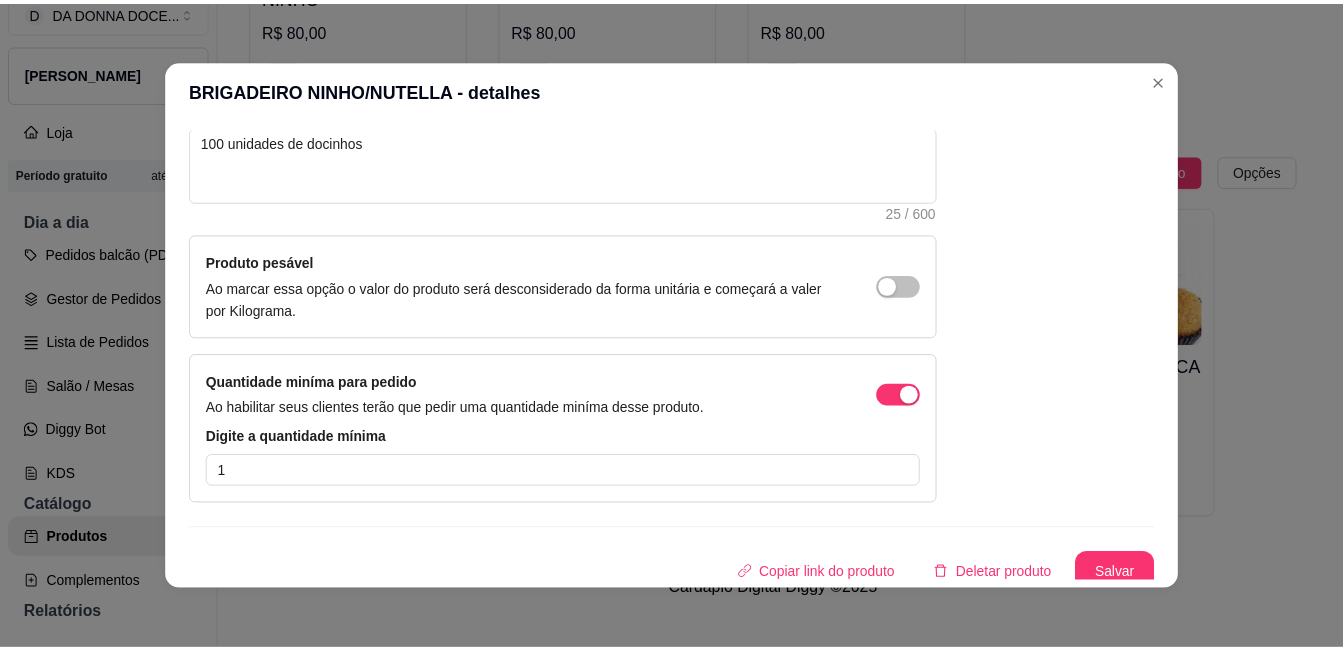 scroll, scrollTop: 266, scrollLeft: 0, axis: vertical 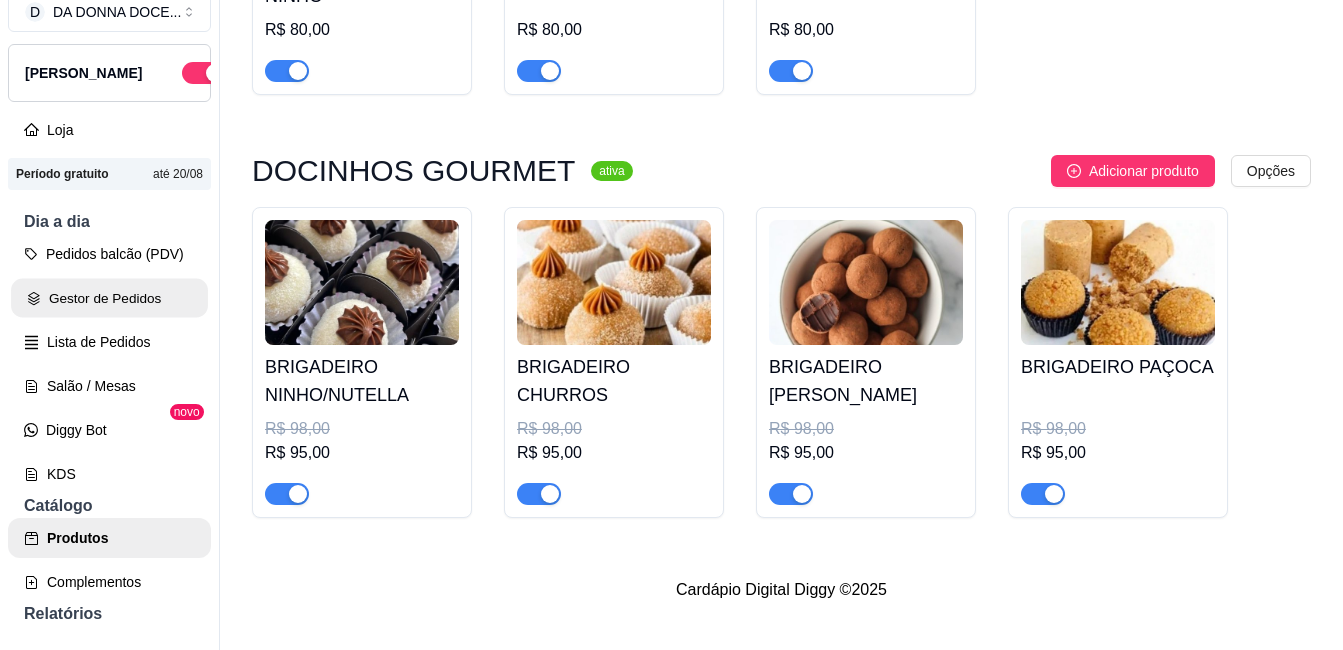 click on "Gestor de Pedidos" at bounding box center [109, 298] 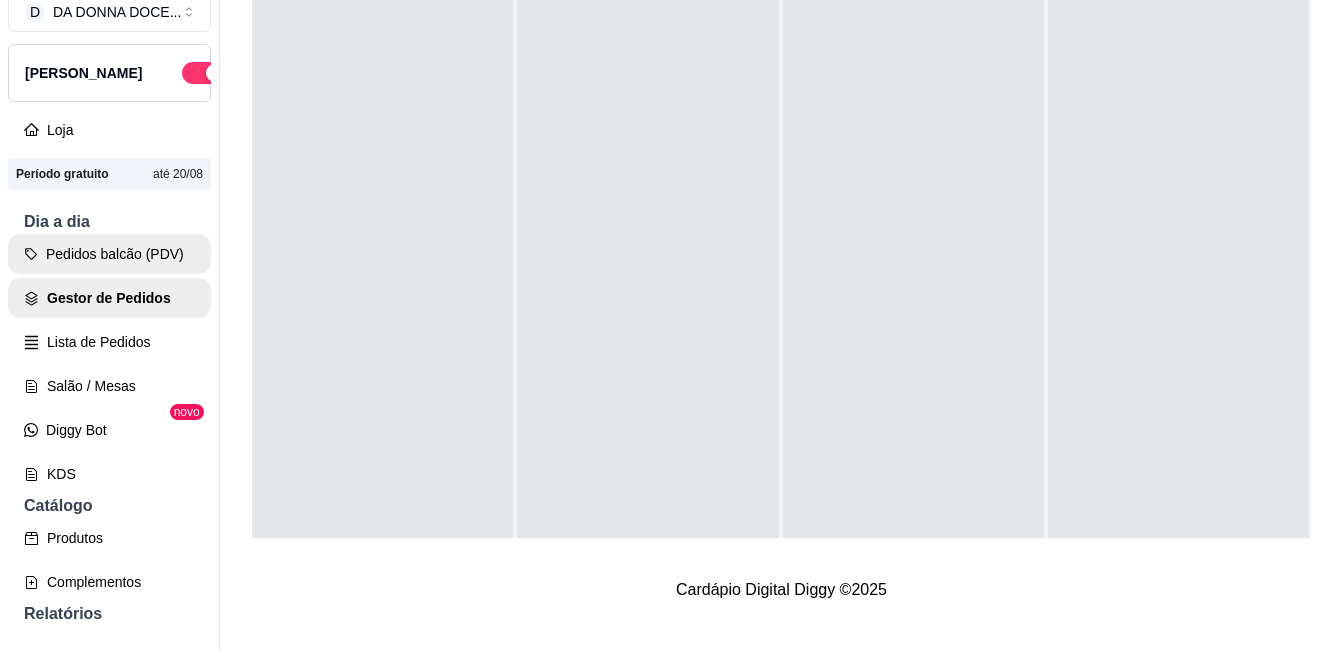 scroll, scrollTop: 0, scrollLeft: 0, axis: both 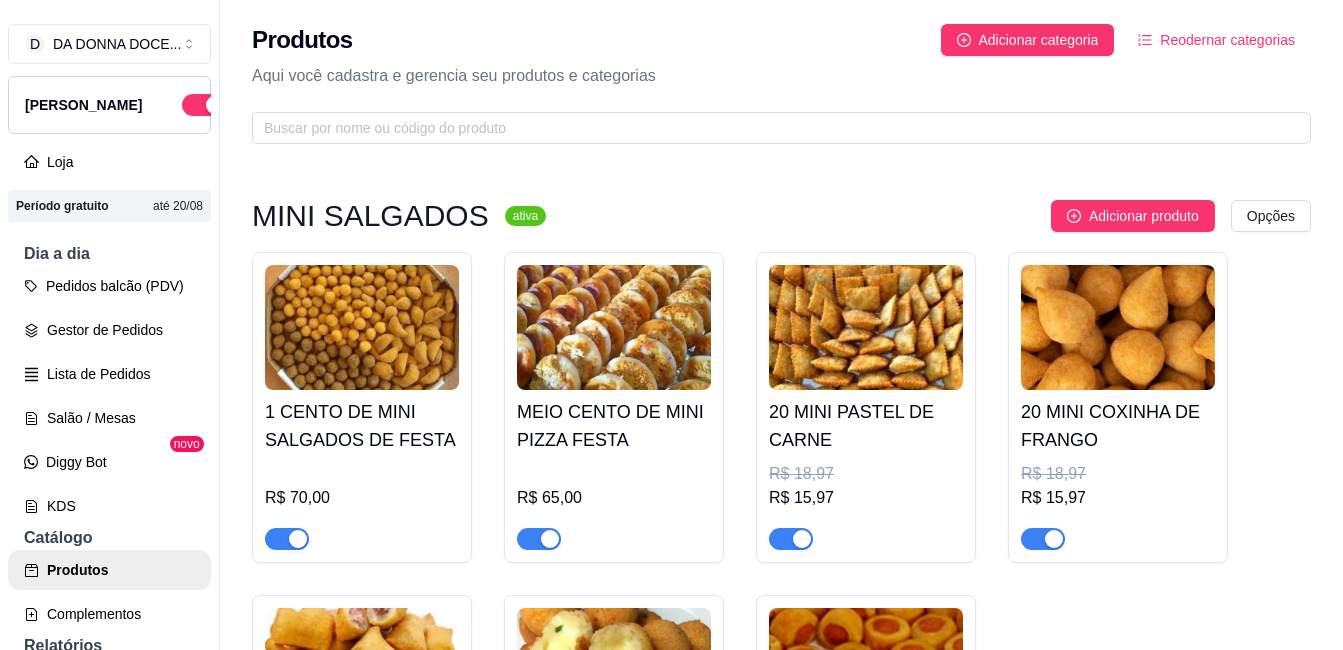 click on "1 CENTO DE MINI SALGADOS DE FESTA" at bounding box center (362, 426) 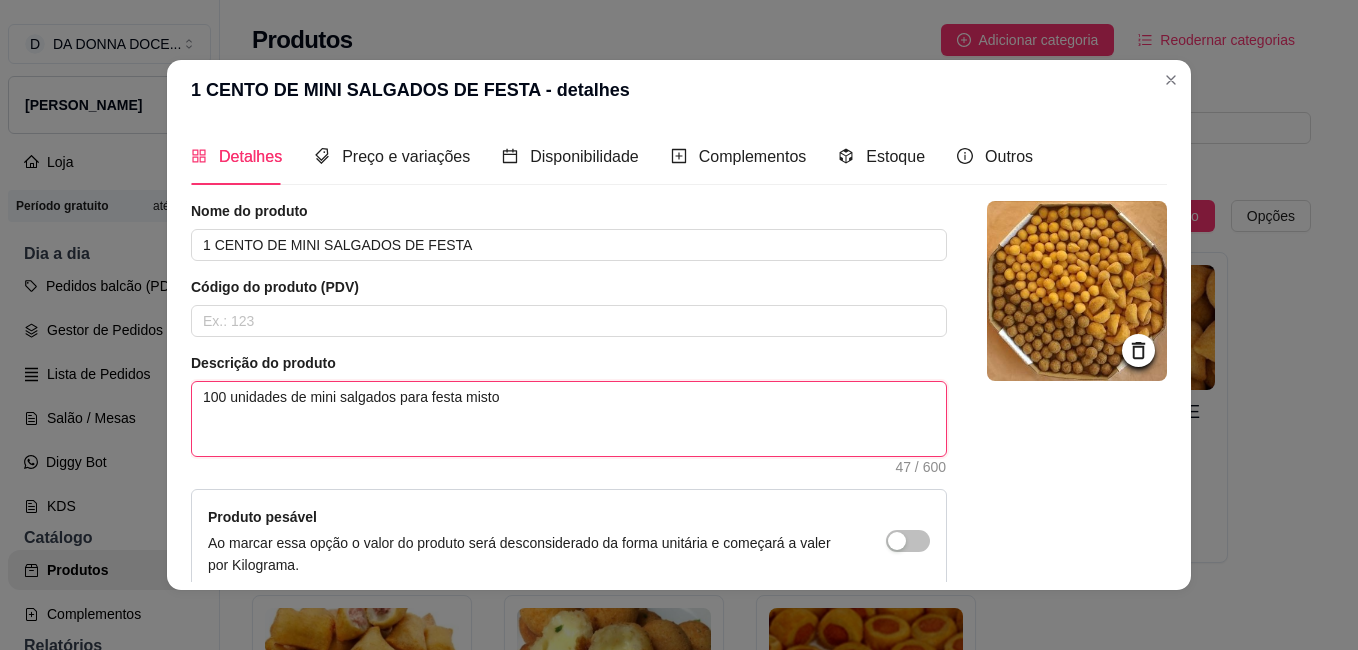click on "100 unidades de mini salgados para festa misto" at bounding box center (569, 419) 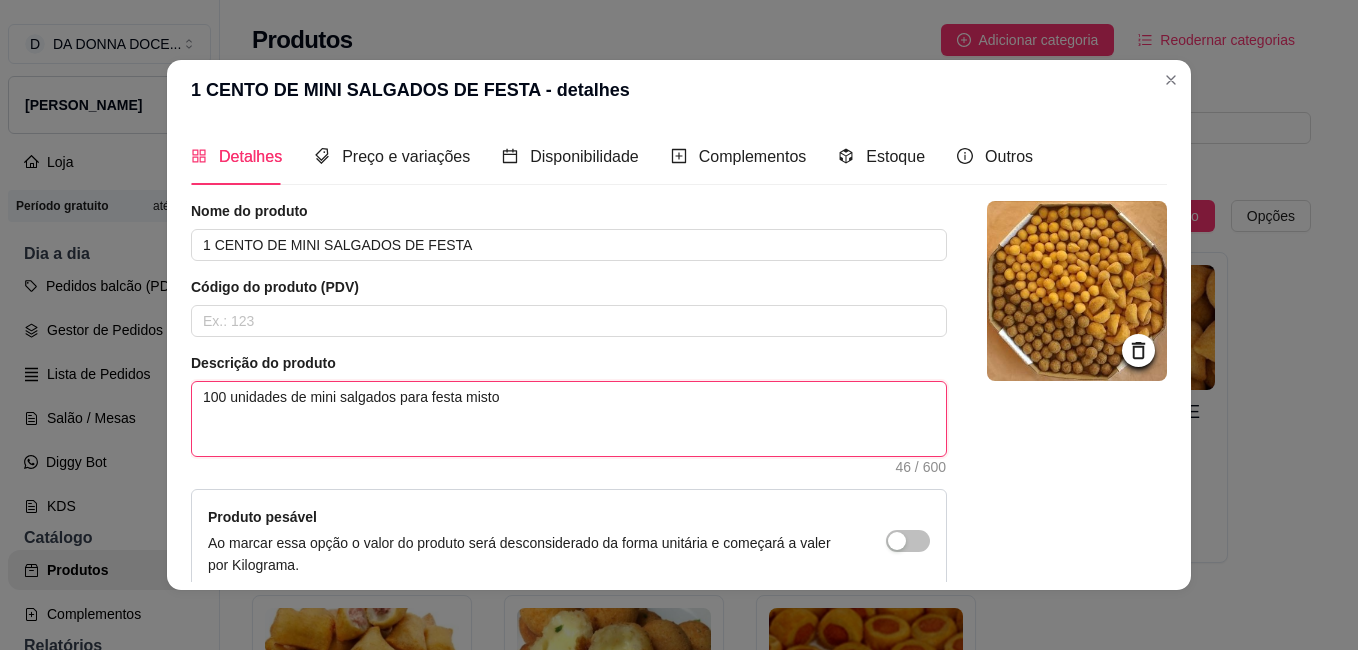 type 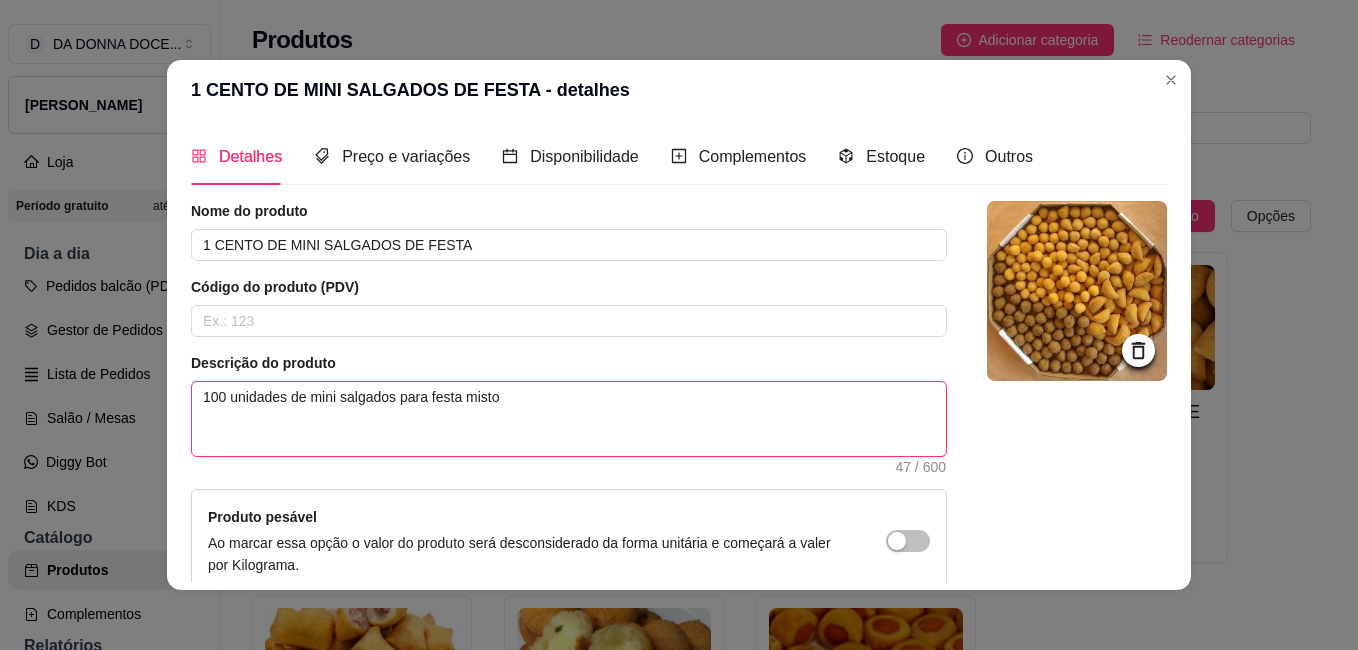 type 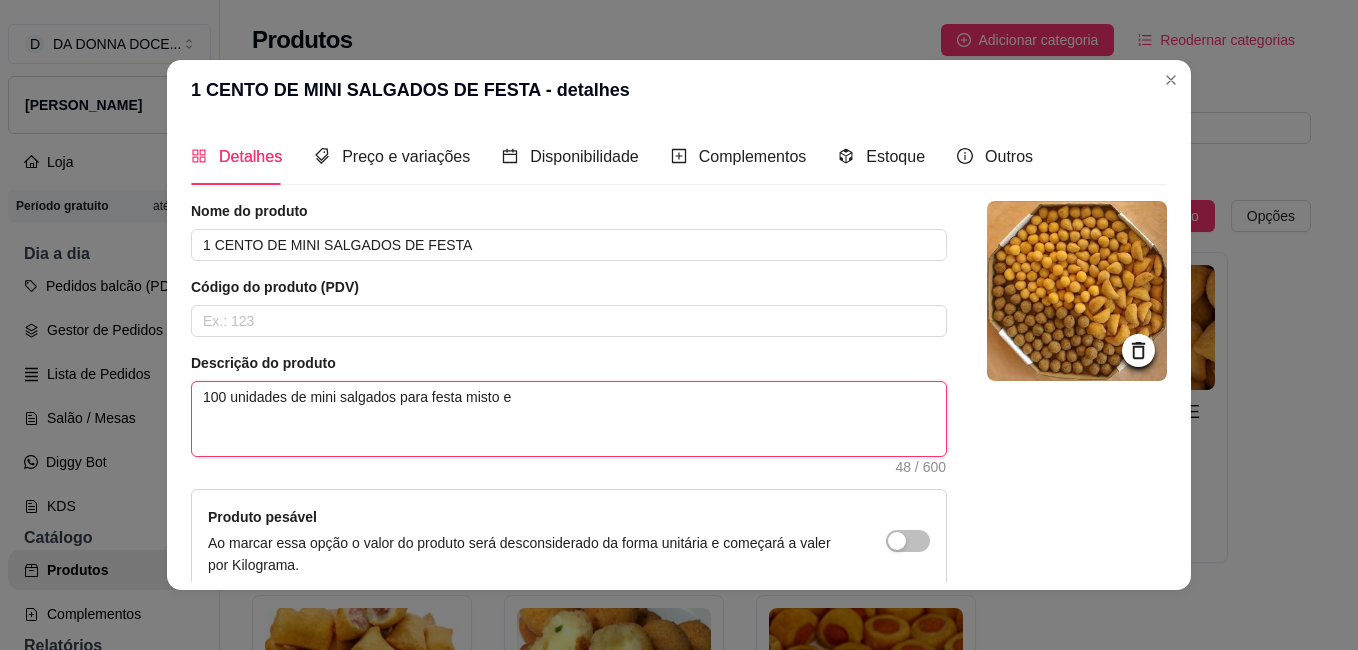 type 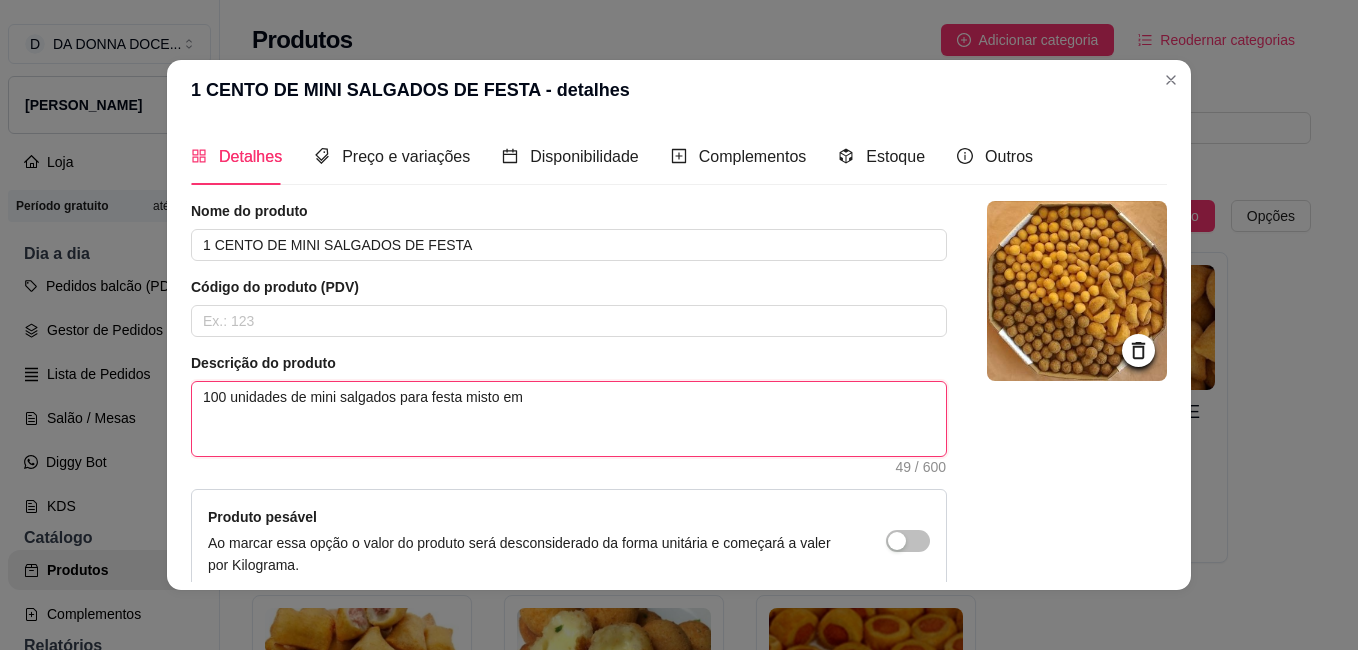 type 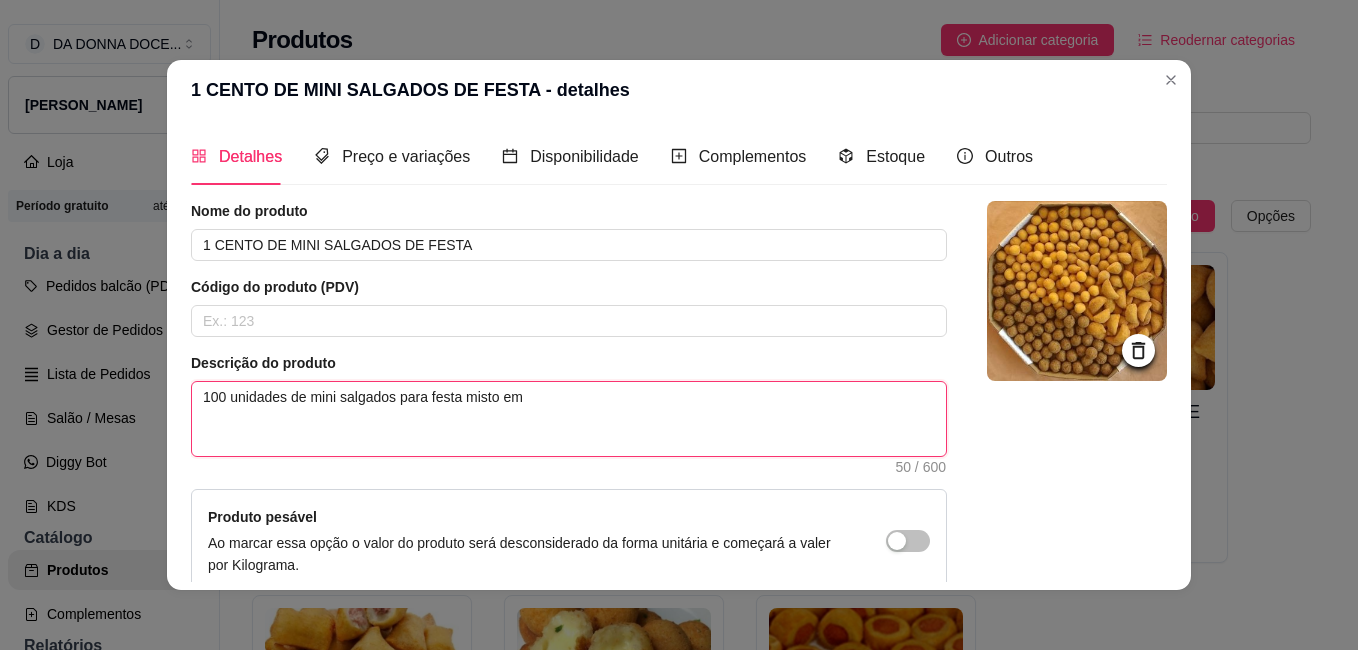 type 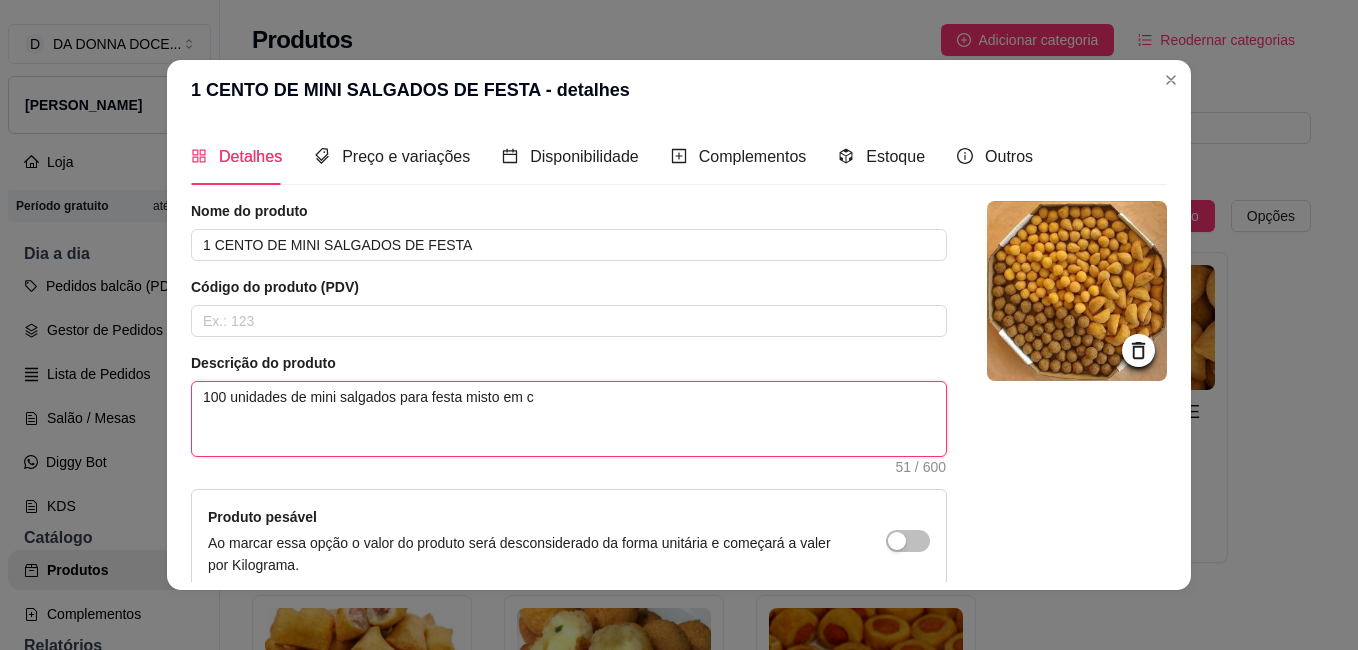 type 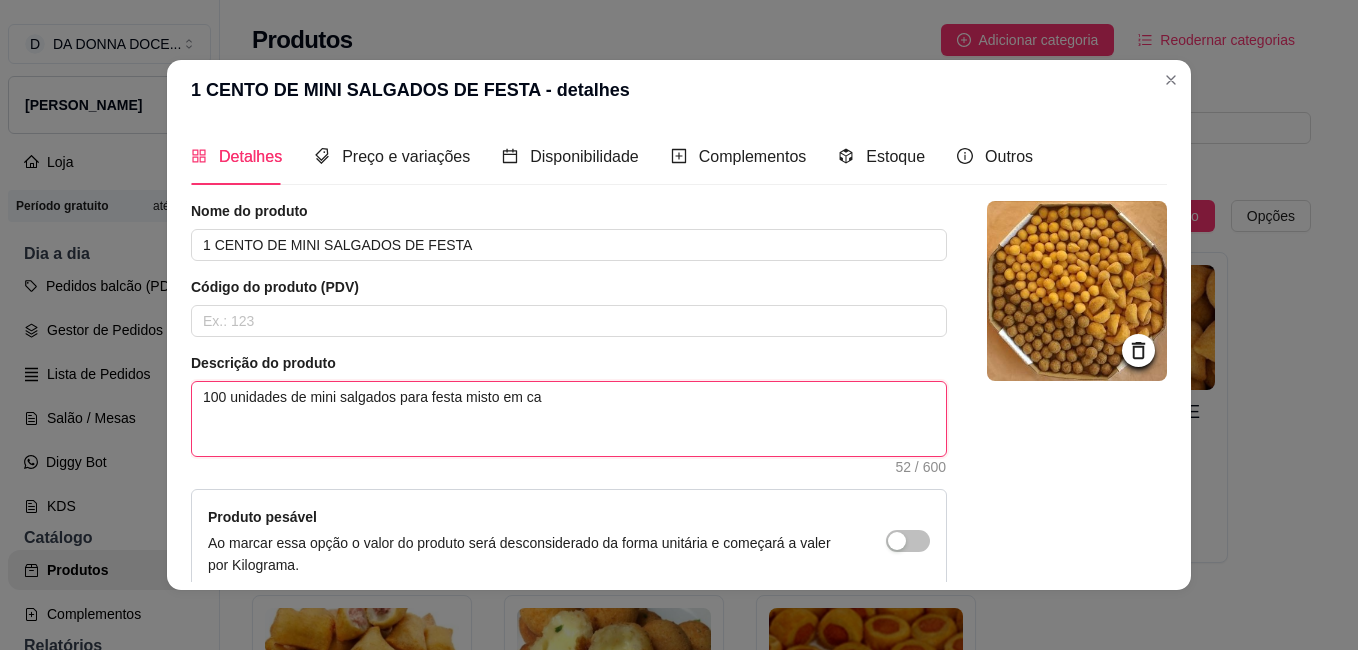 type 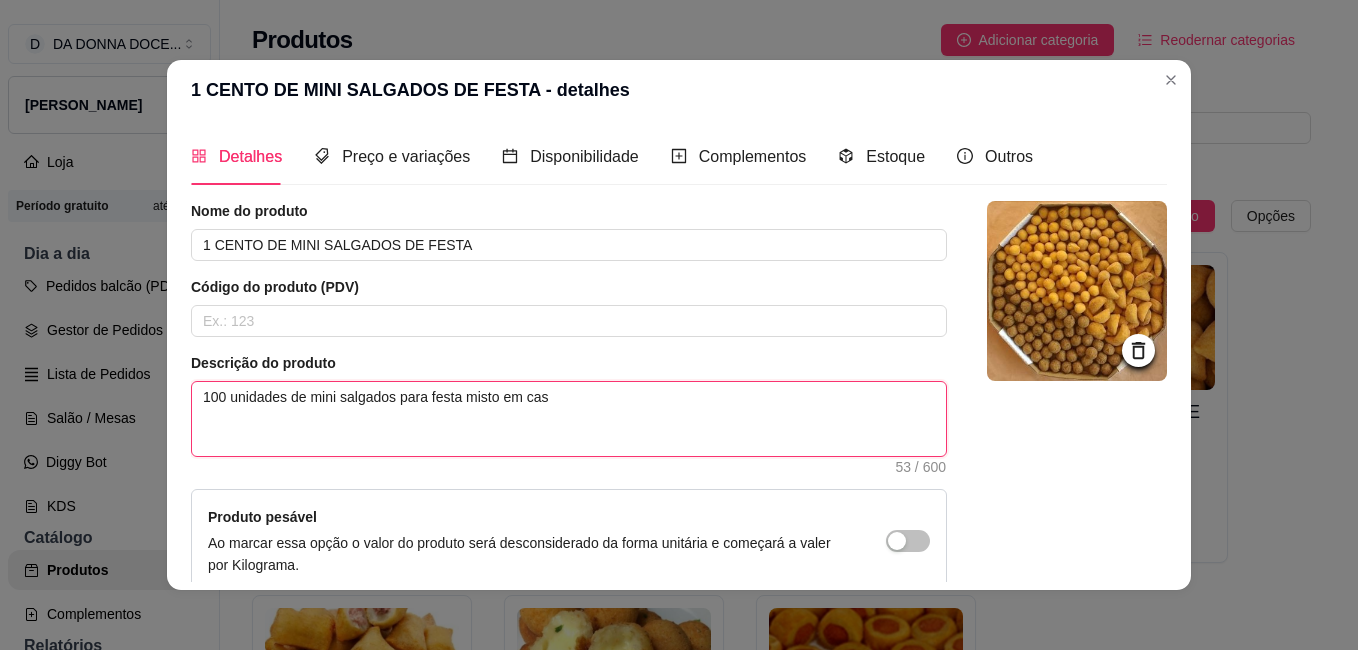 type 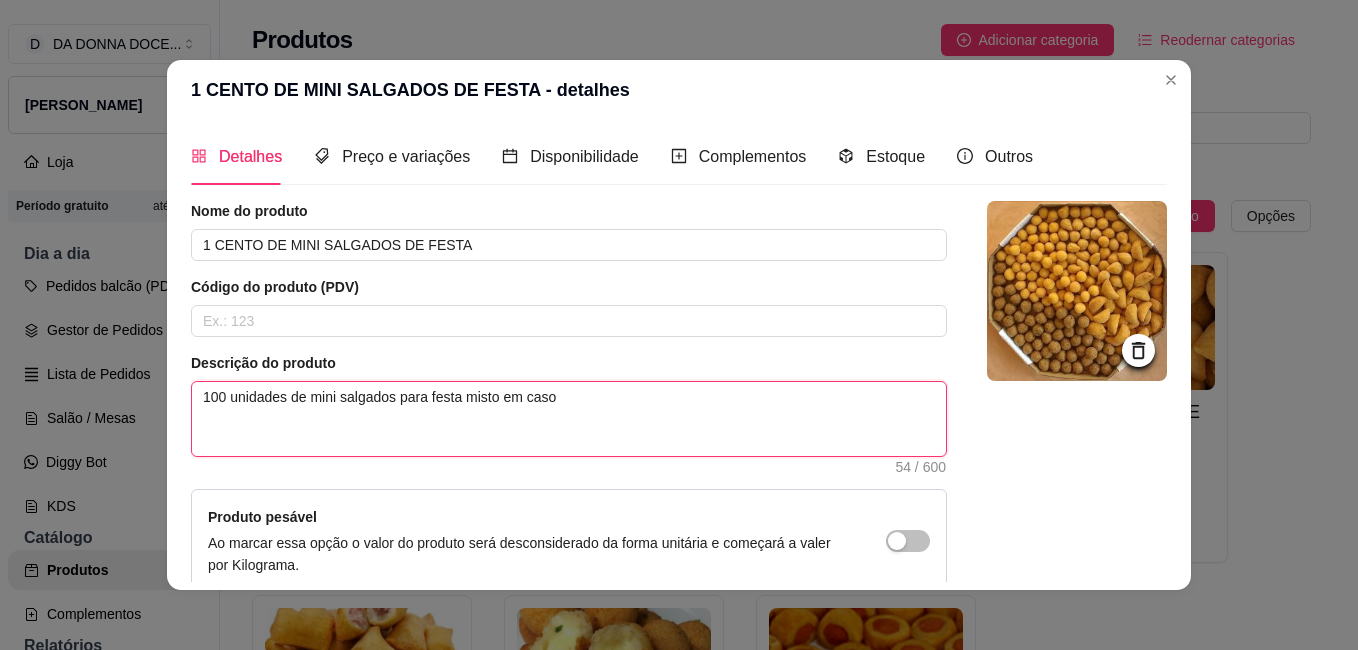 type 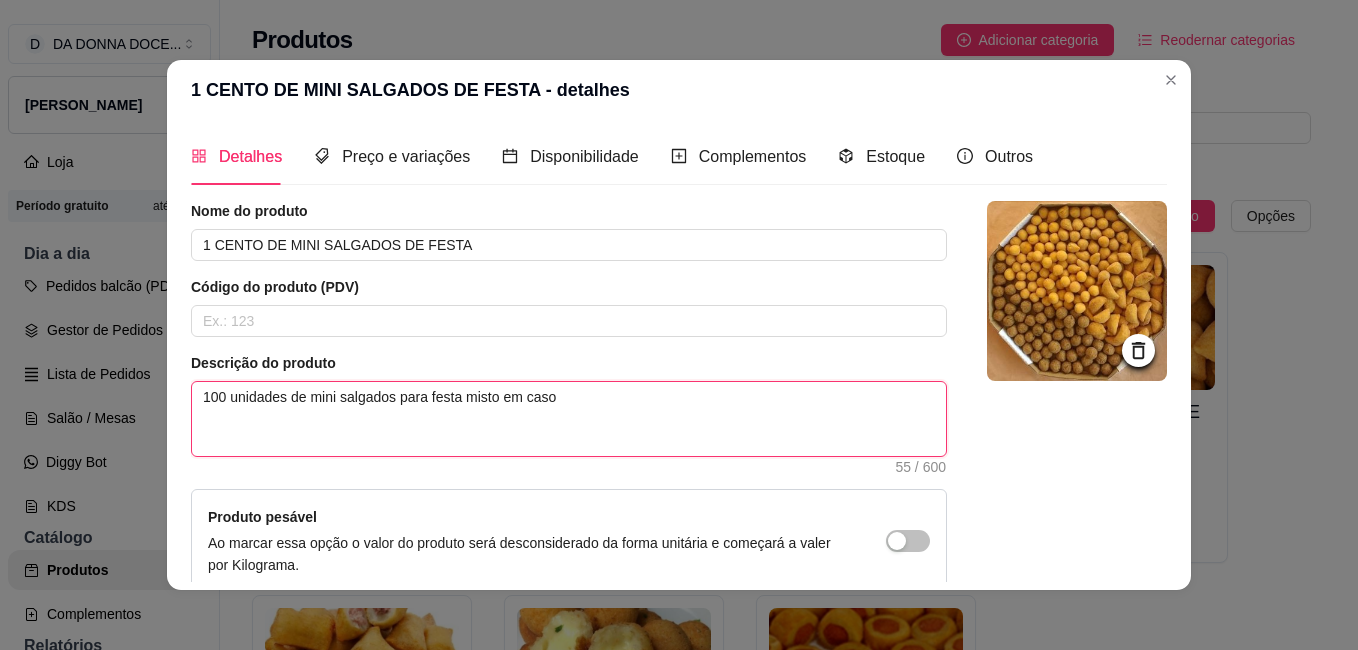 type 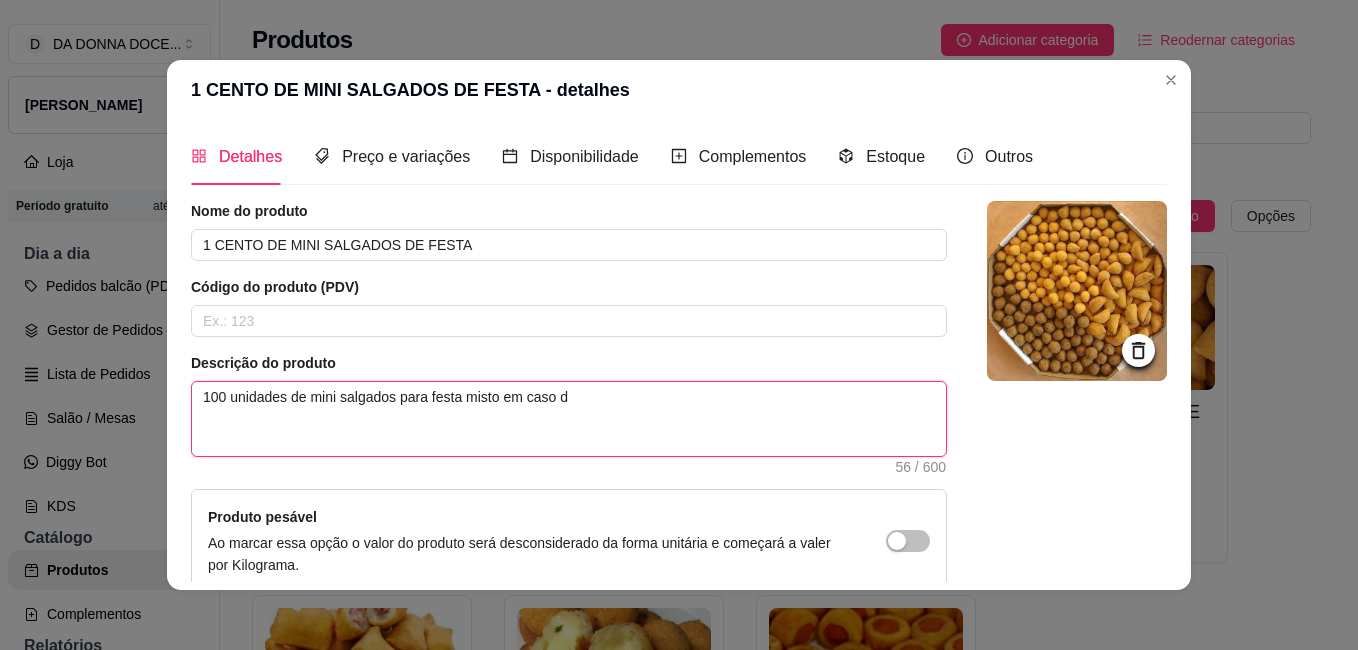 type 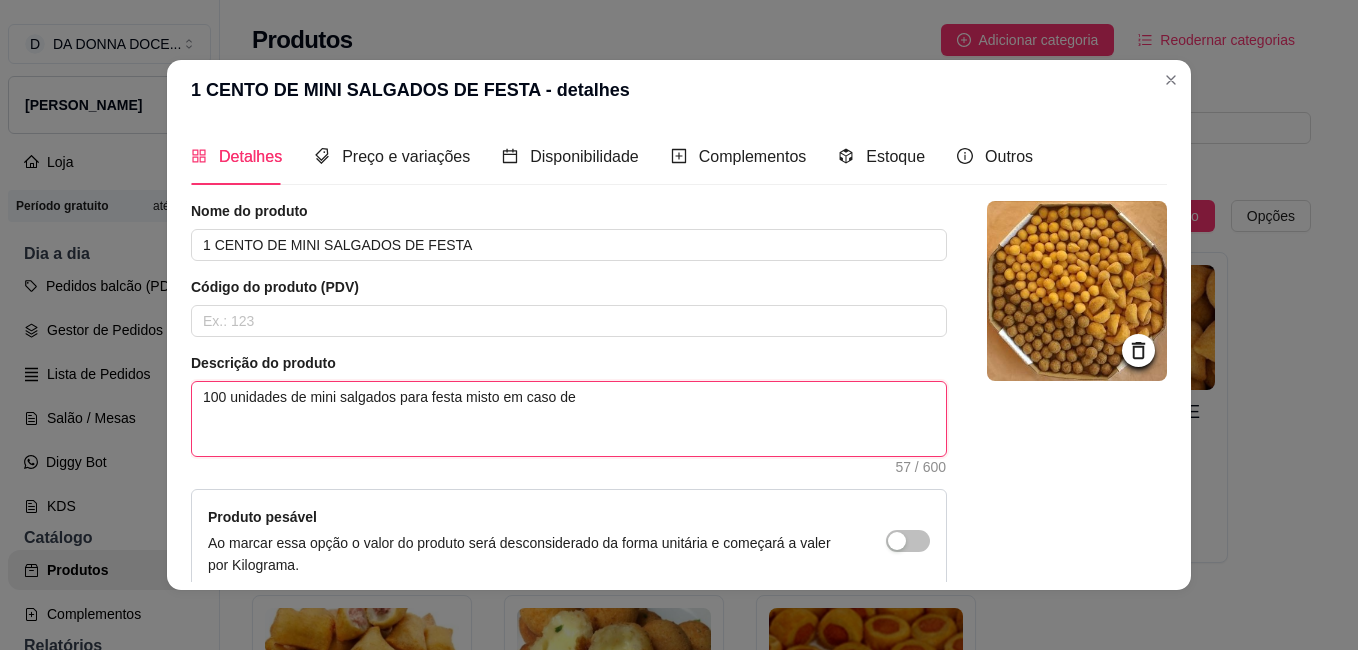 type 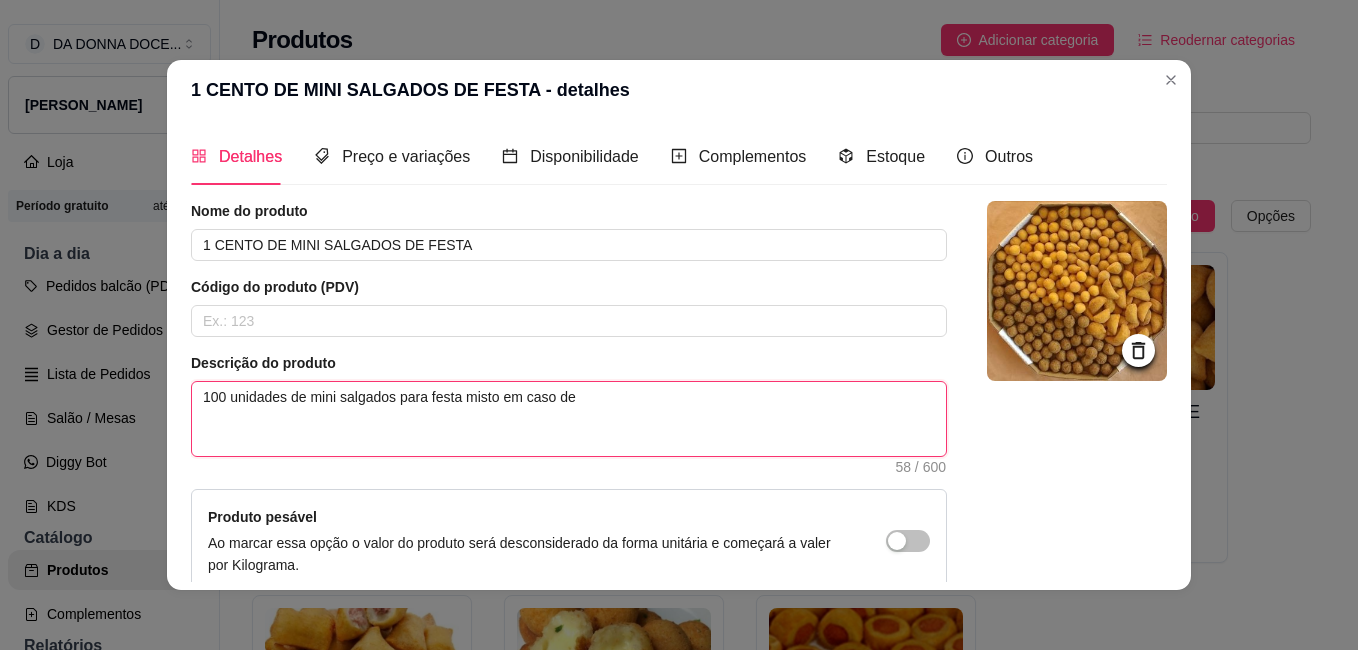type 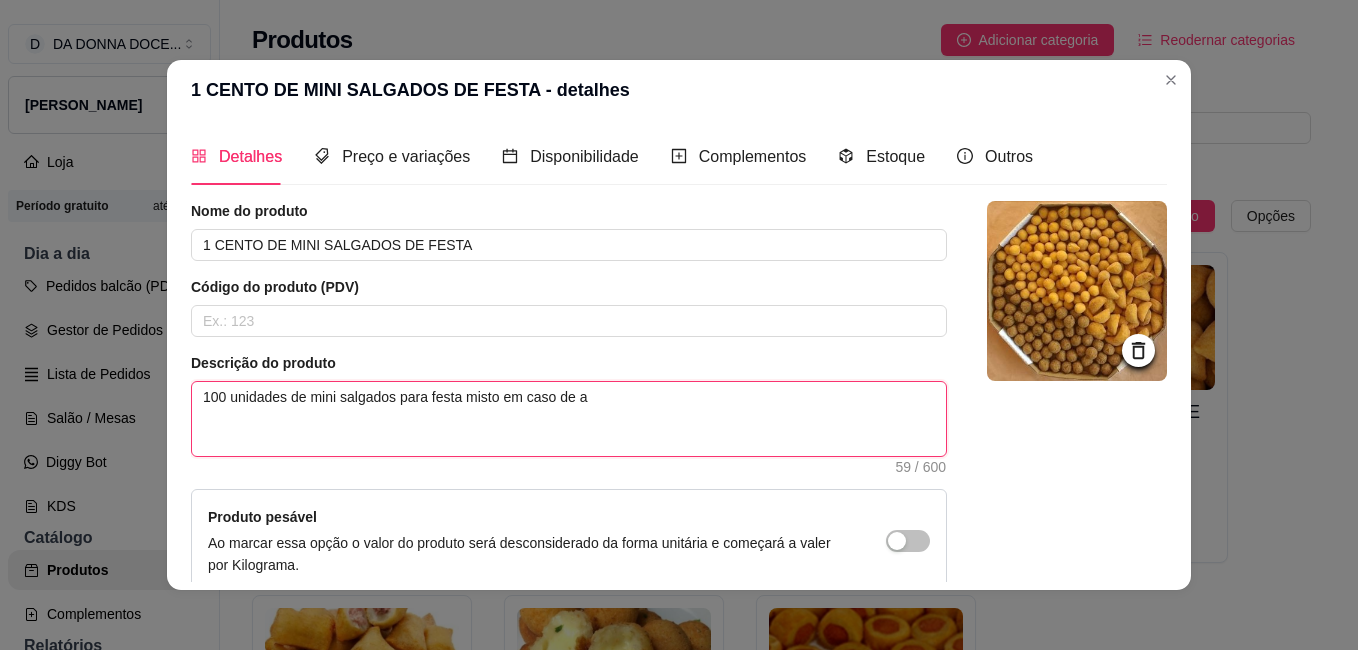 type 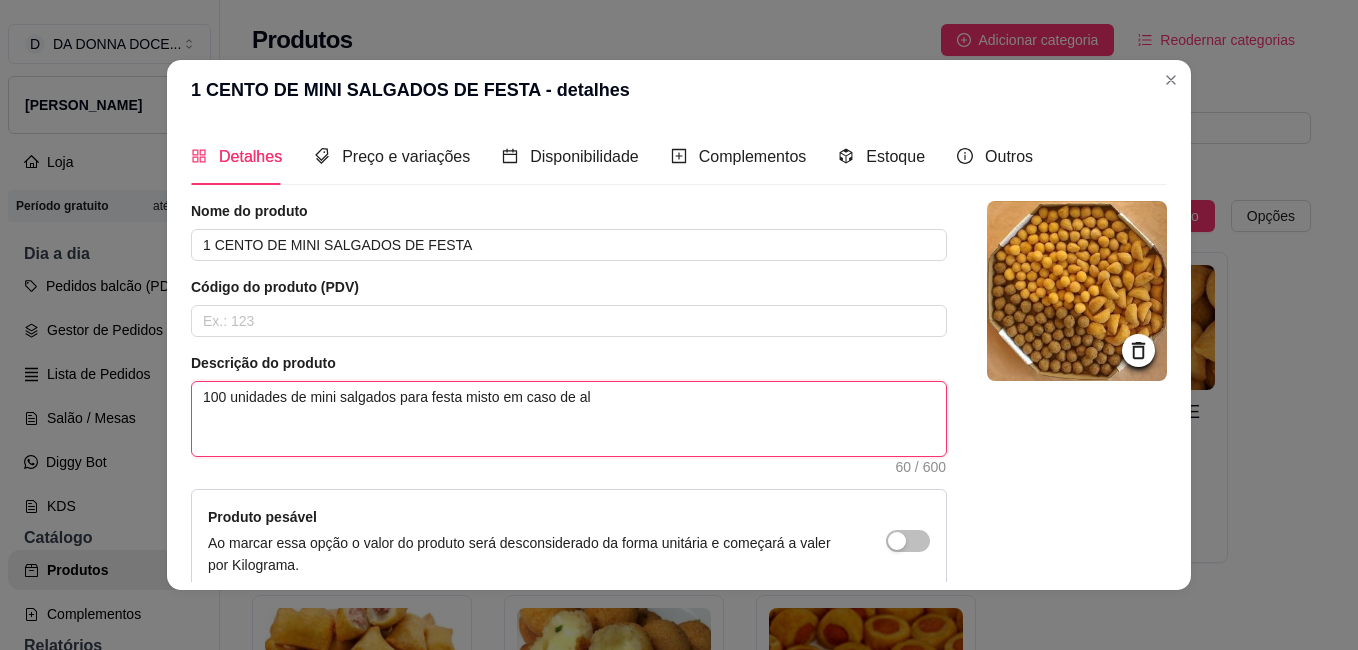 type 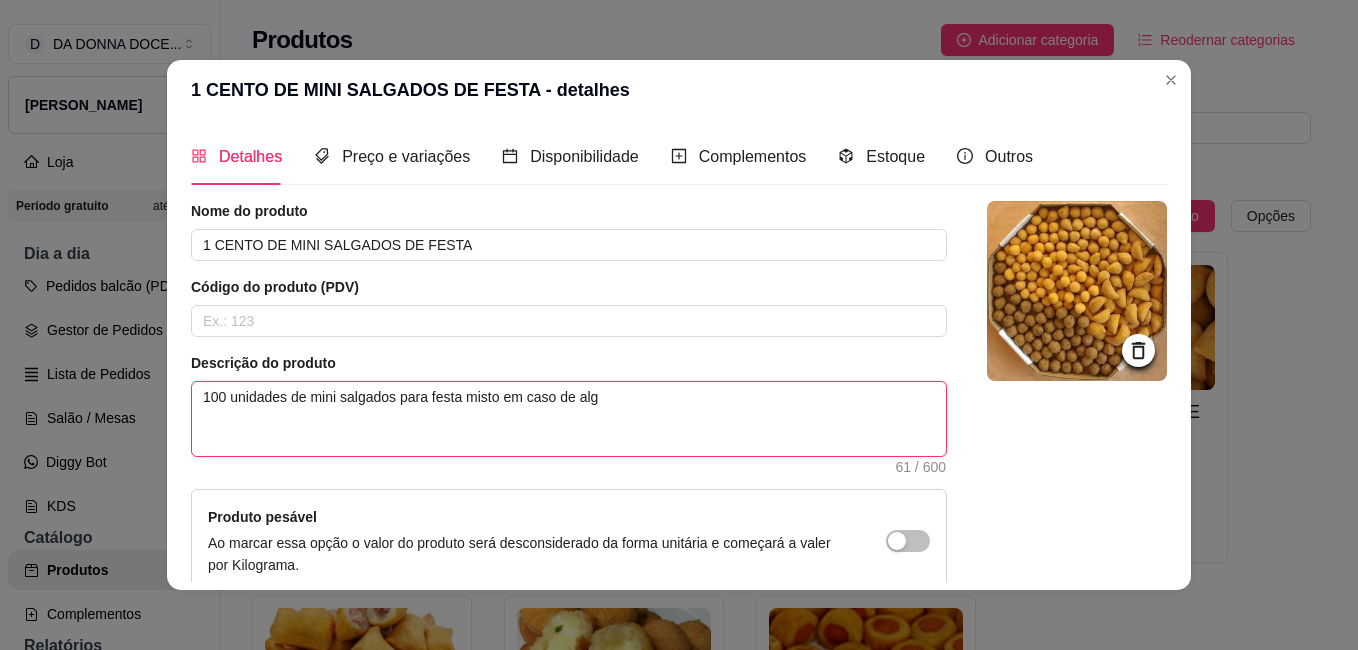 type 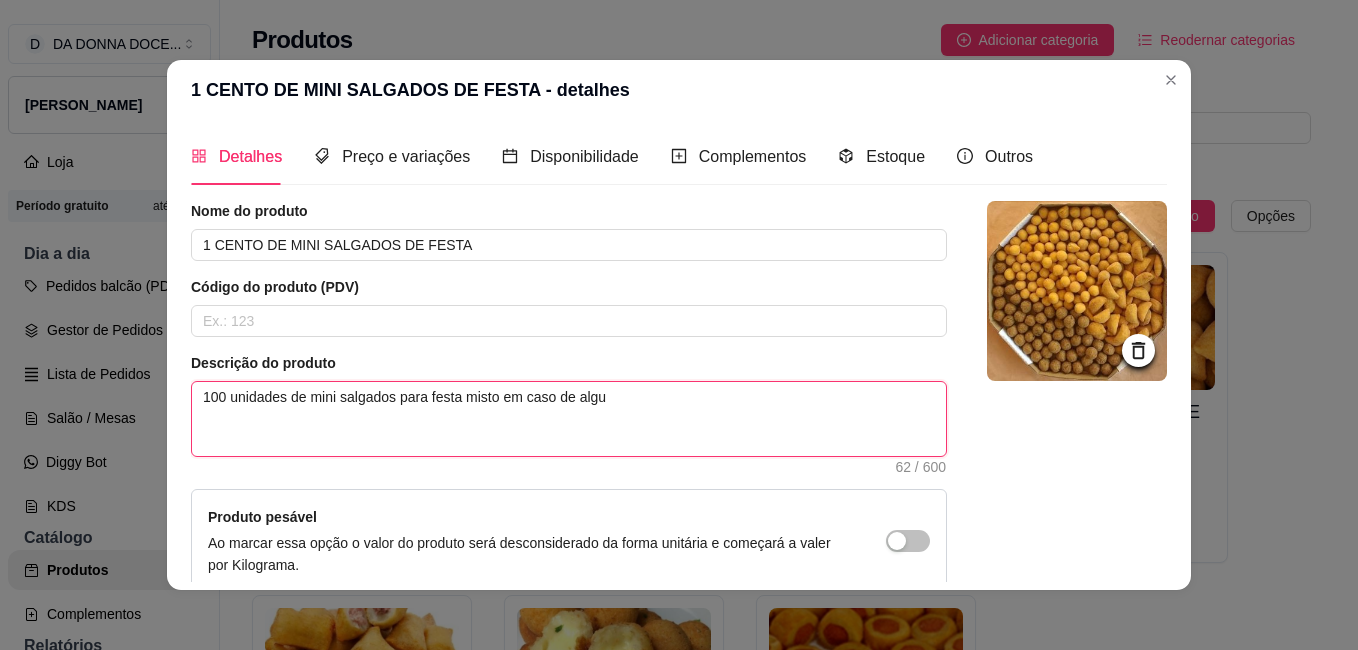 type 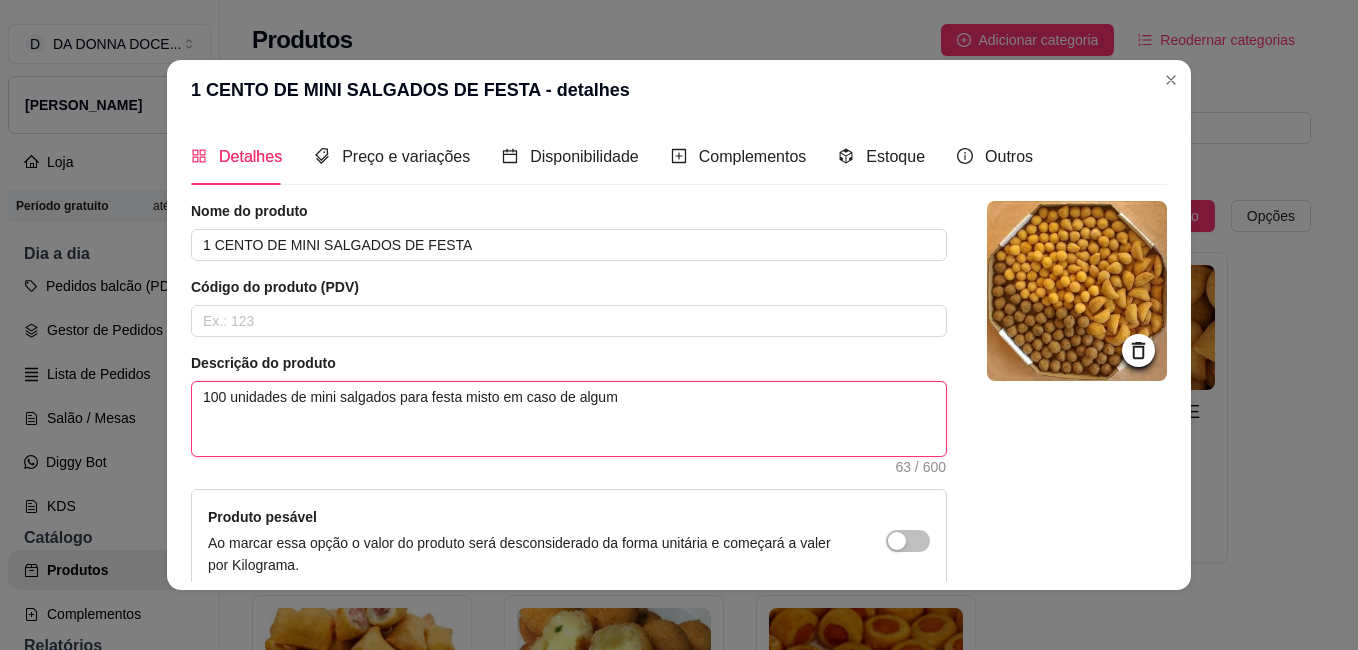 type 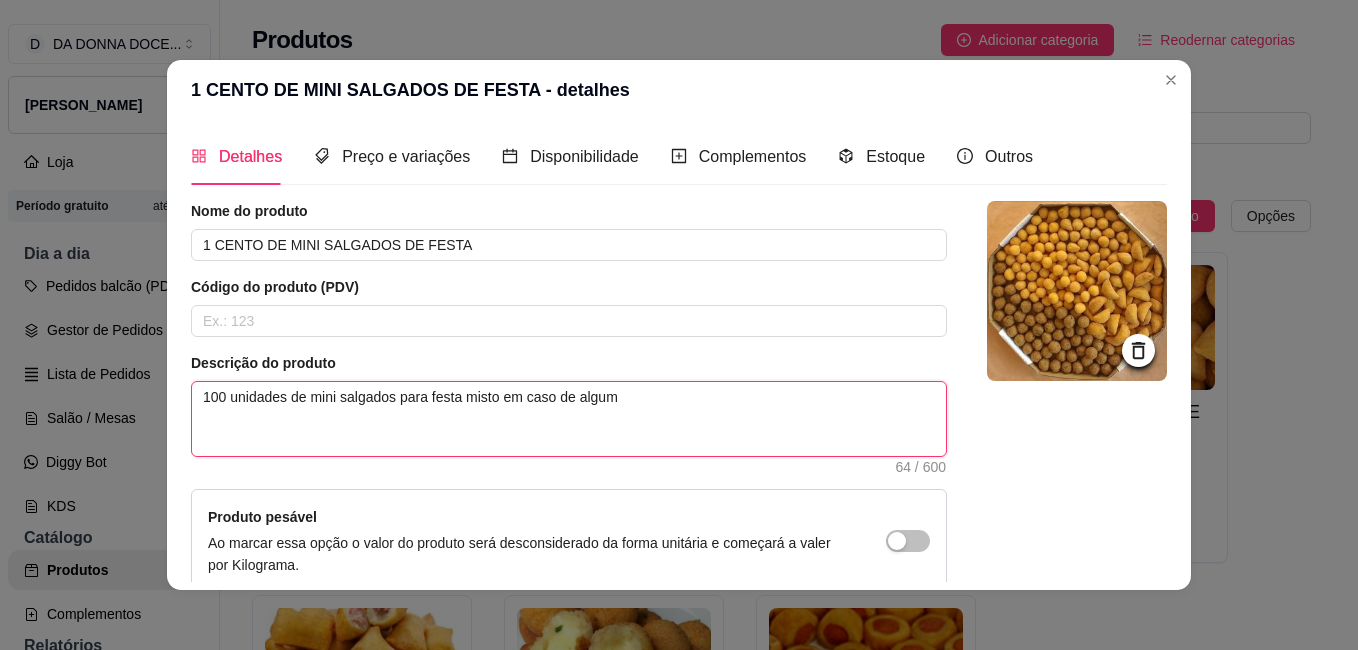 type 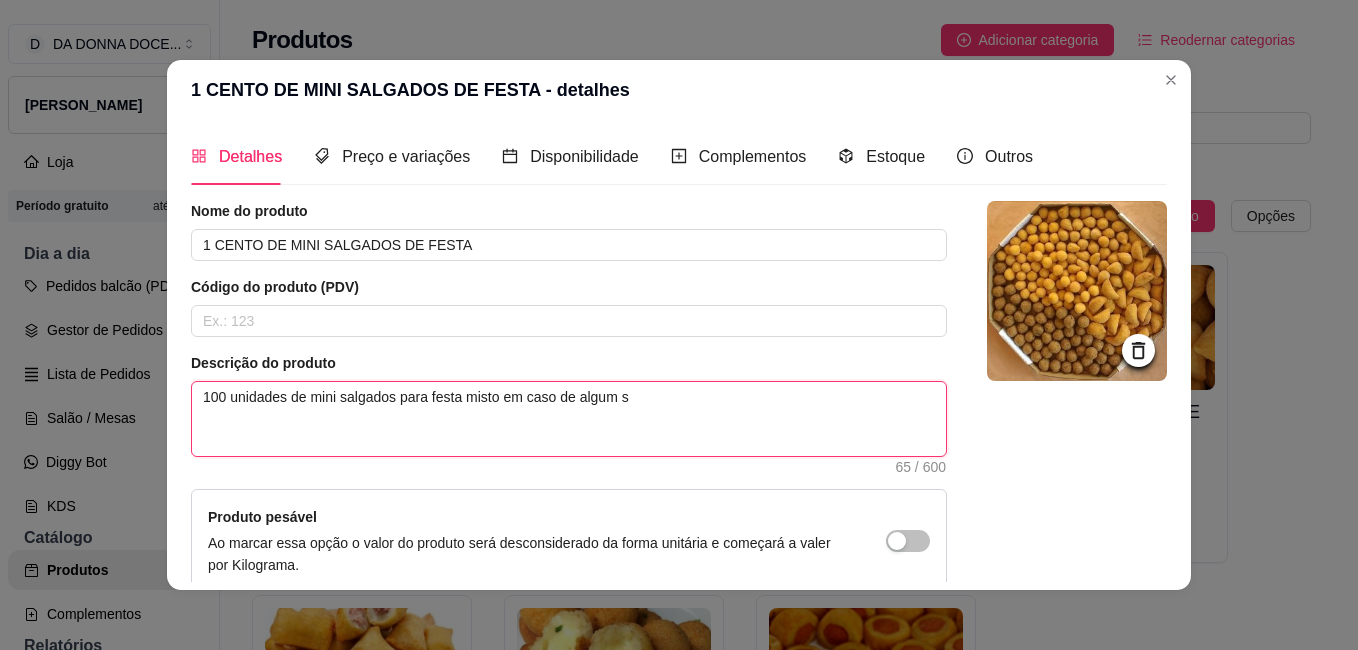 type 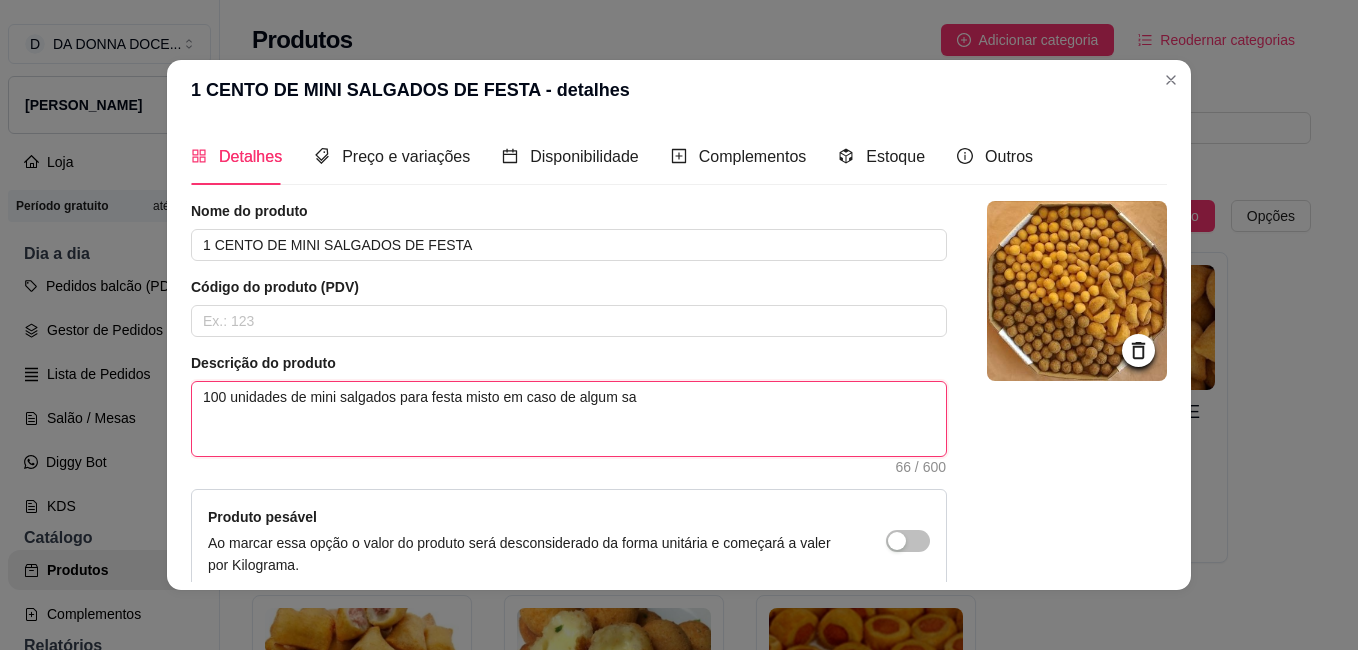 type 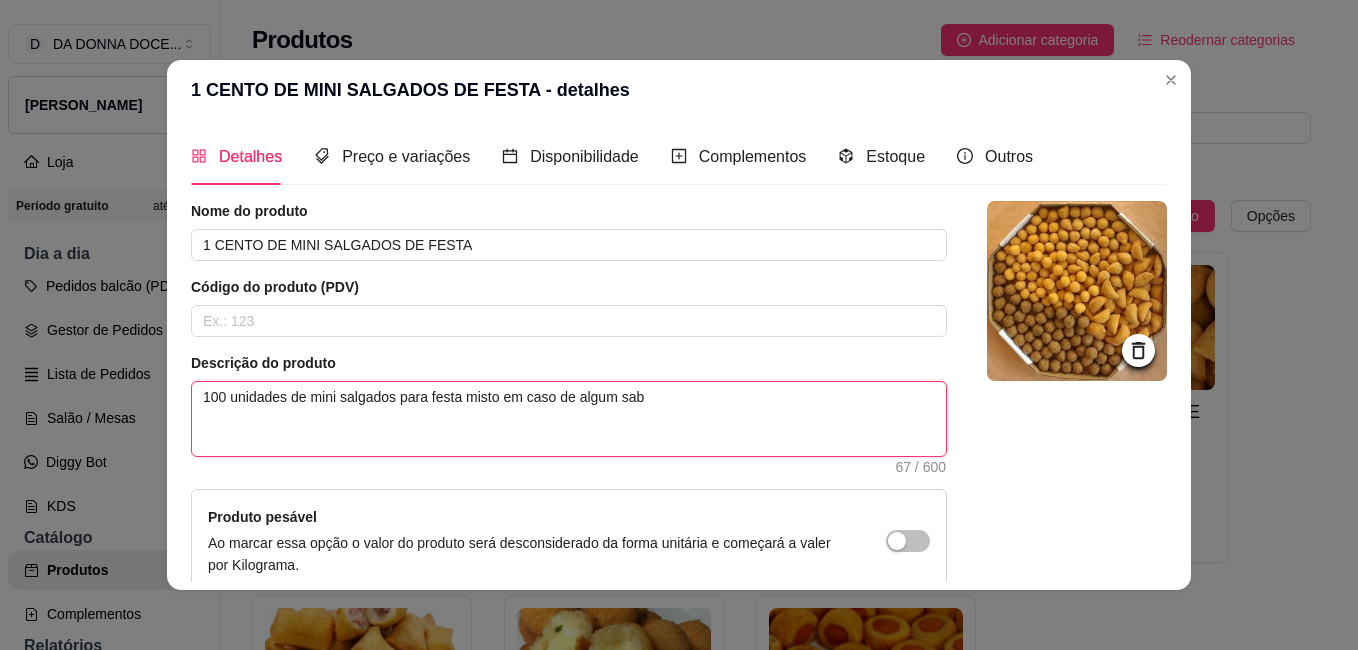type 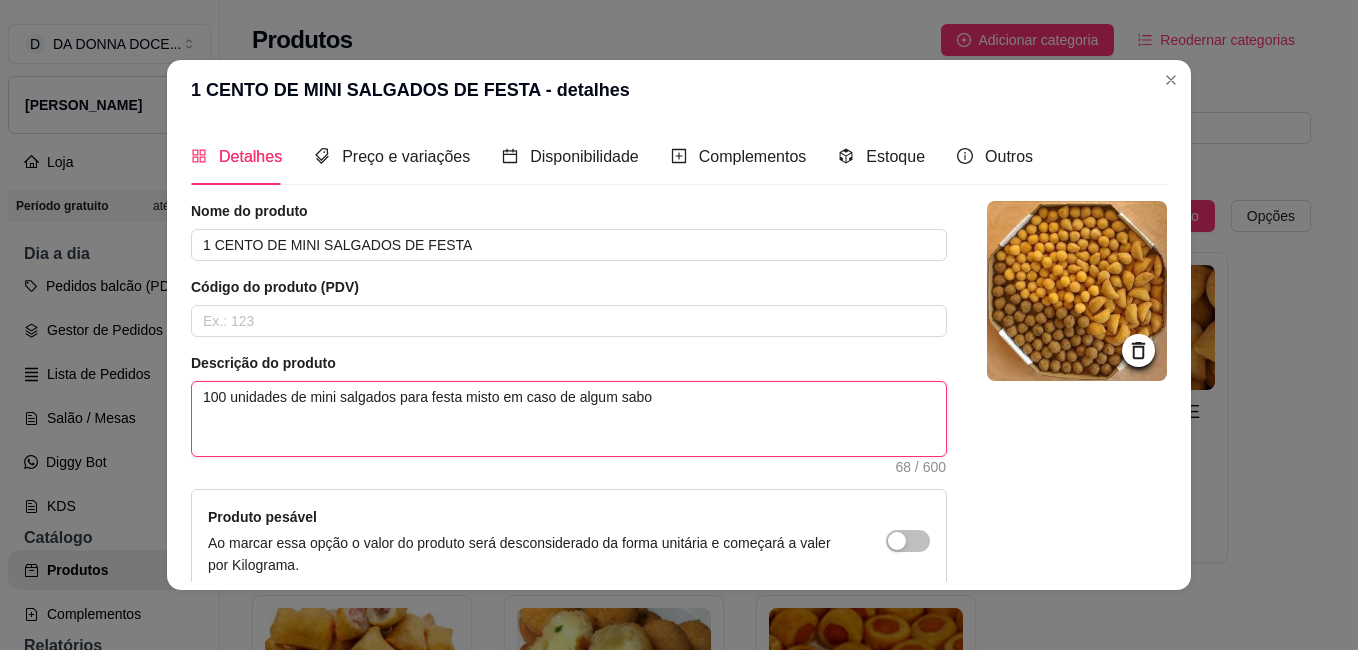 type 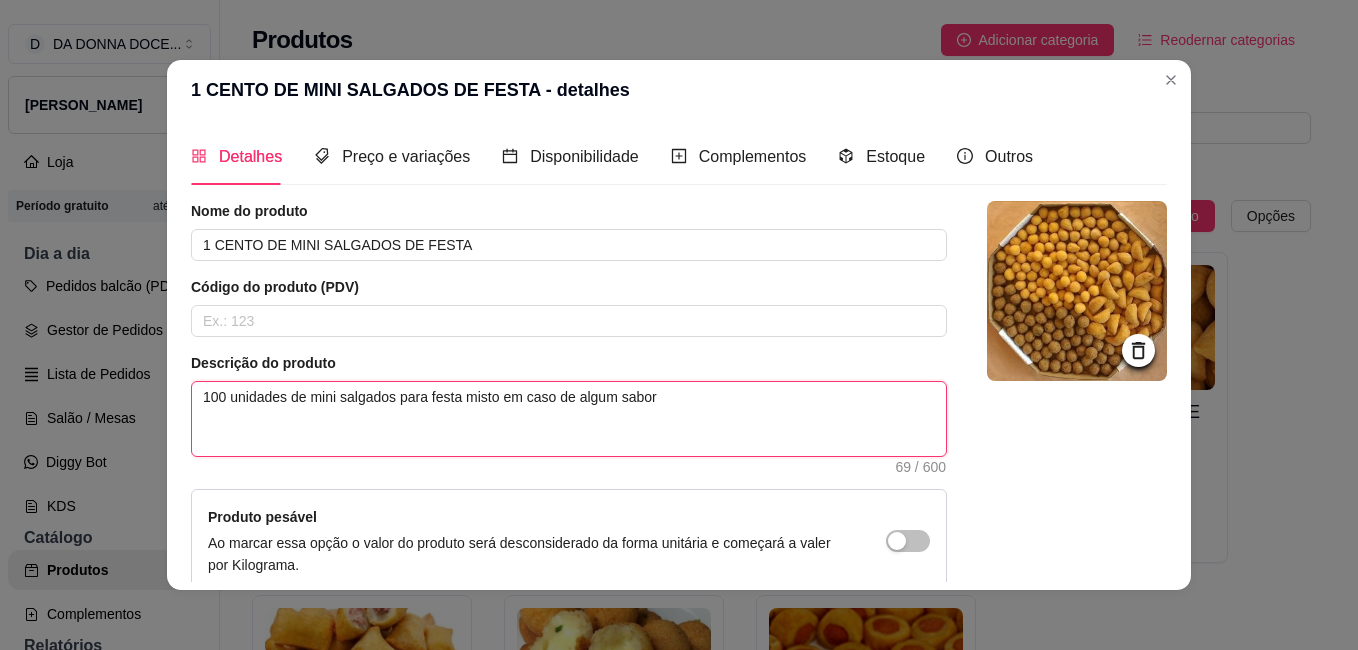 type 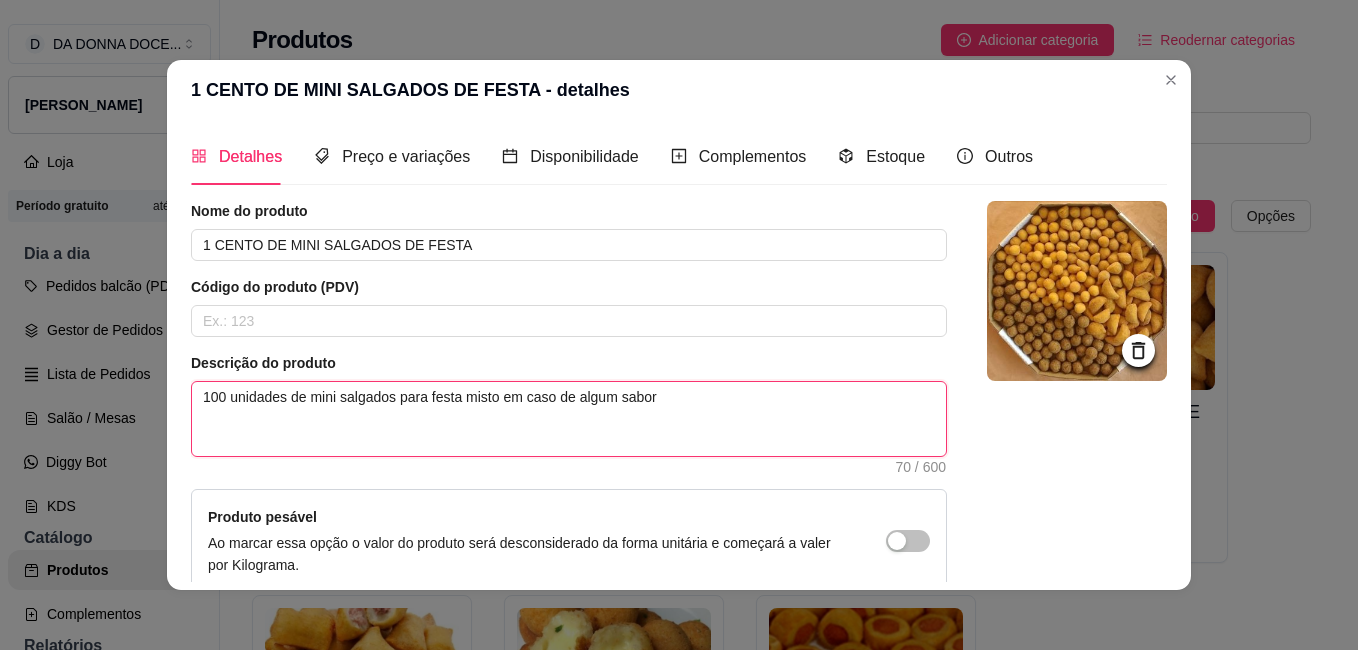 type 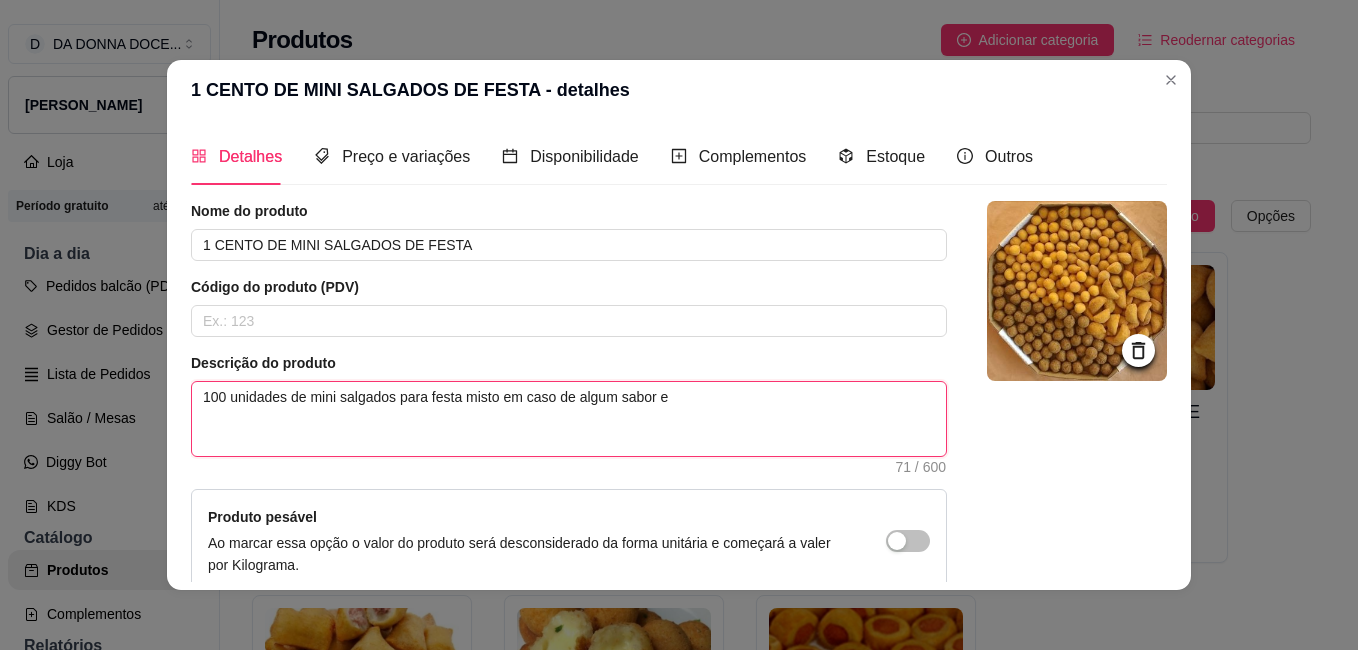 type 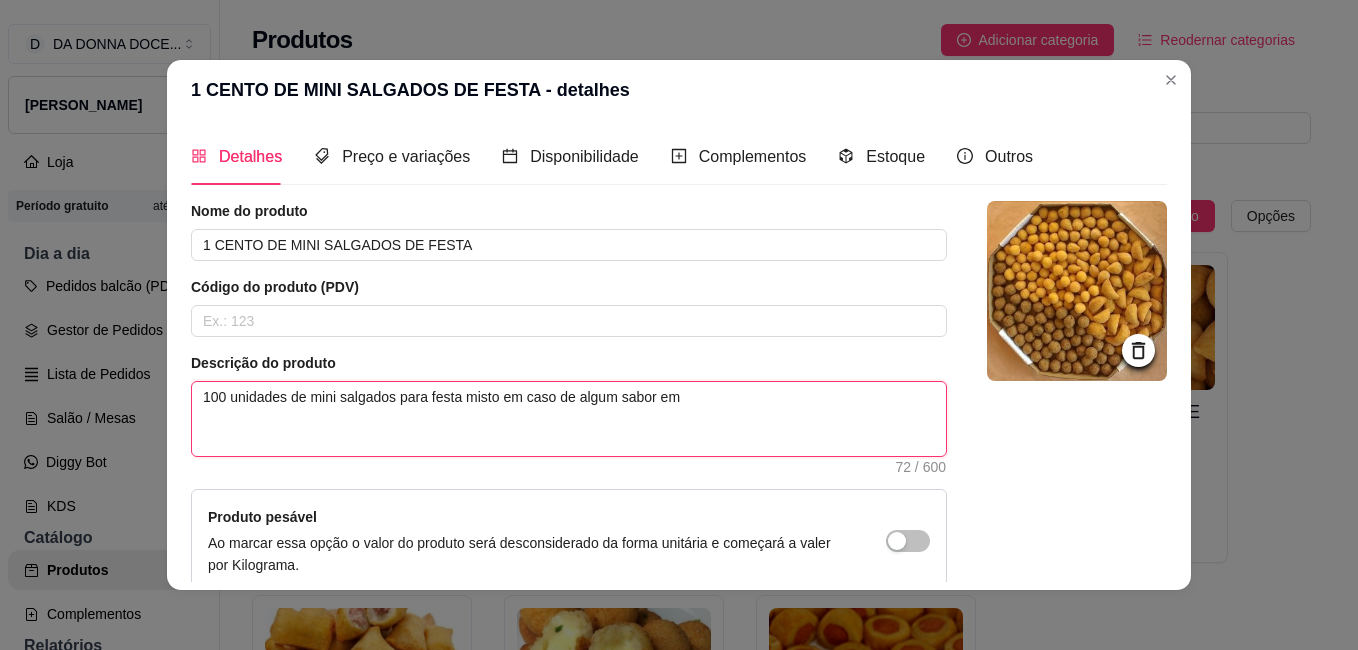 type 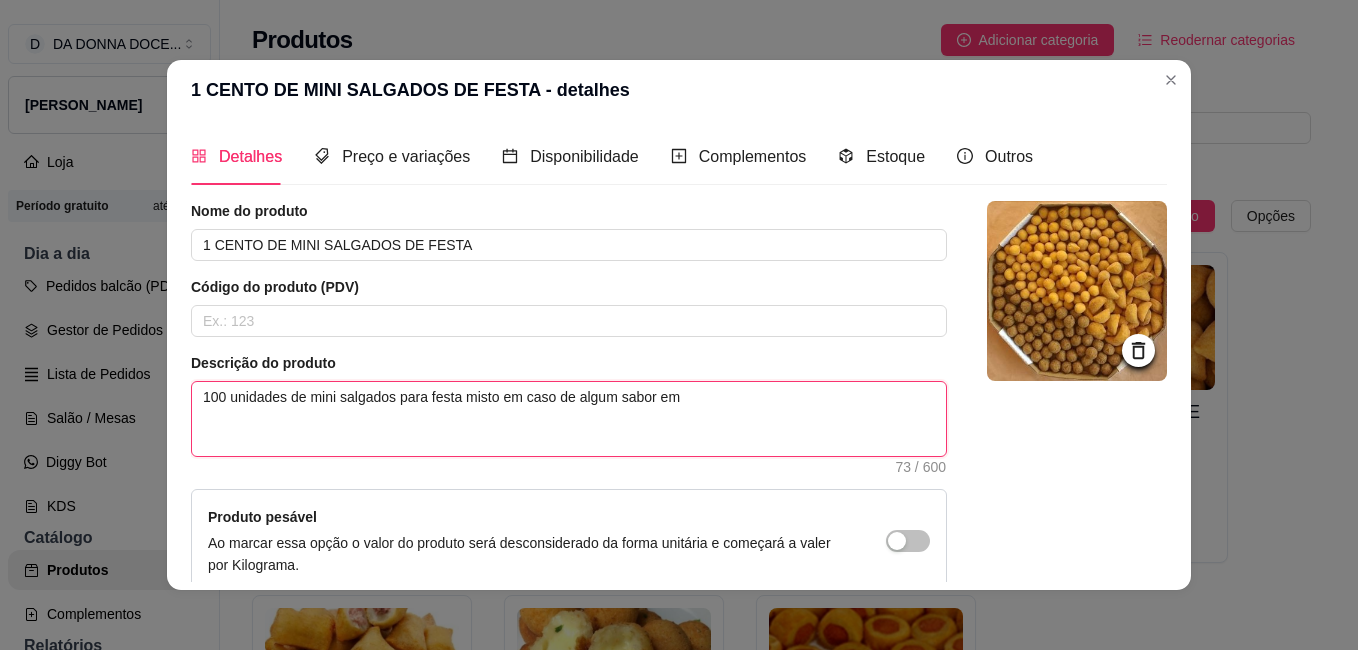 type 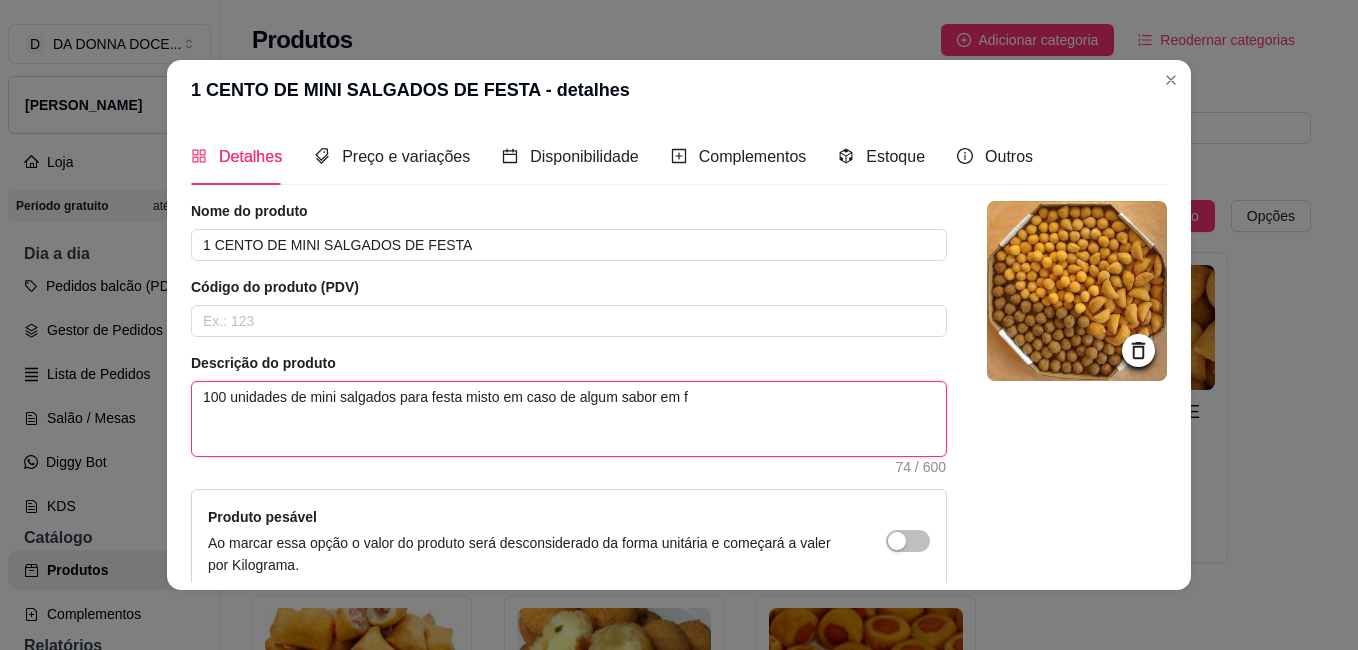 type 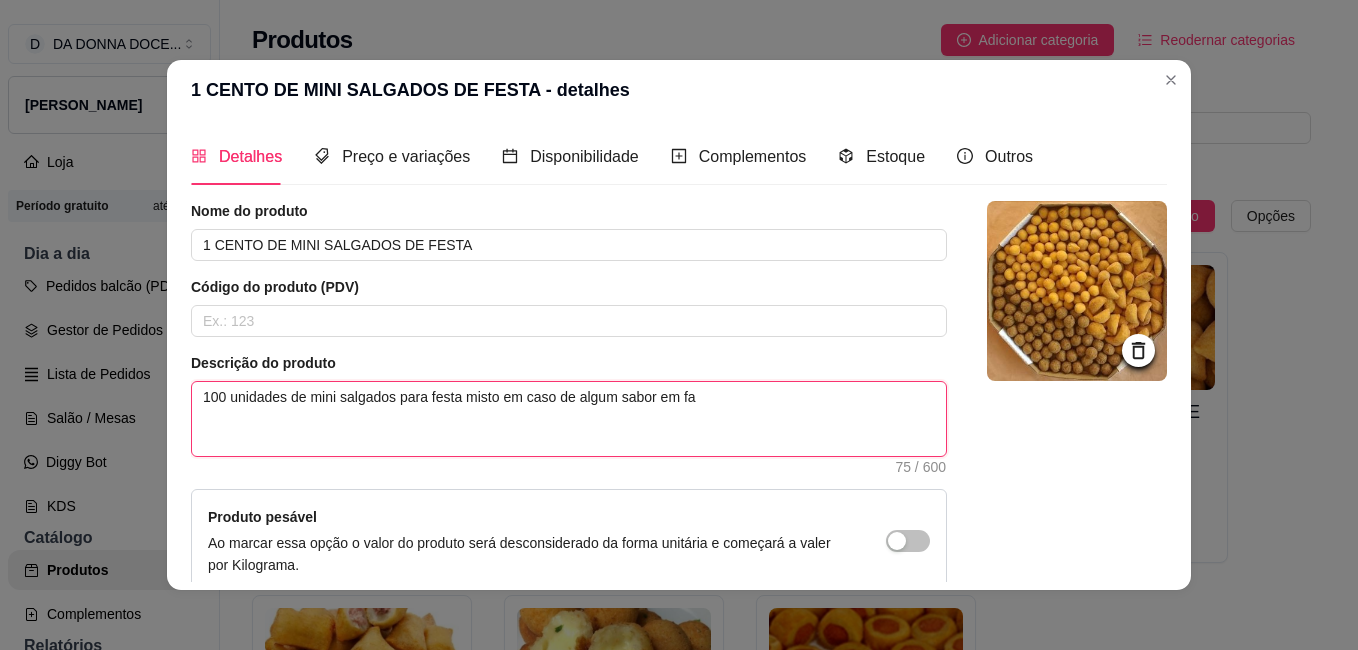 type 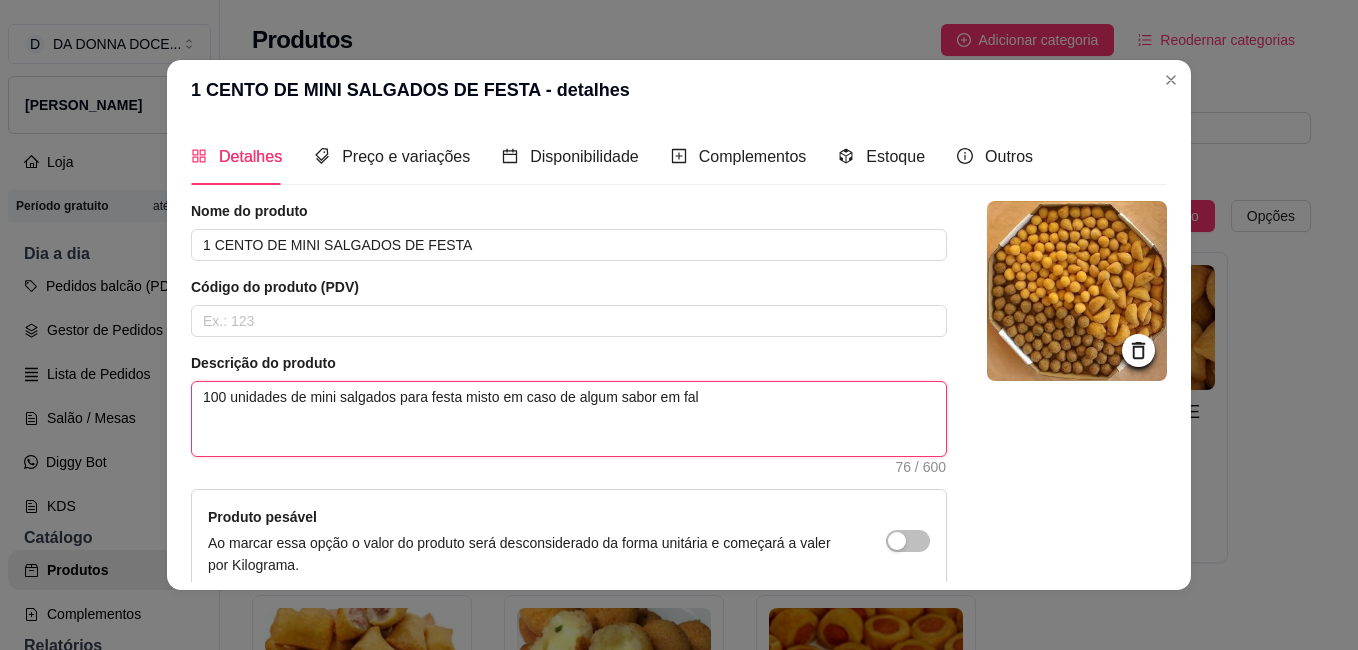 type 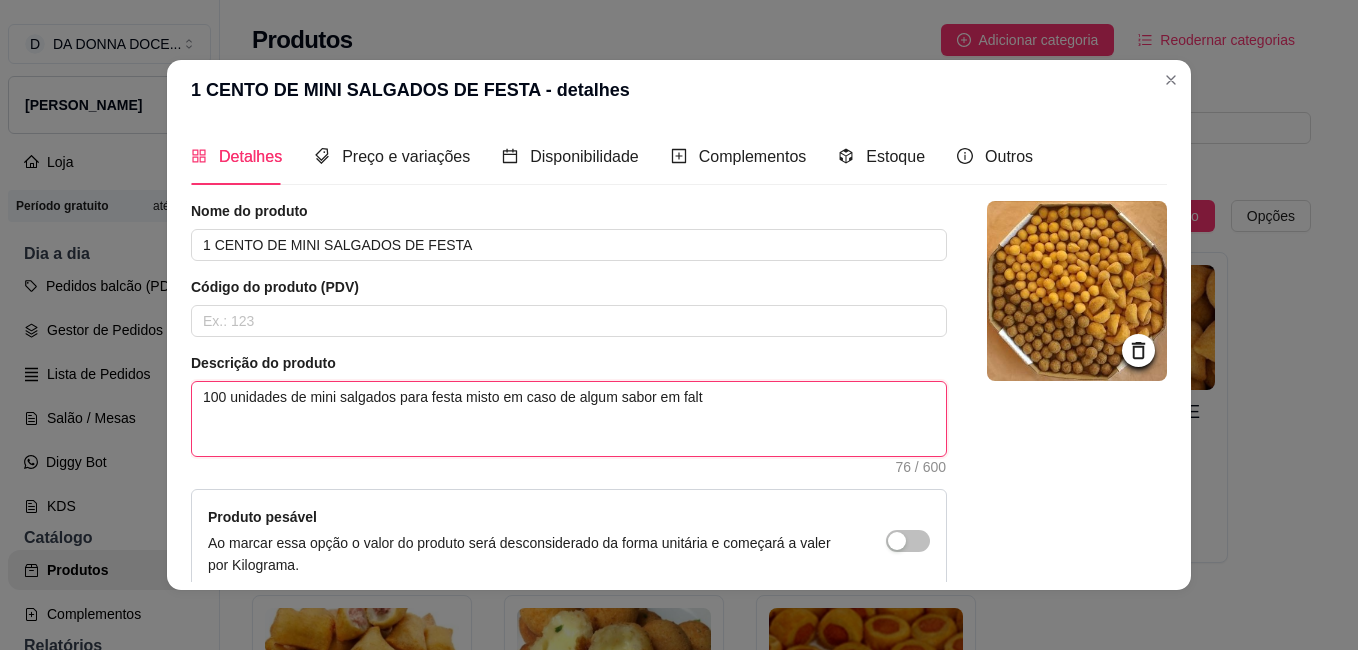type 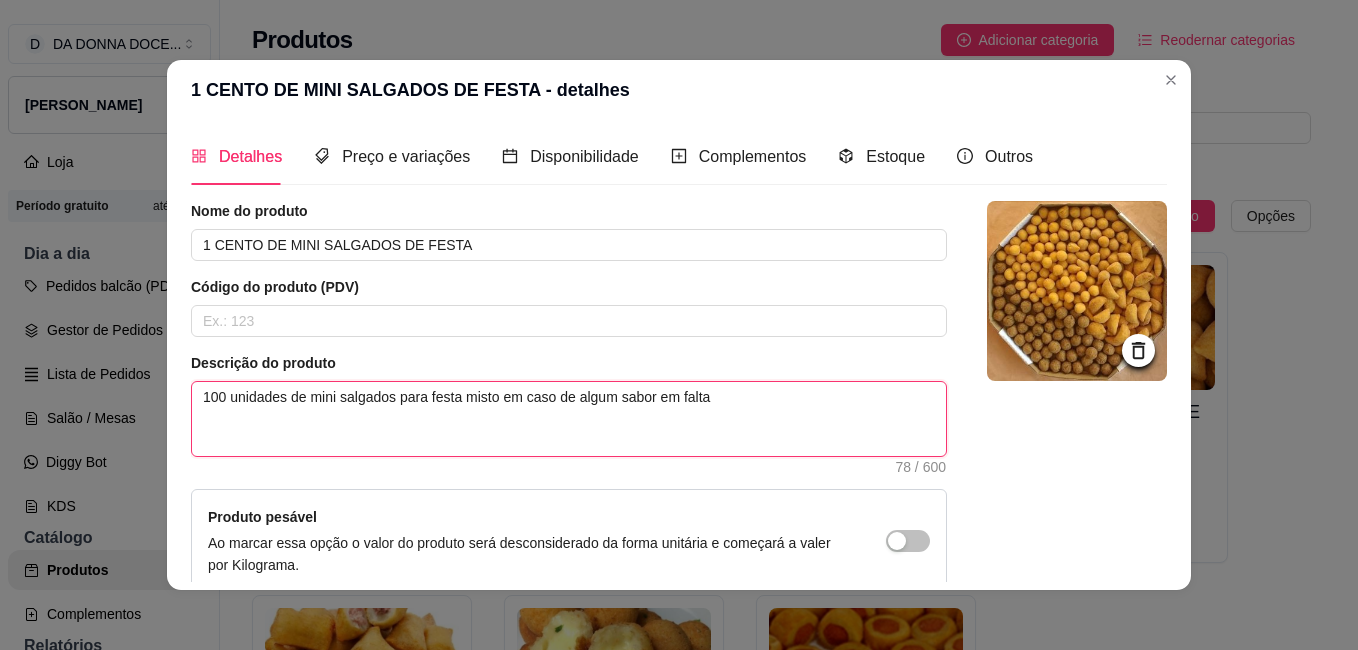 type 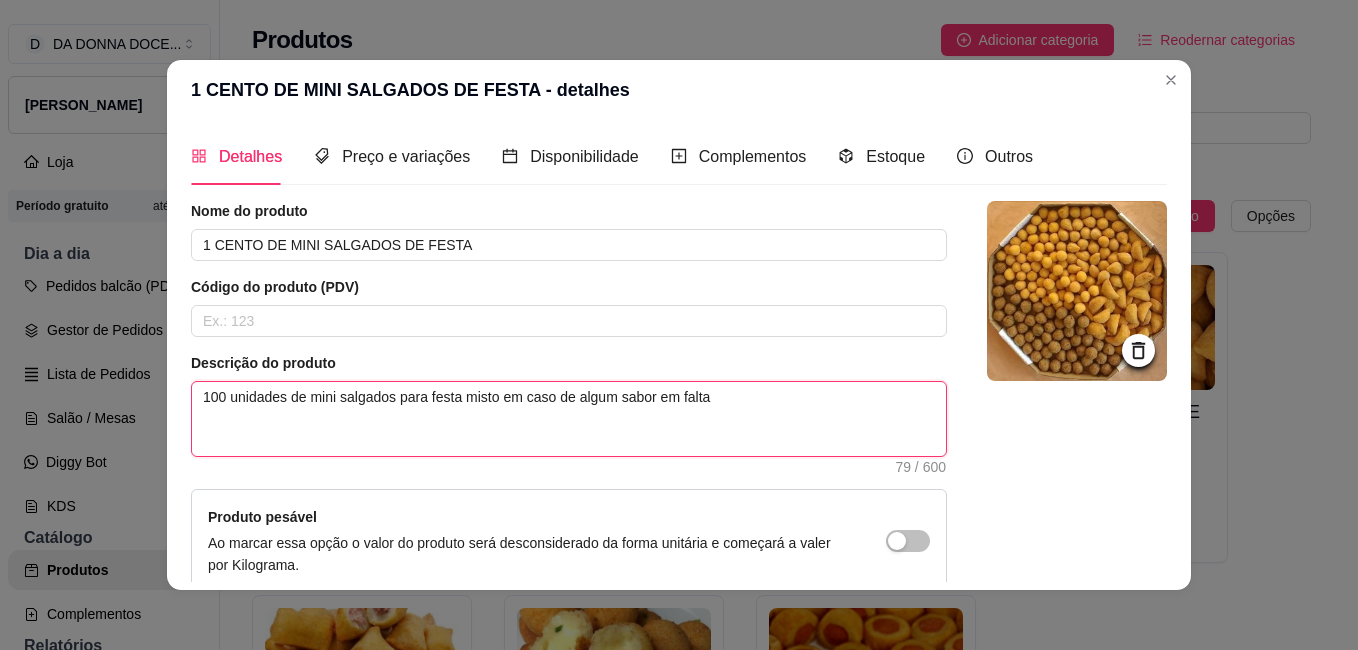 type 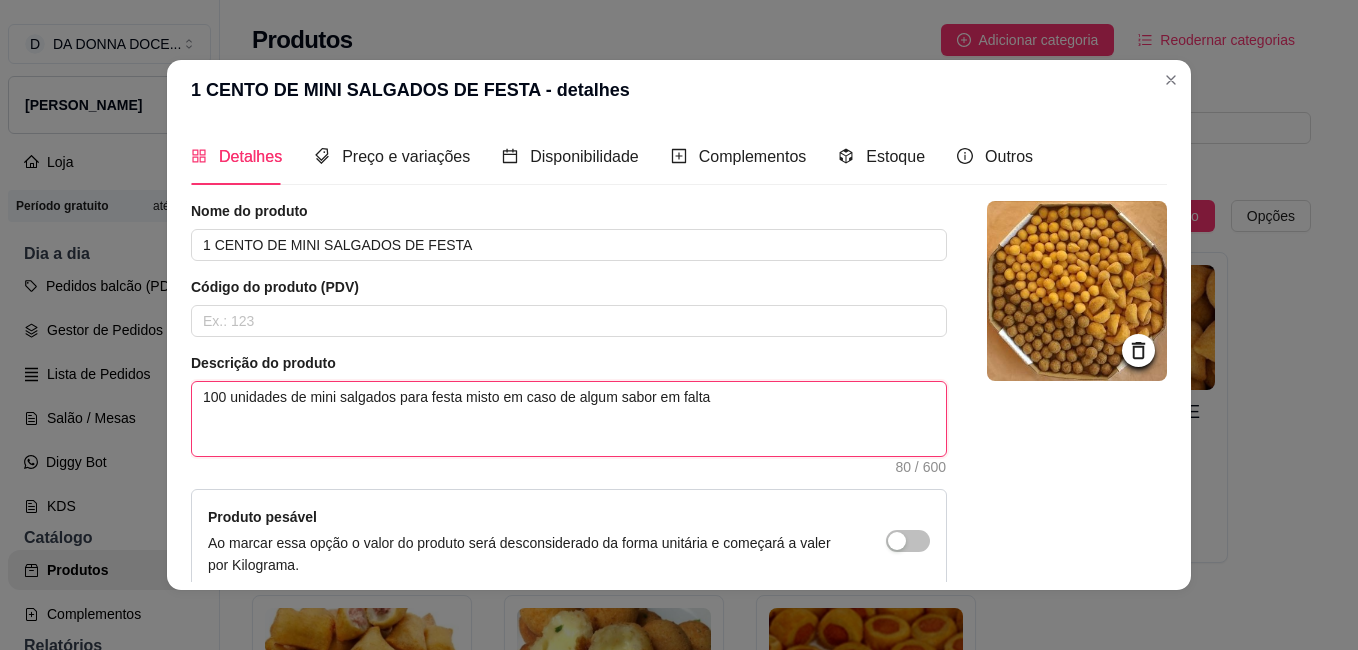 type 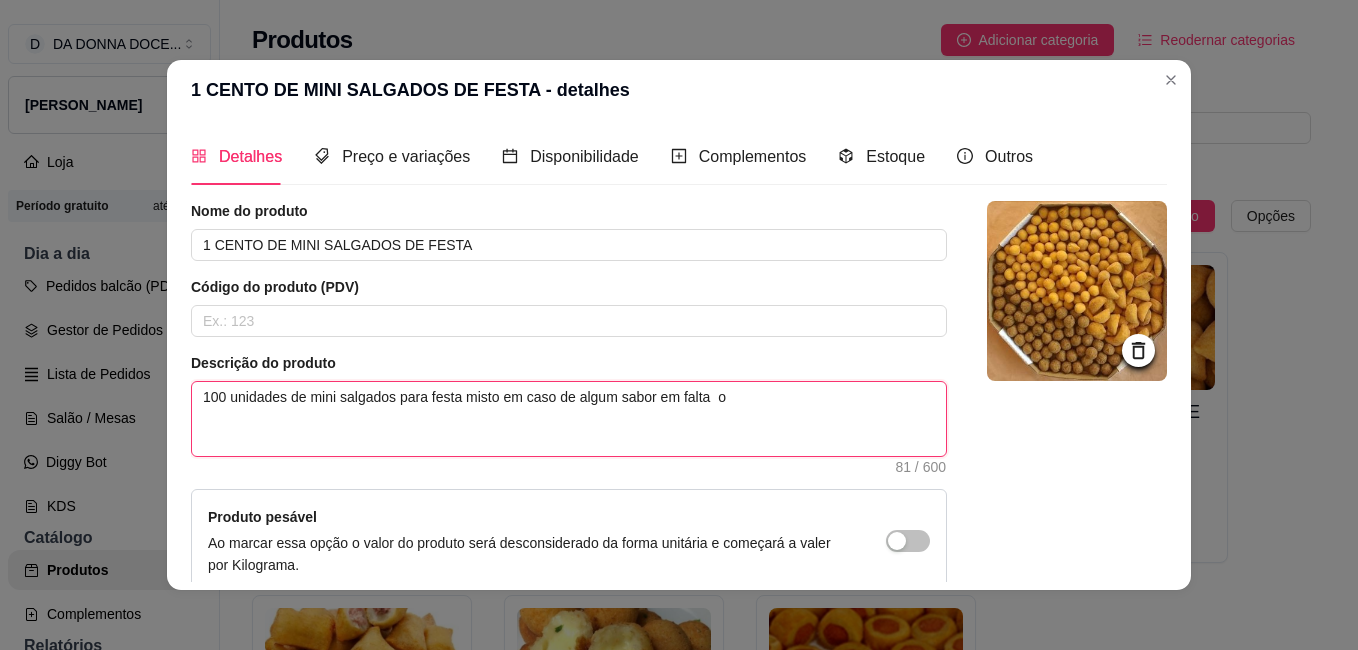 type 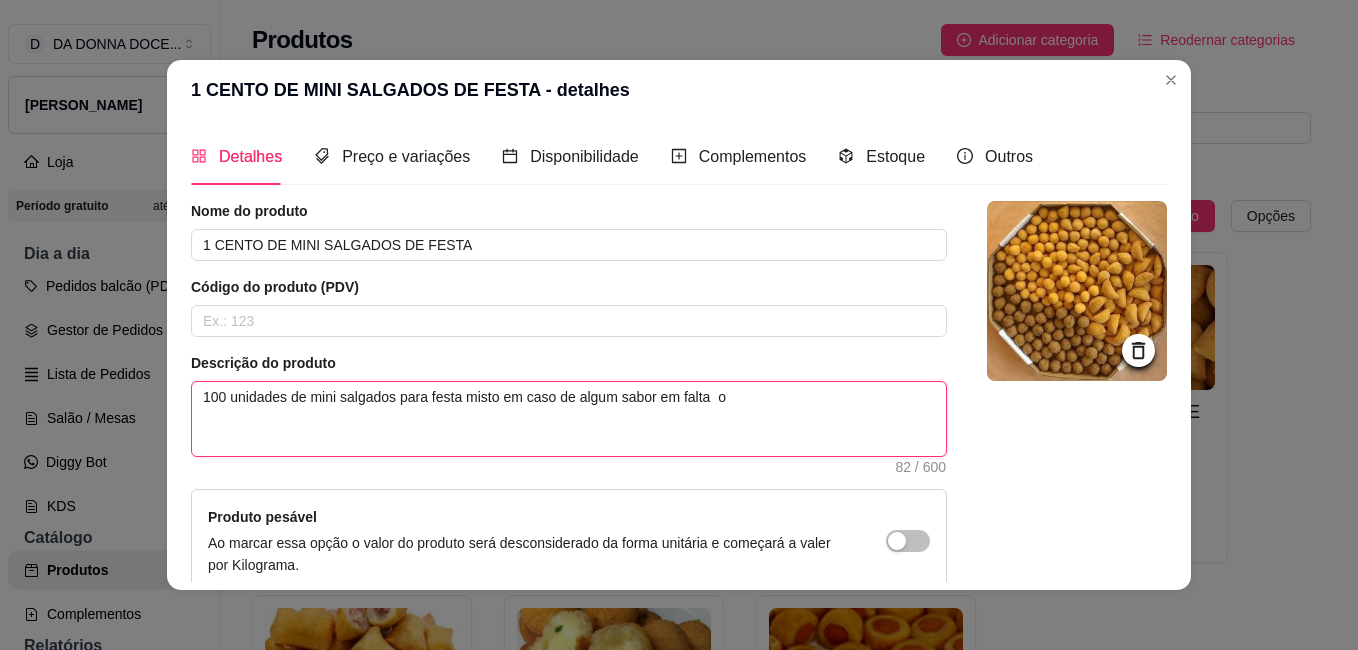 type 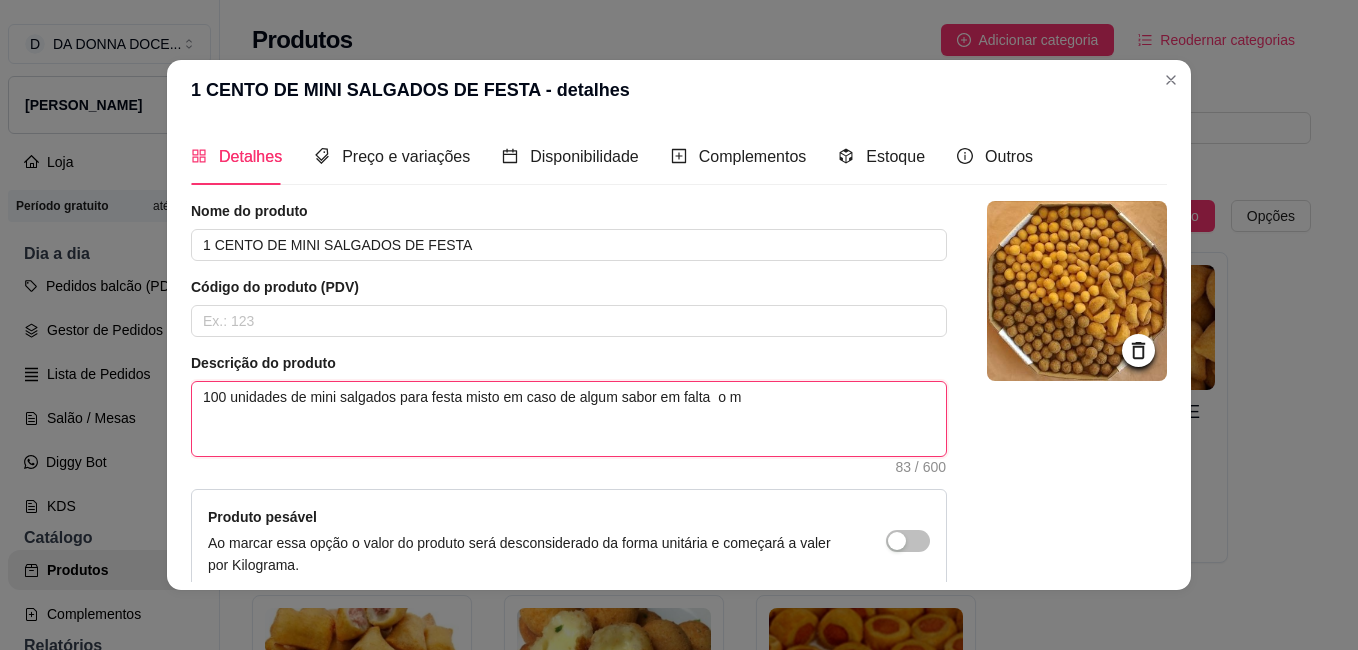 type 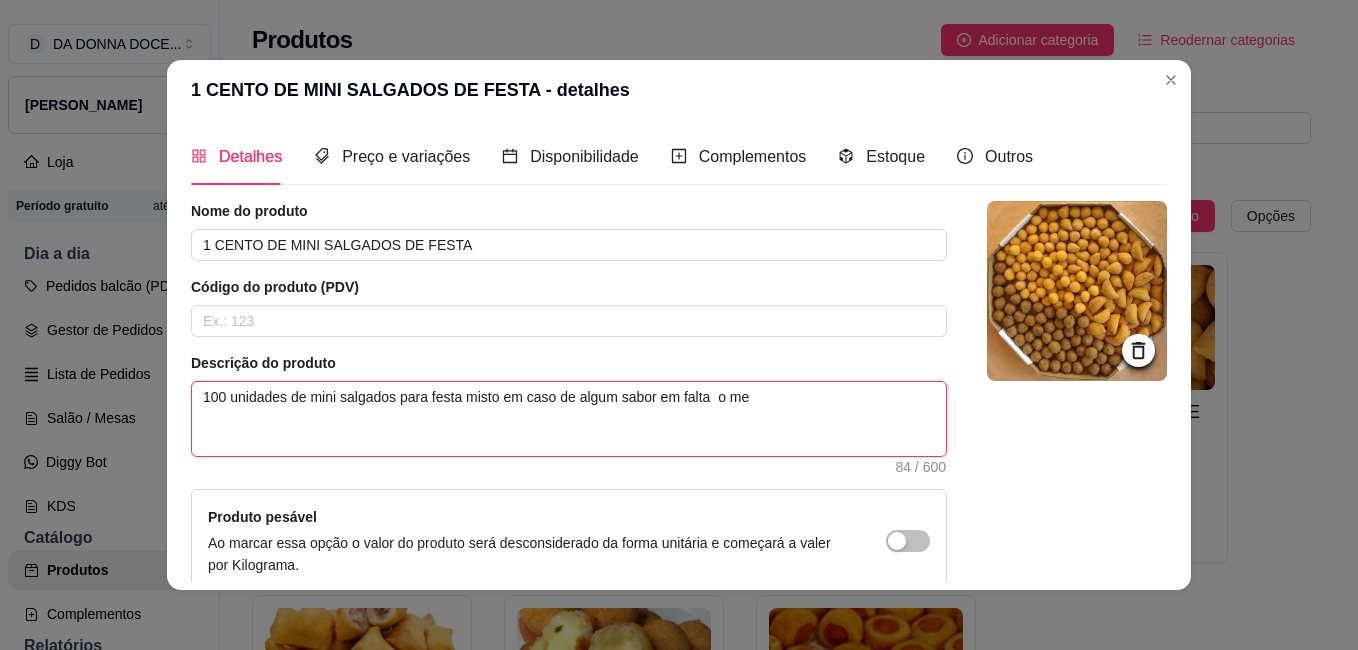 type 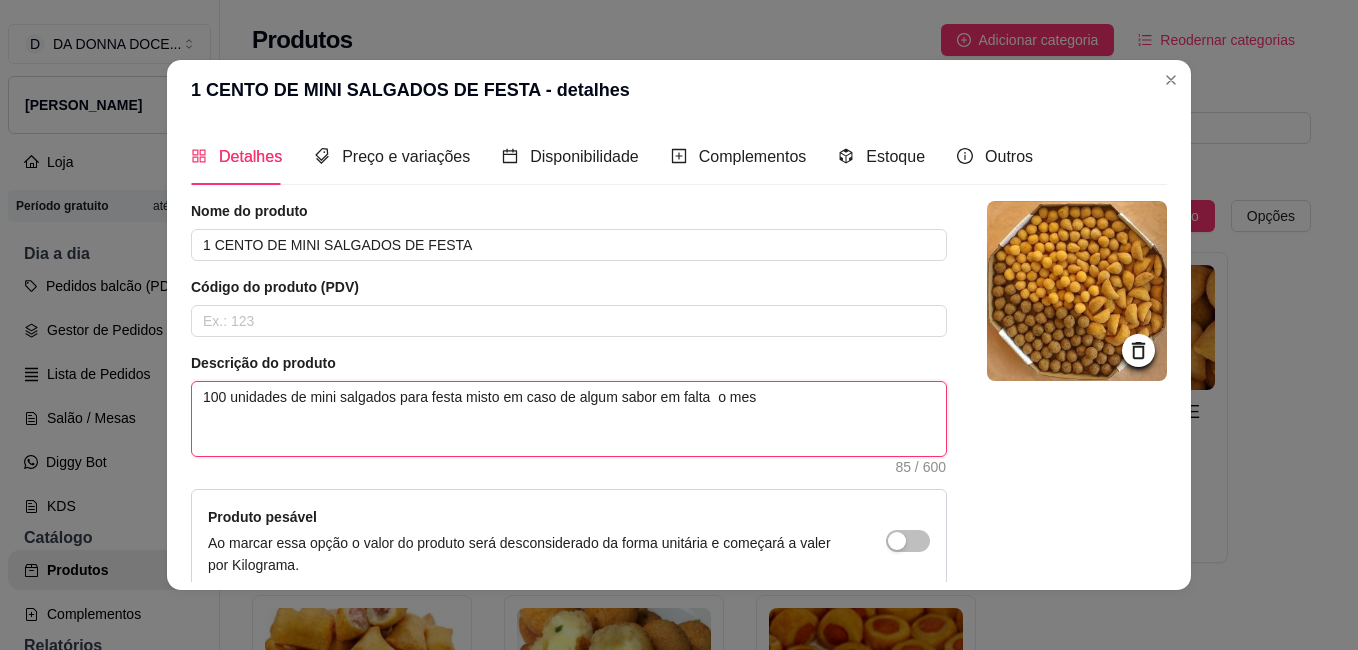 type 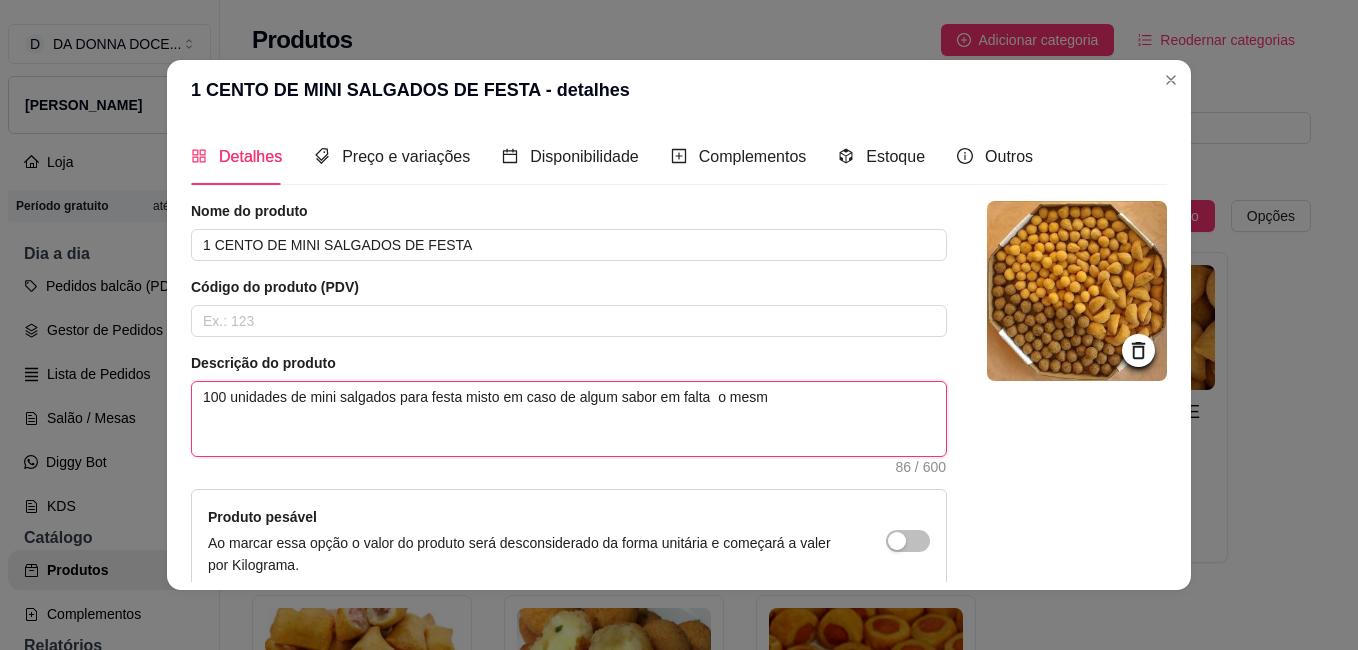 type 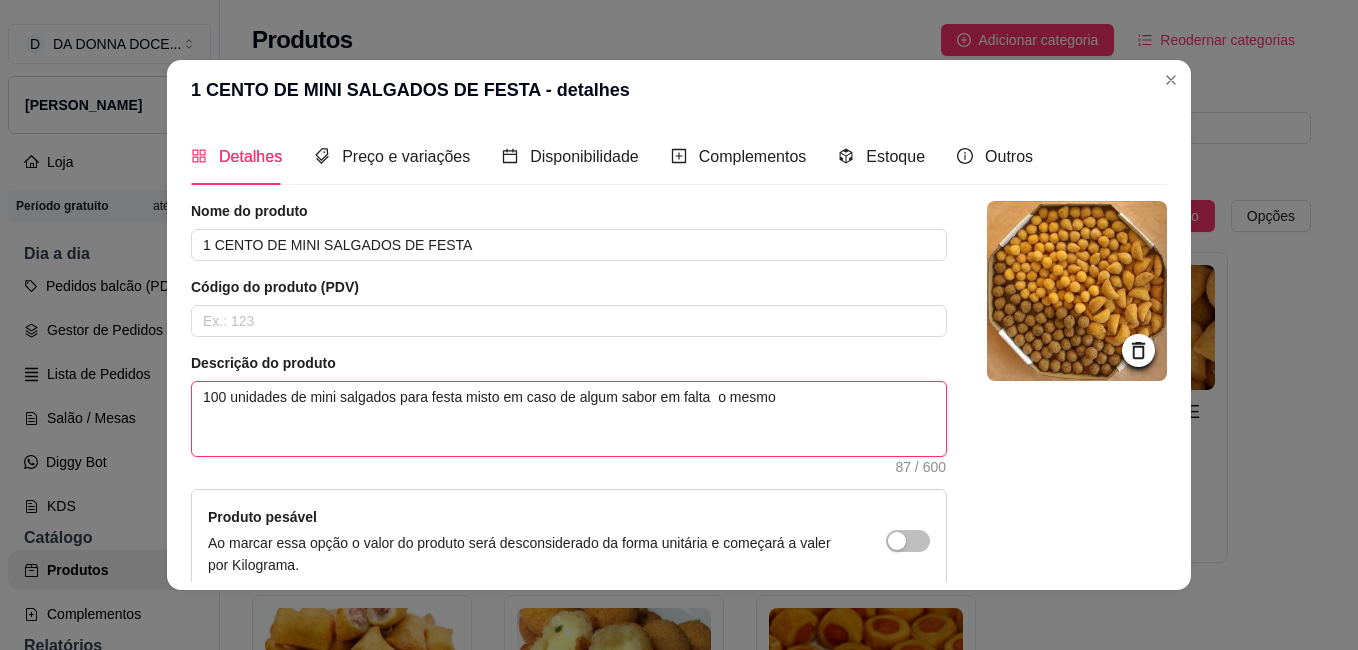 type 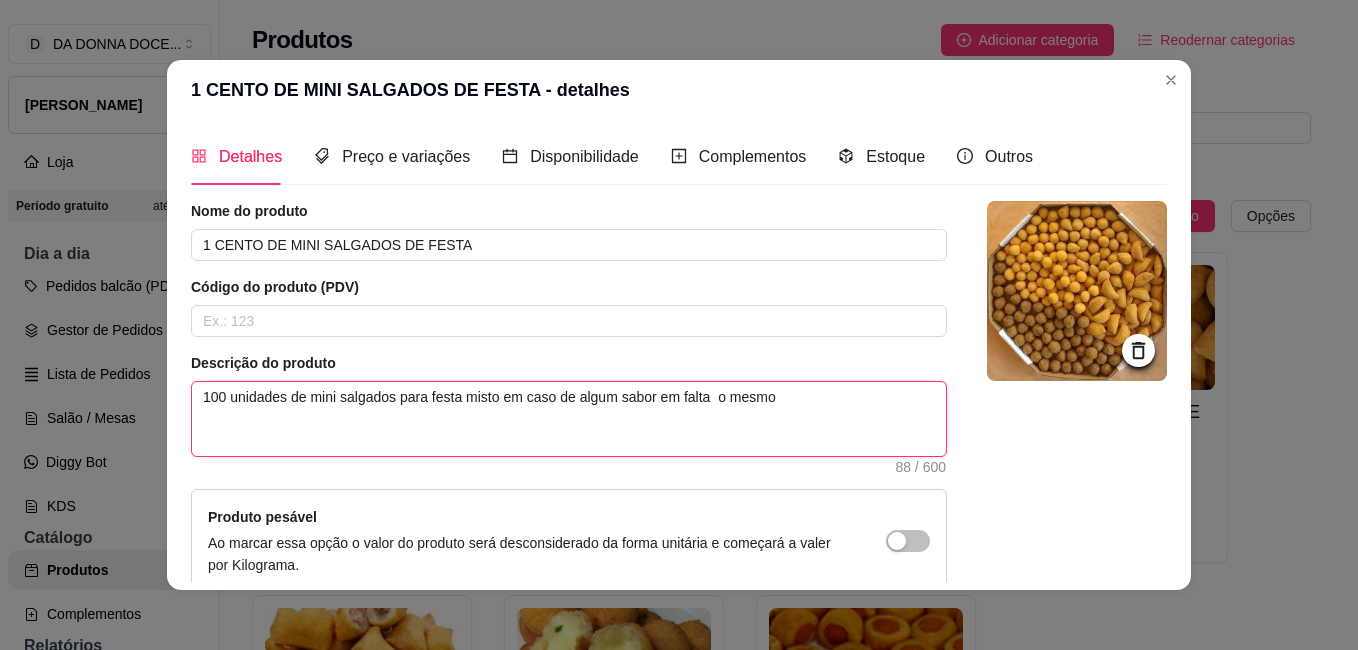 type 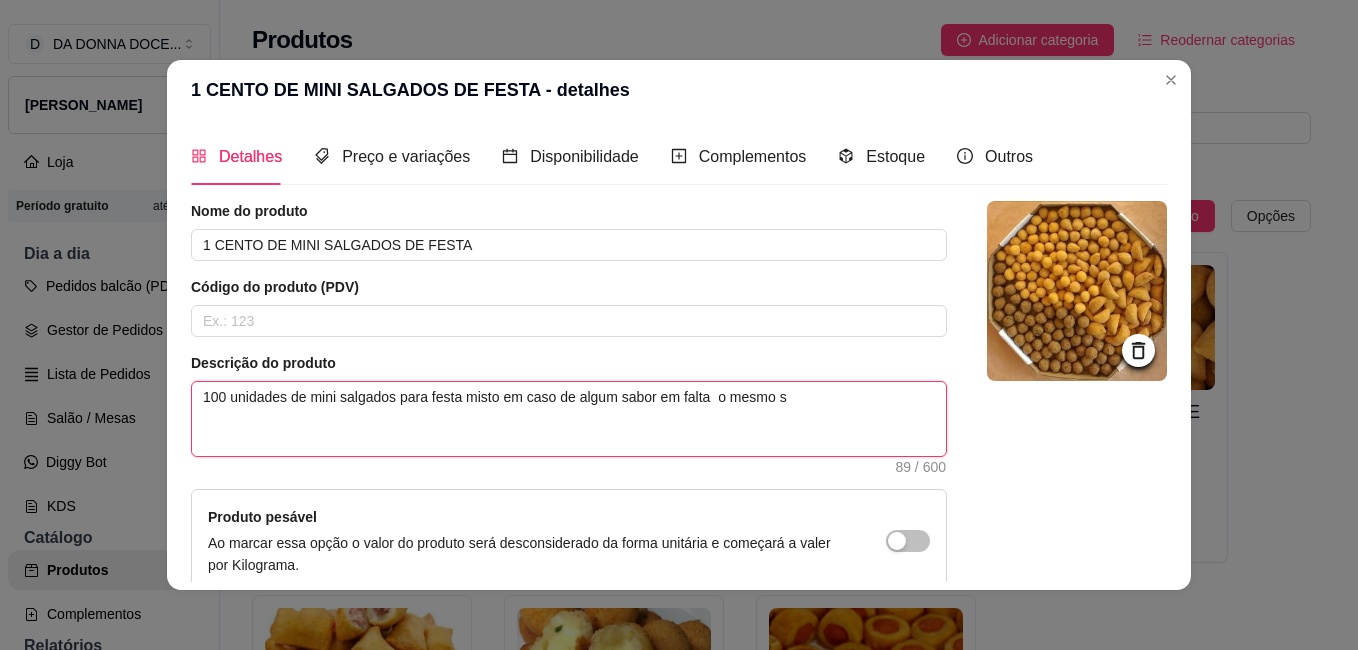 type 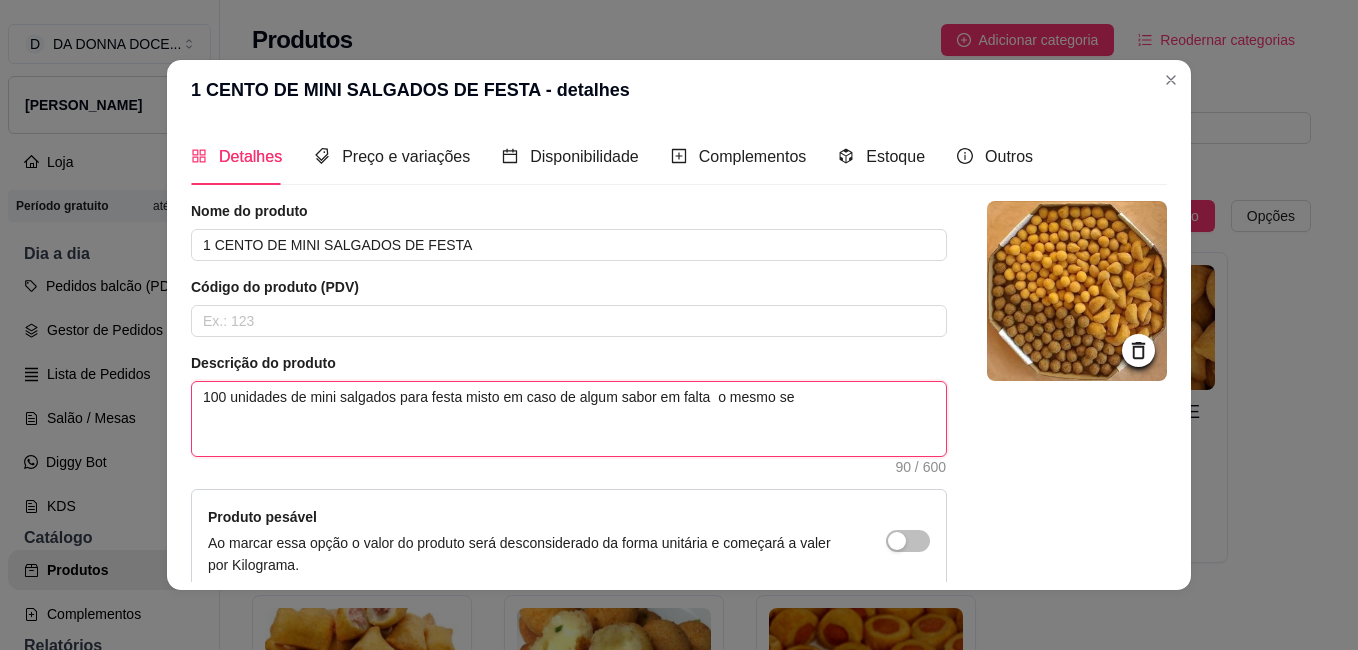 type 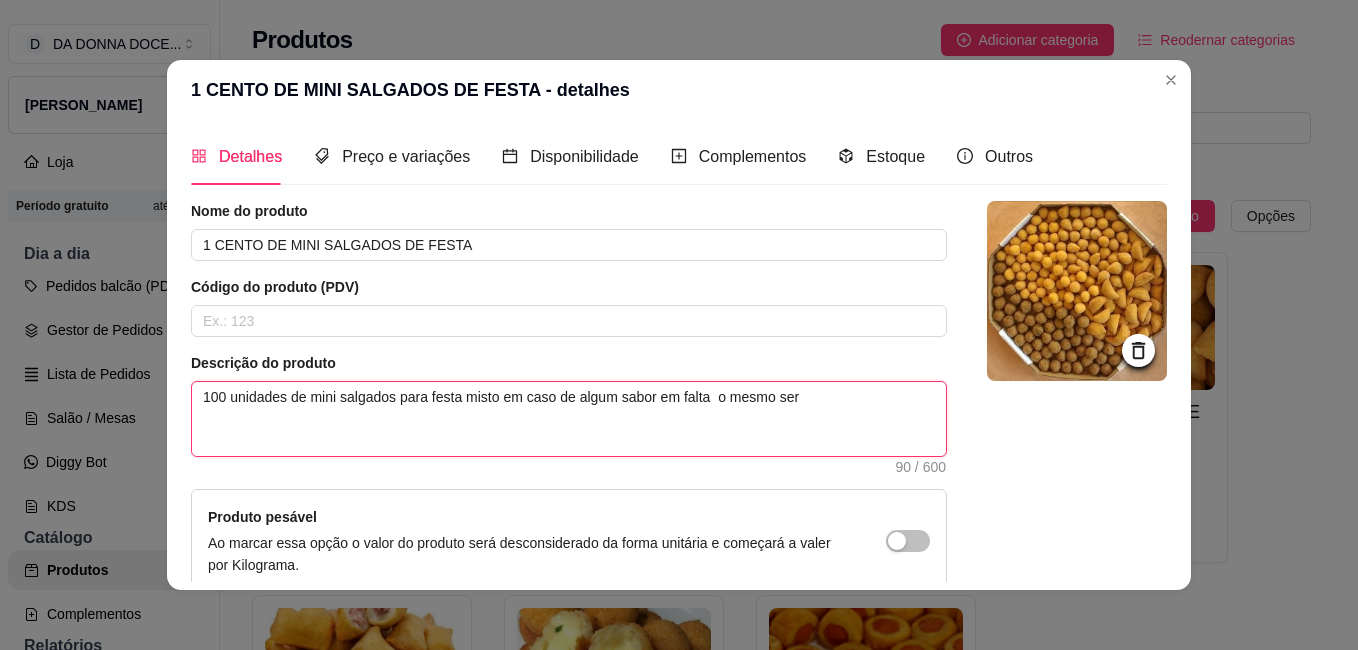 type 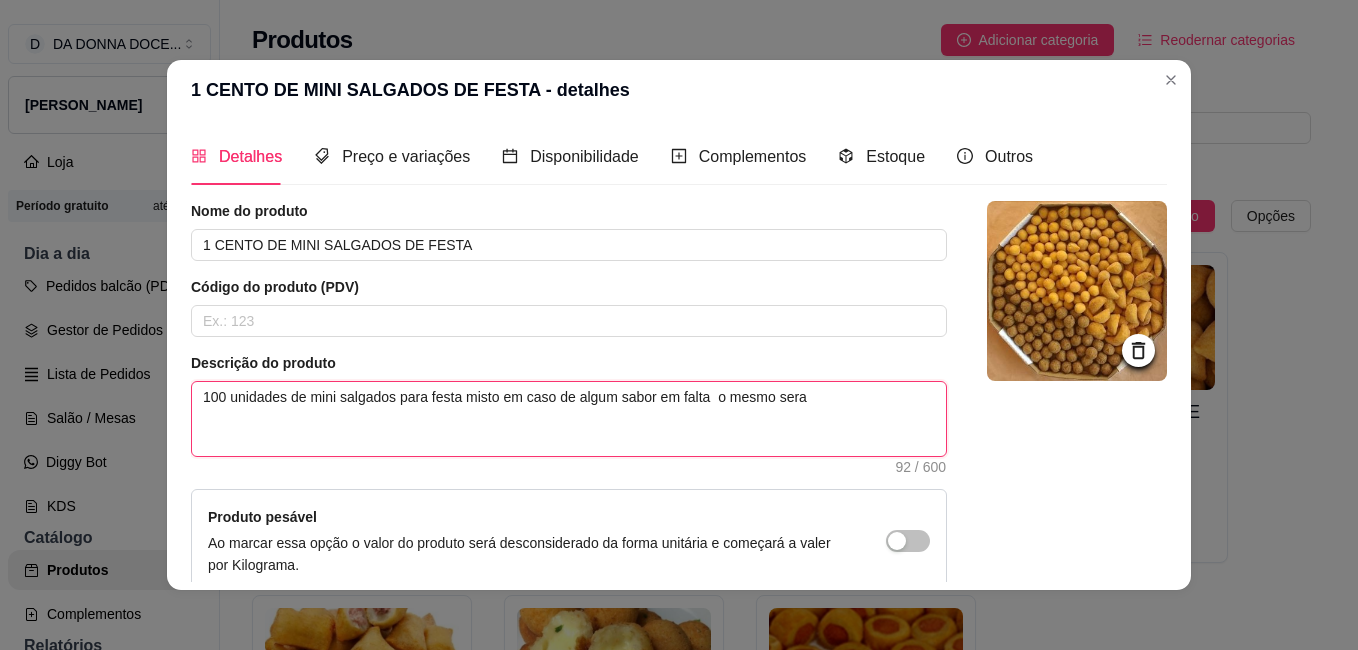 type 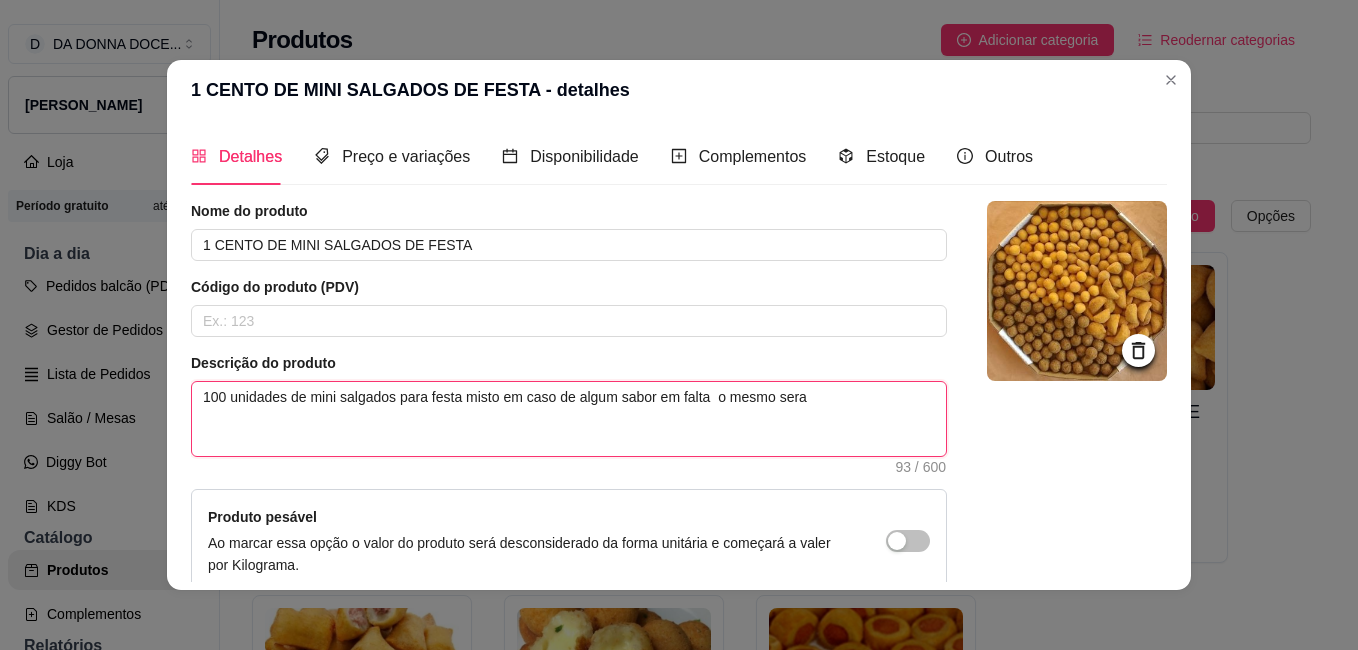 type 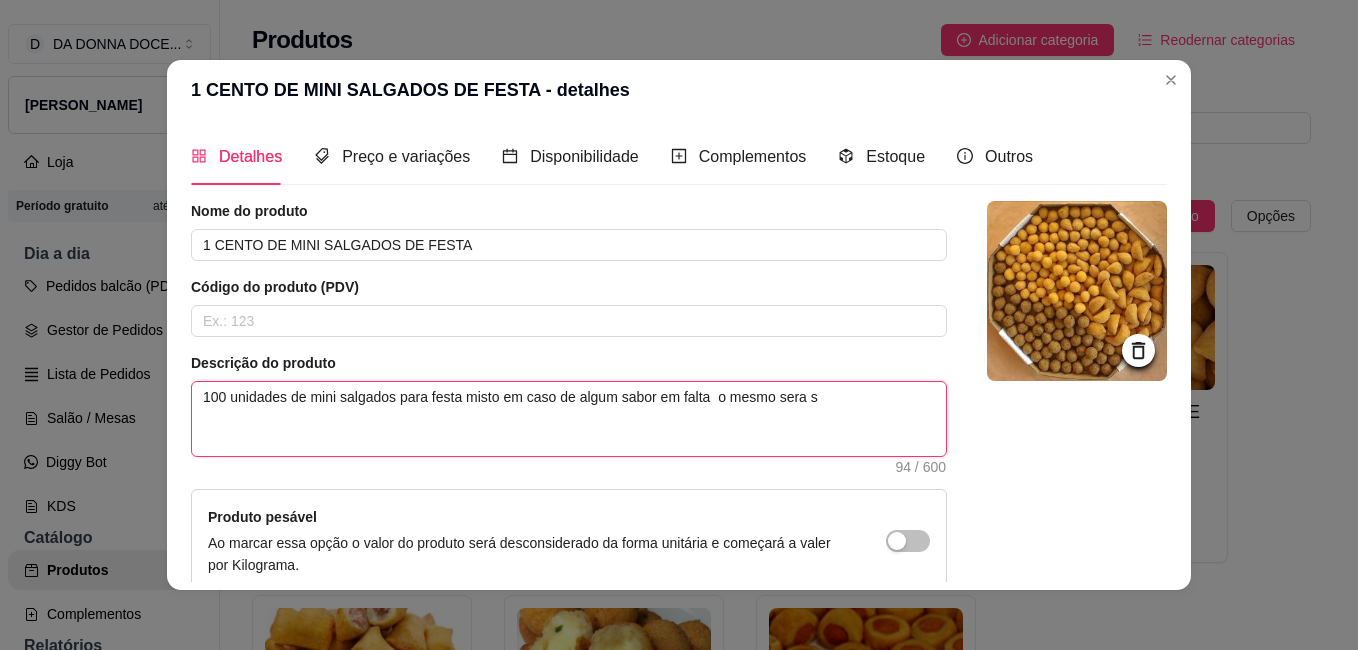 type 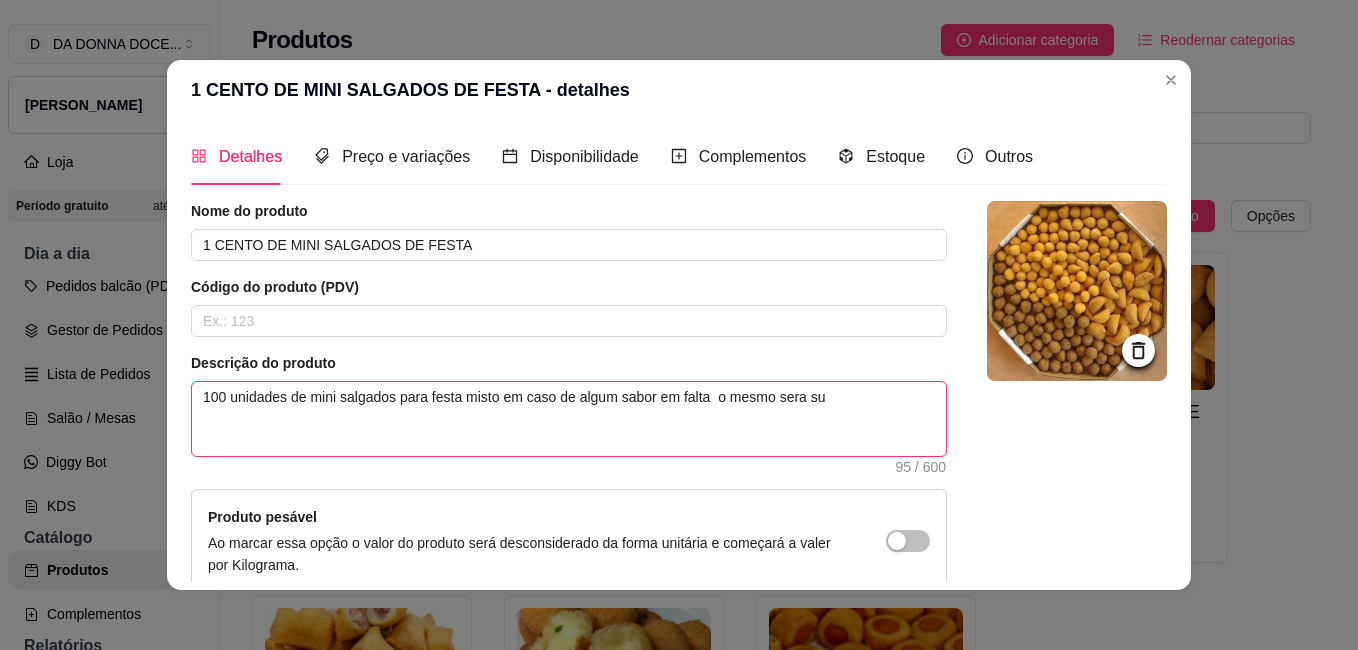 type 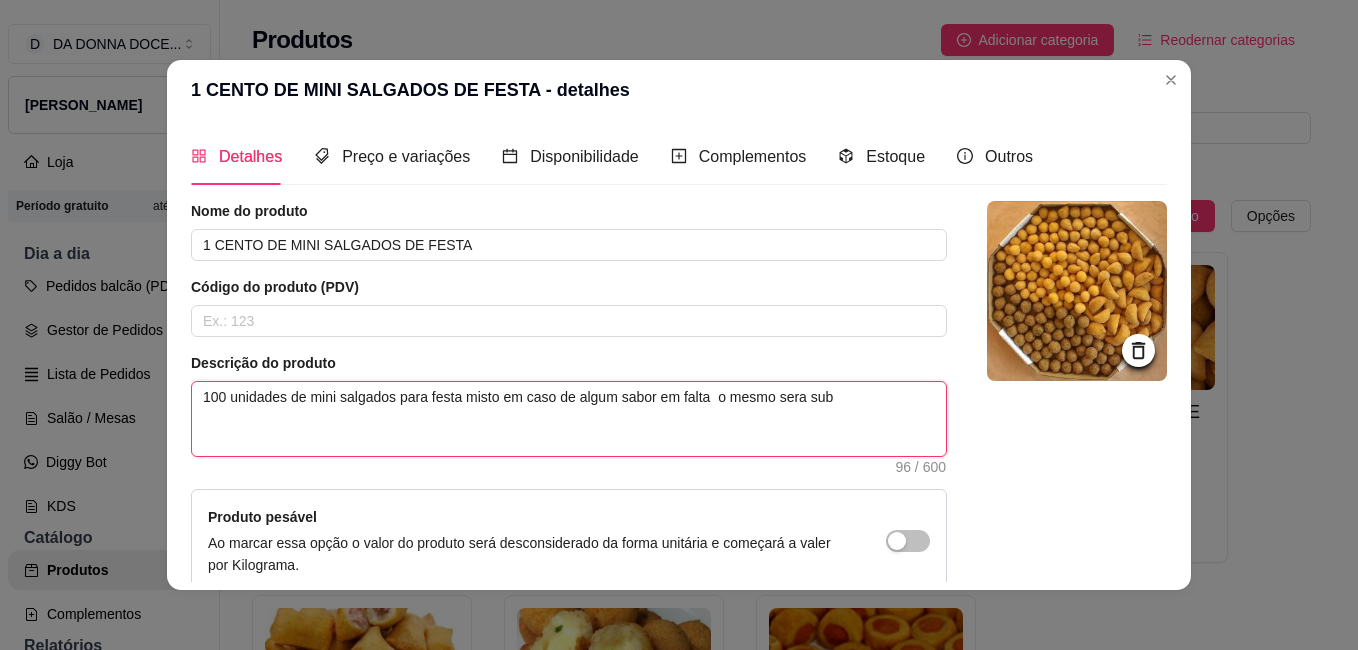 type 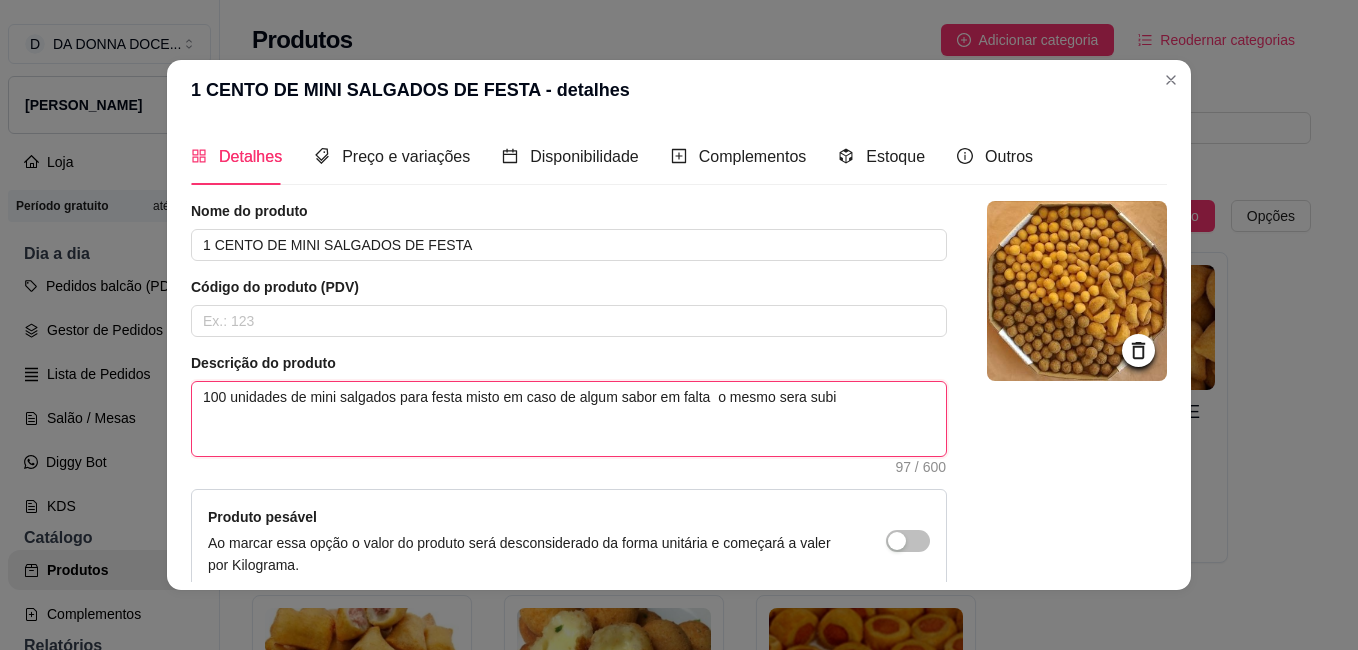 type 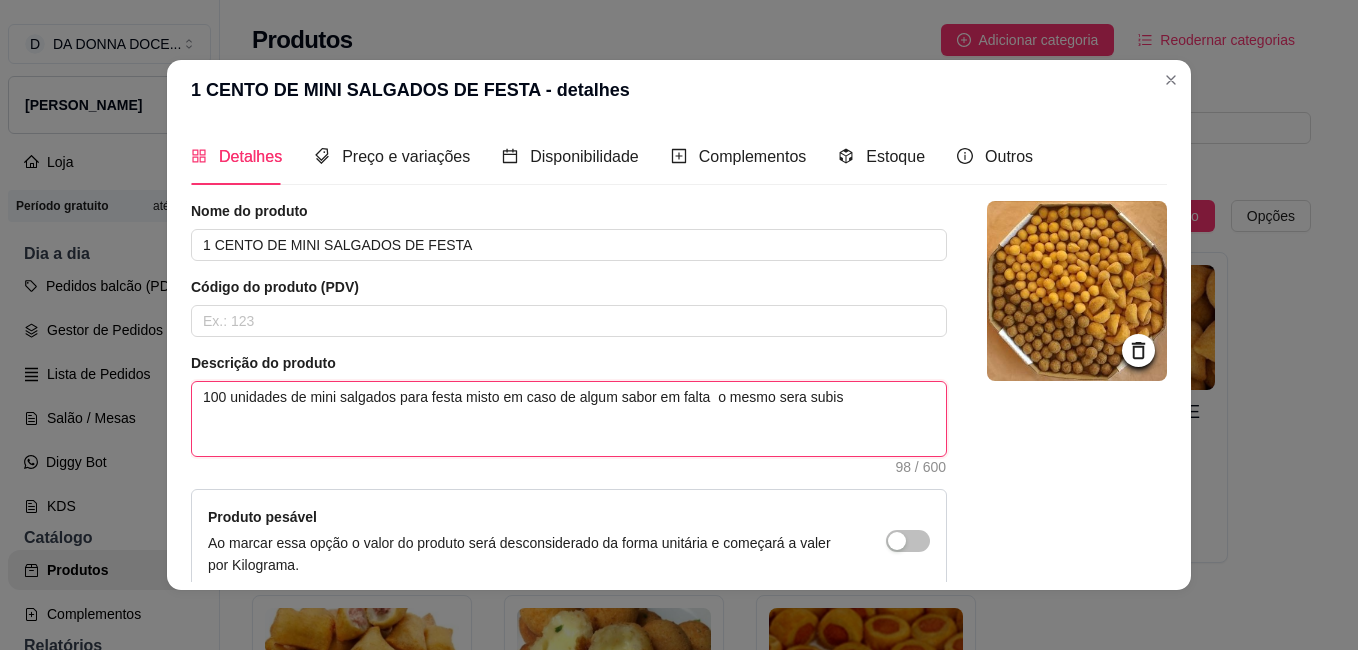 type 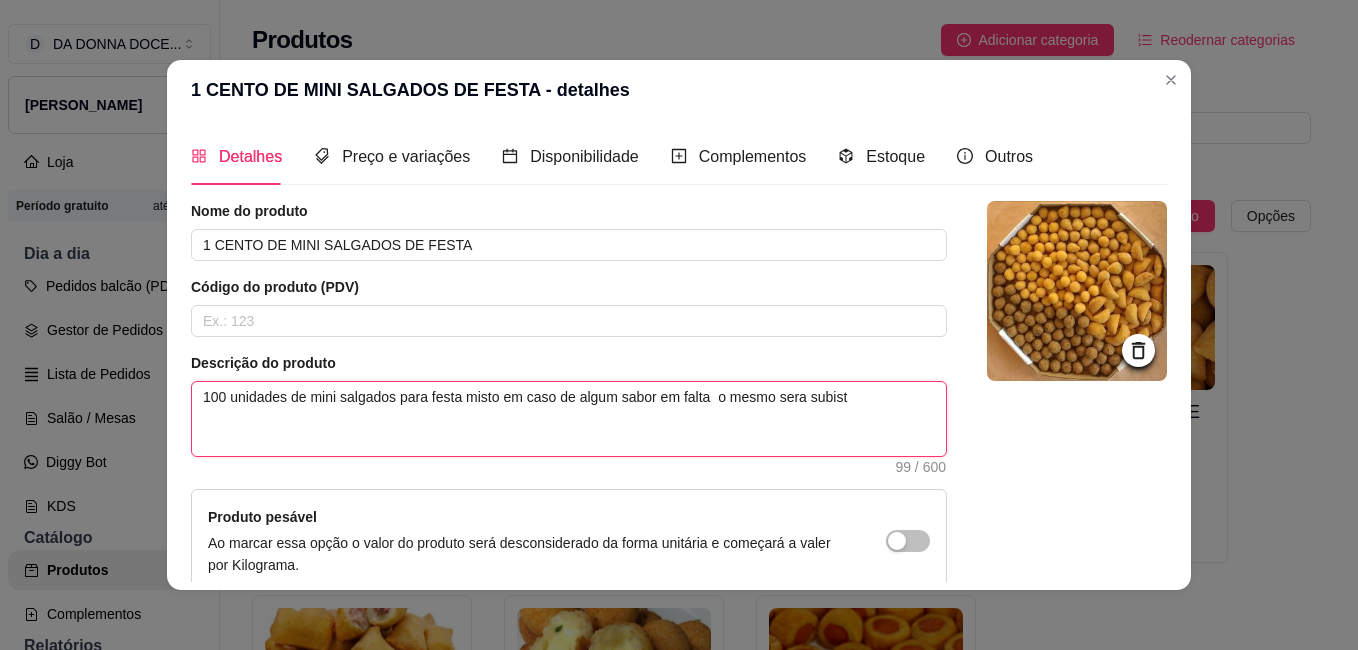 type 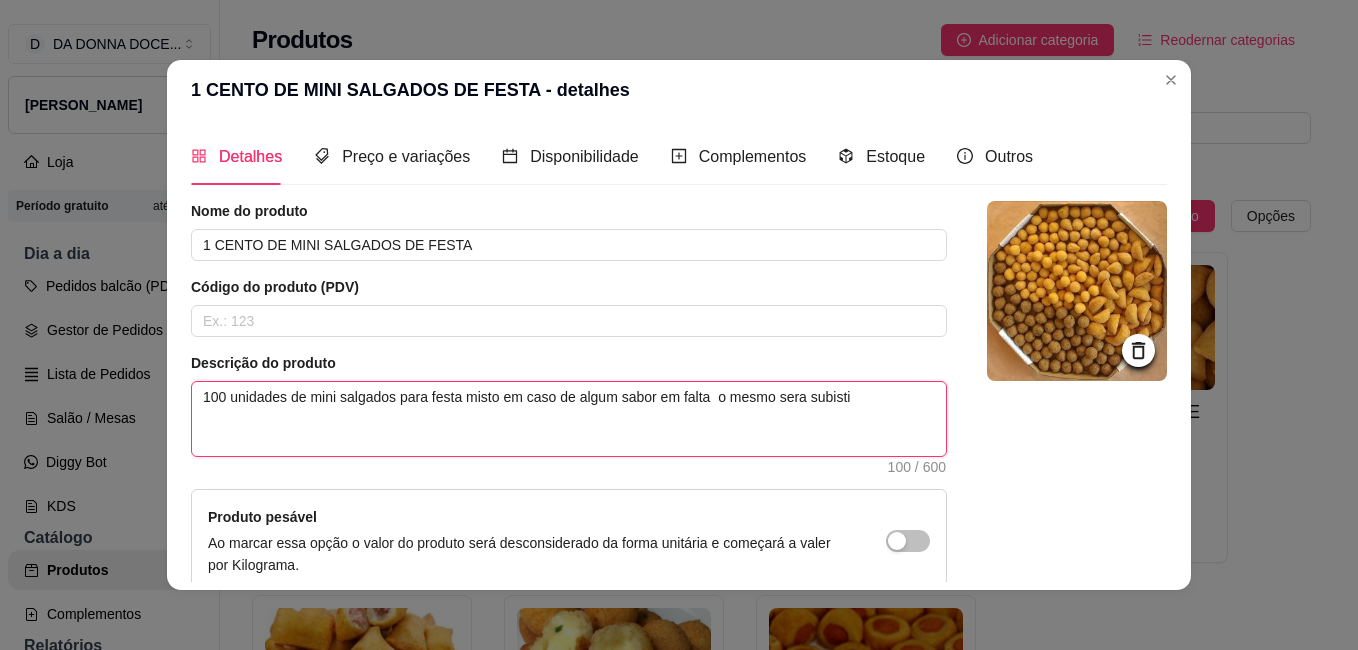 type 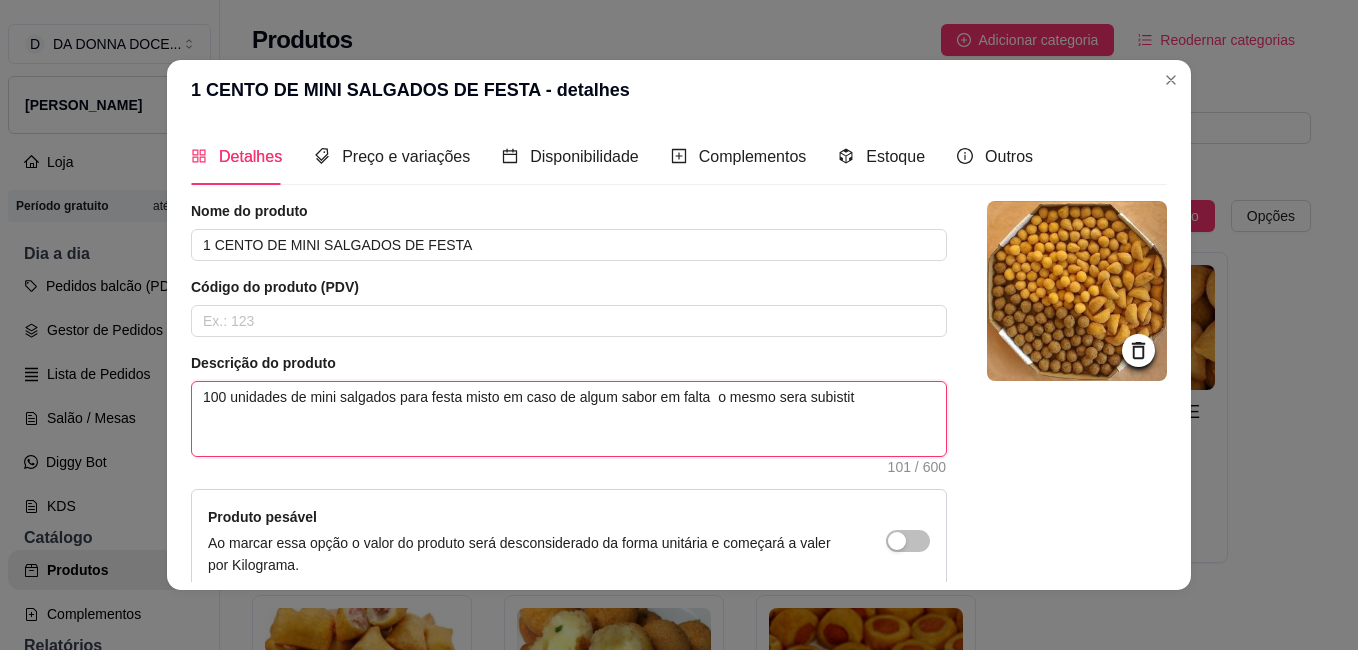 type 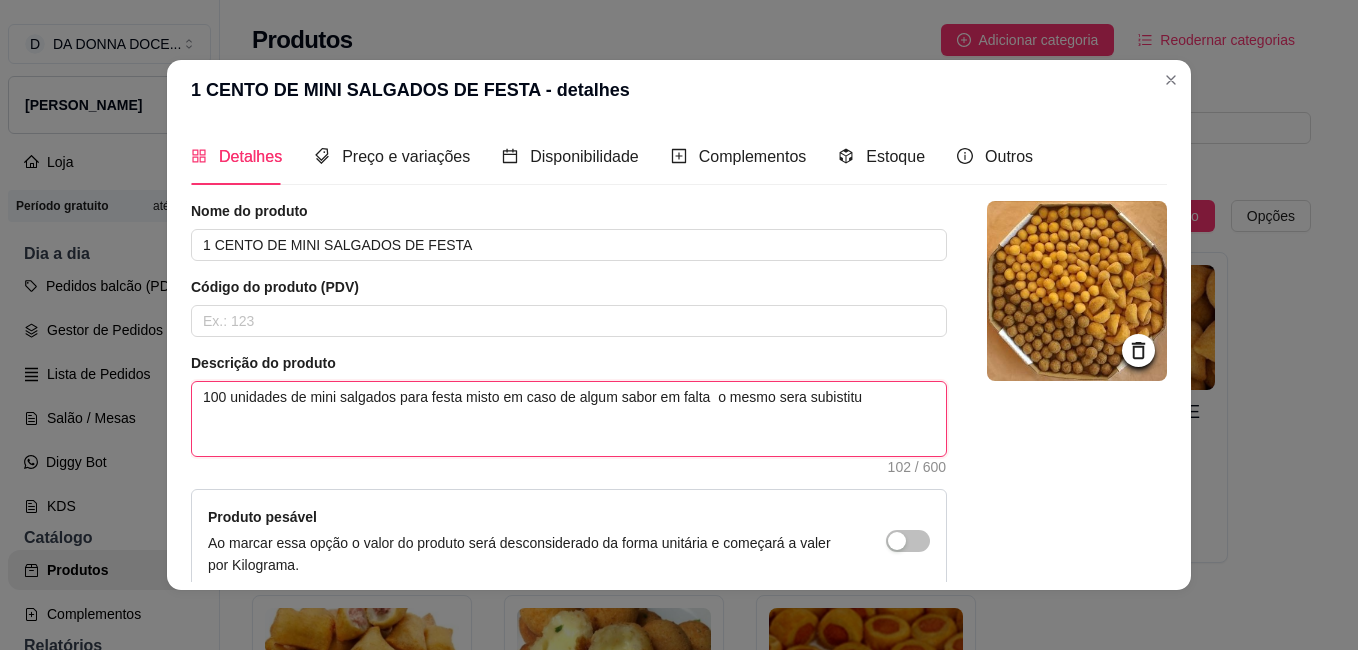 type 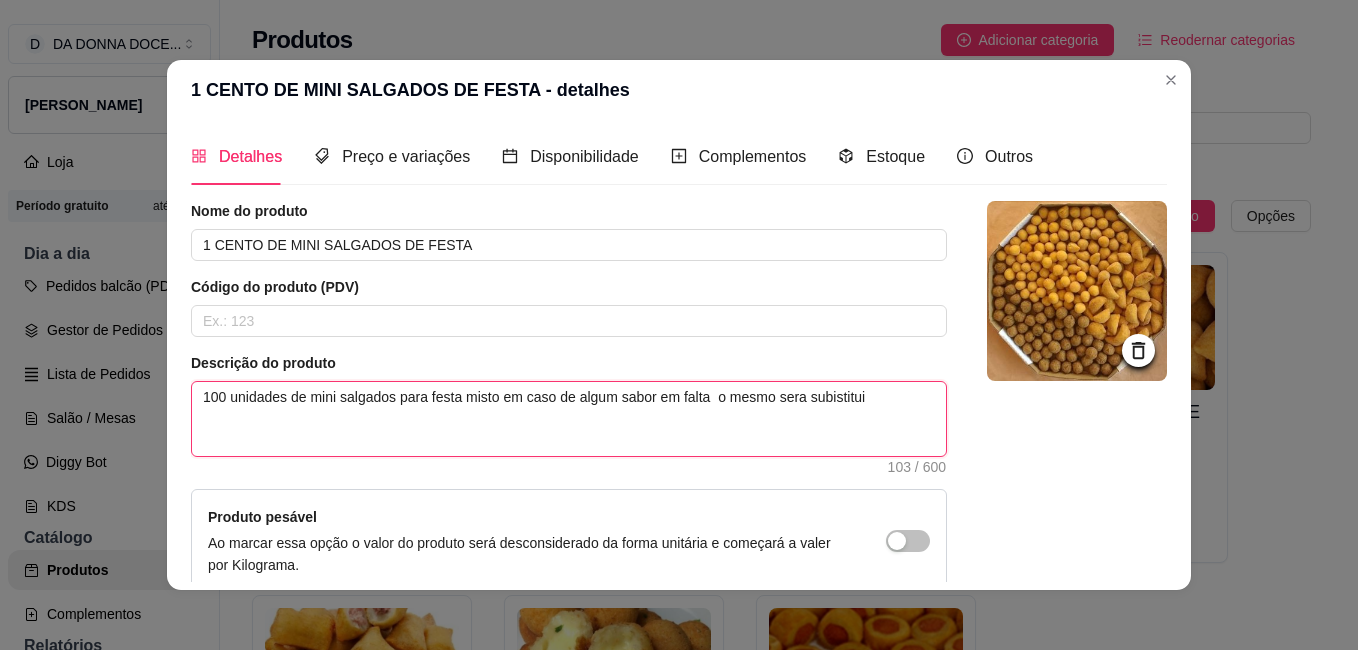 type 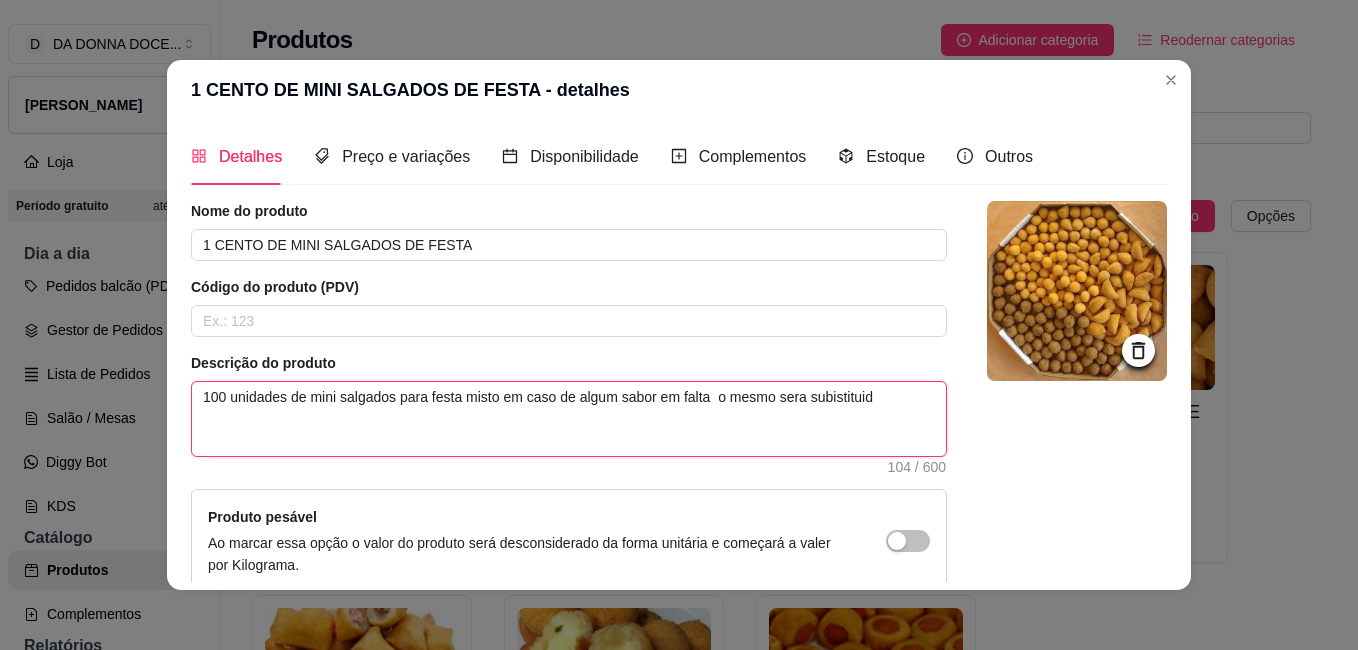 type 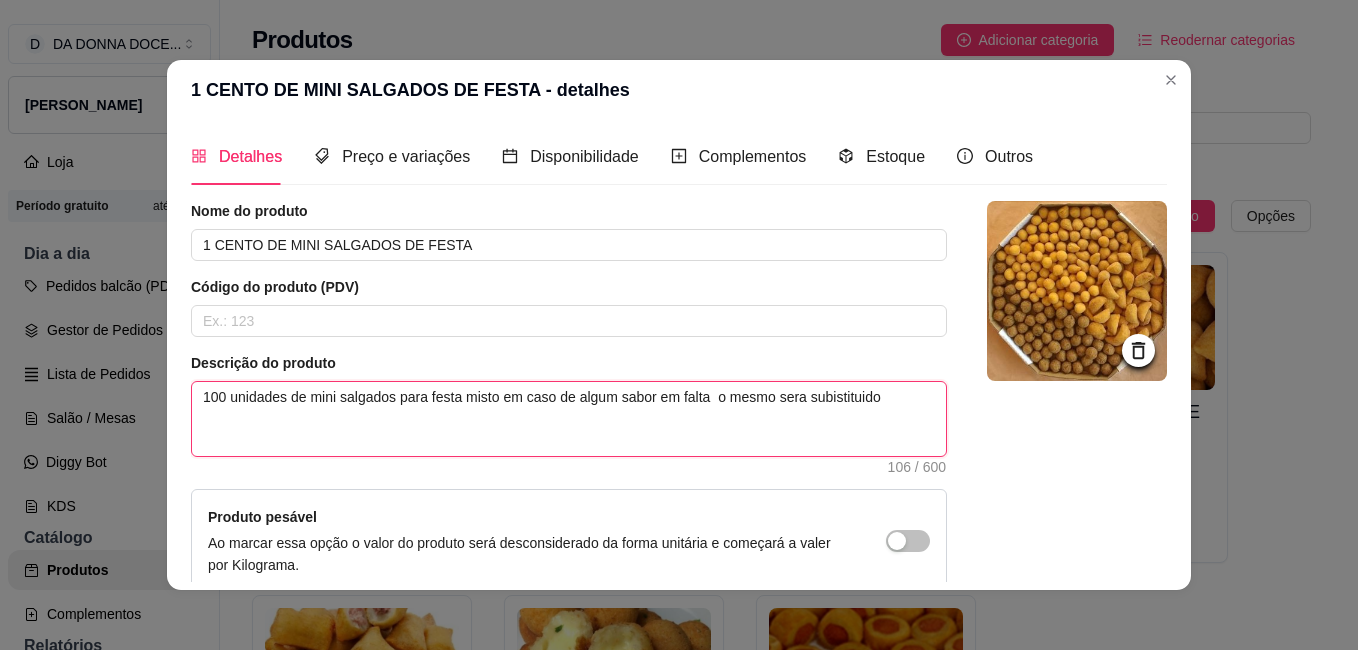 type 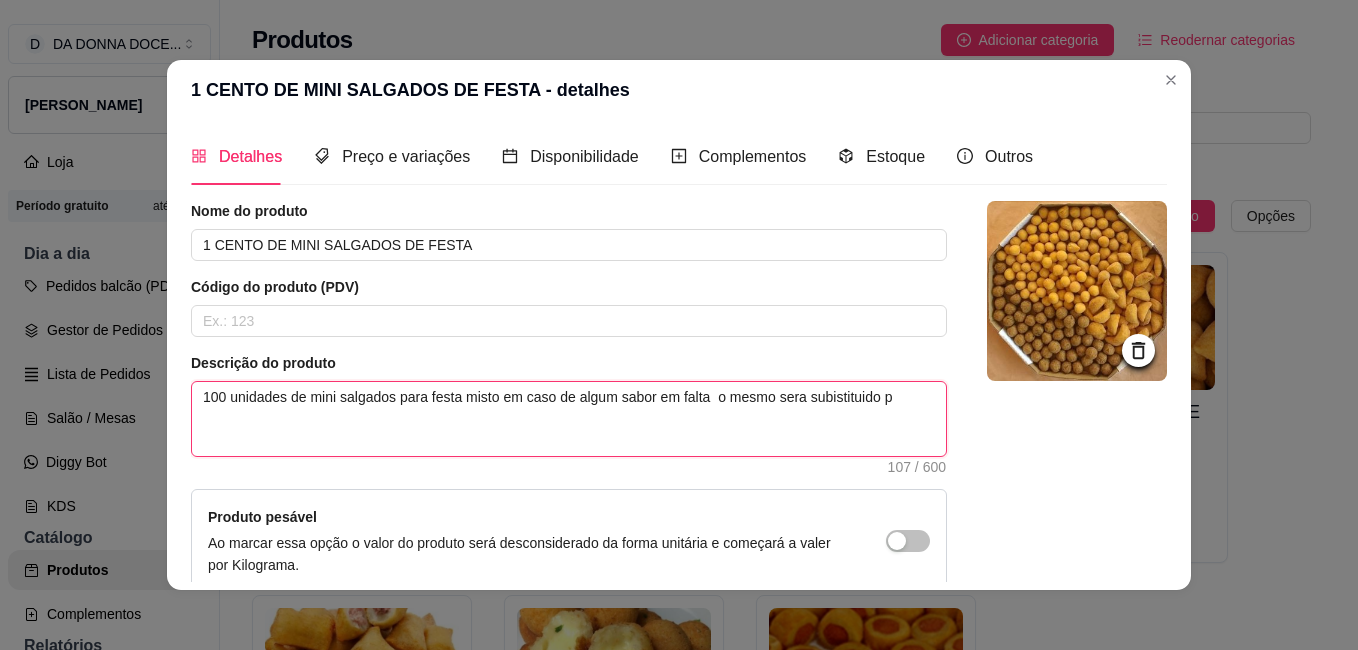 type 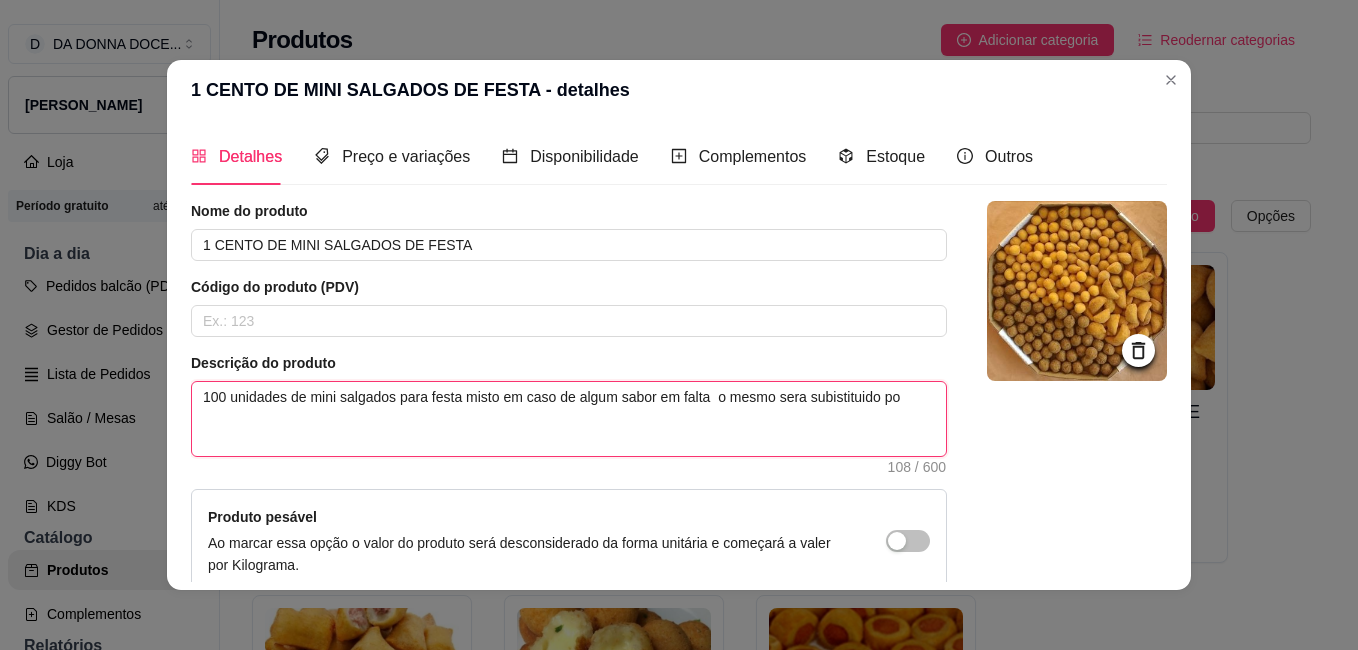 type 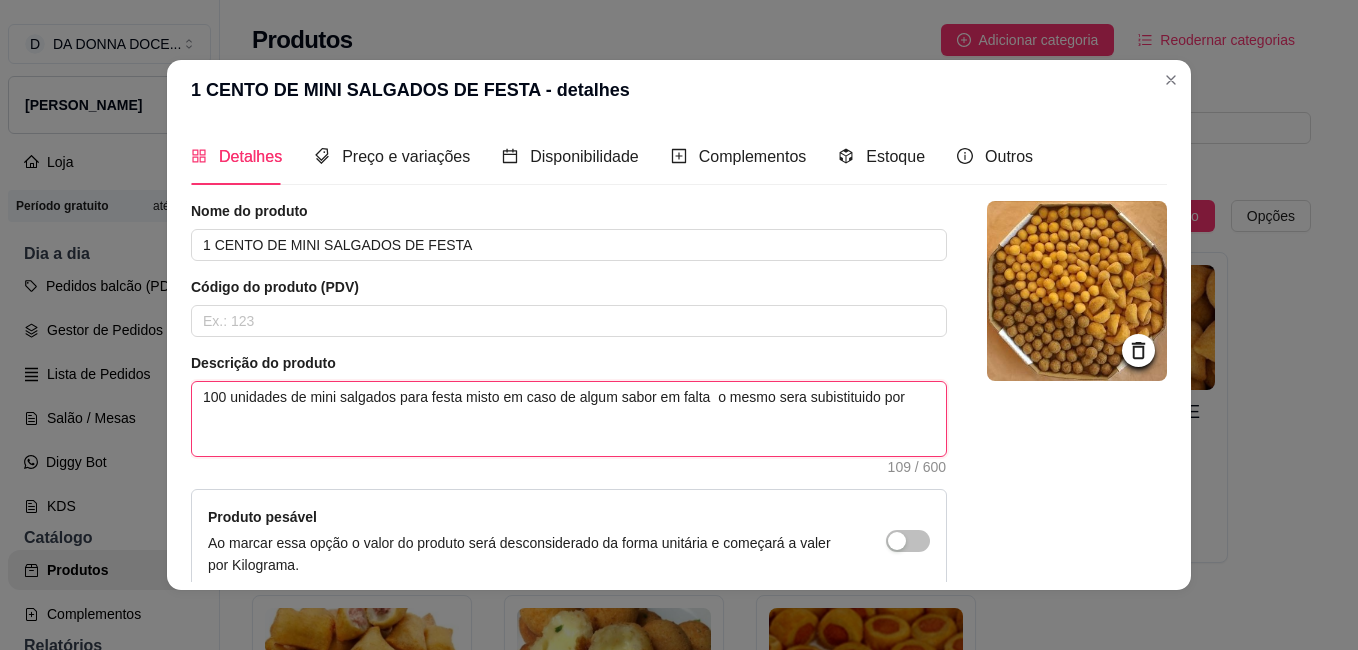 type 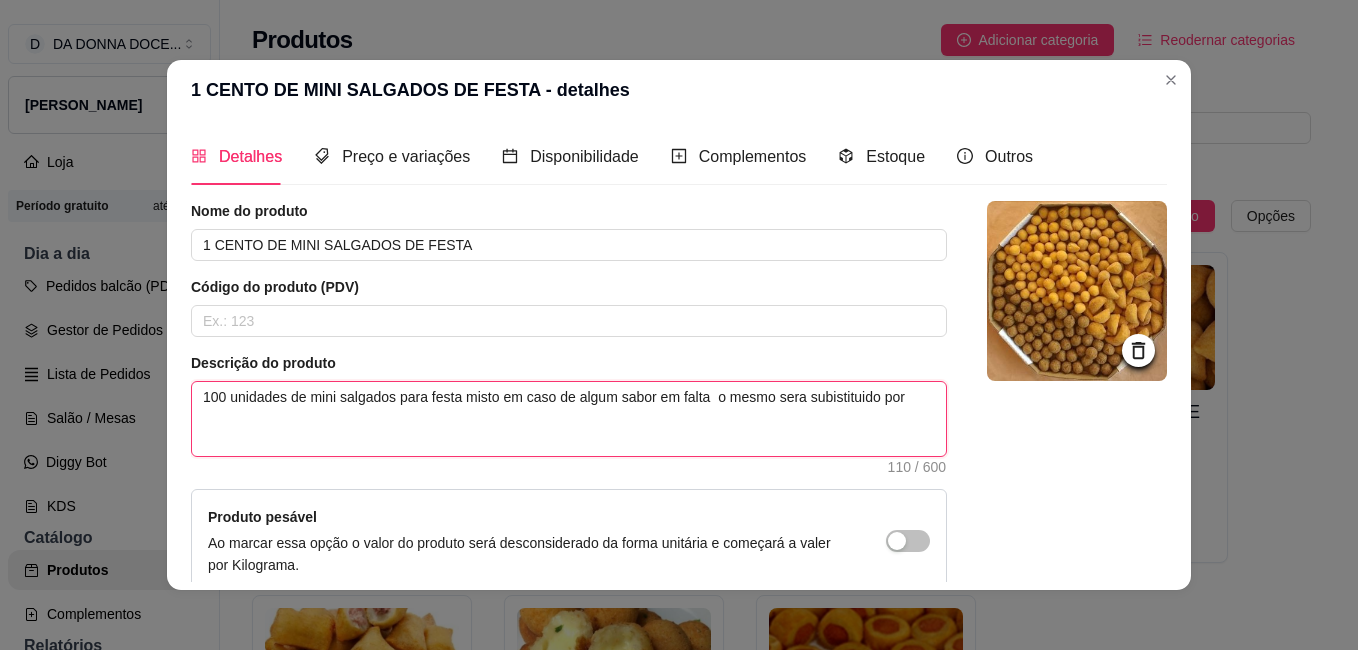 type 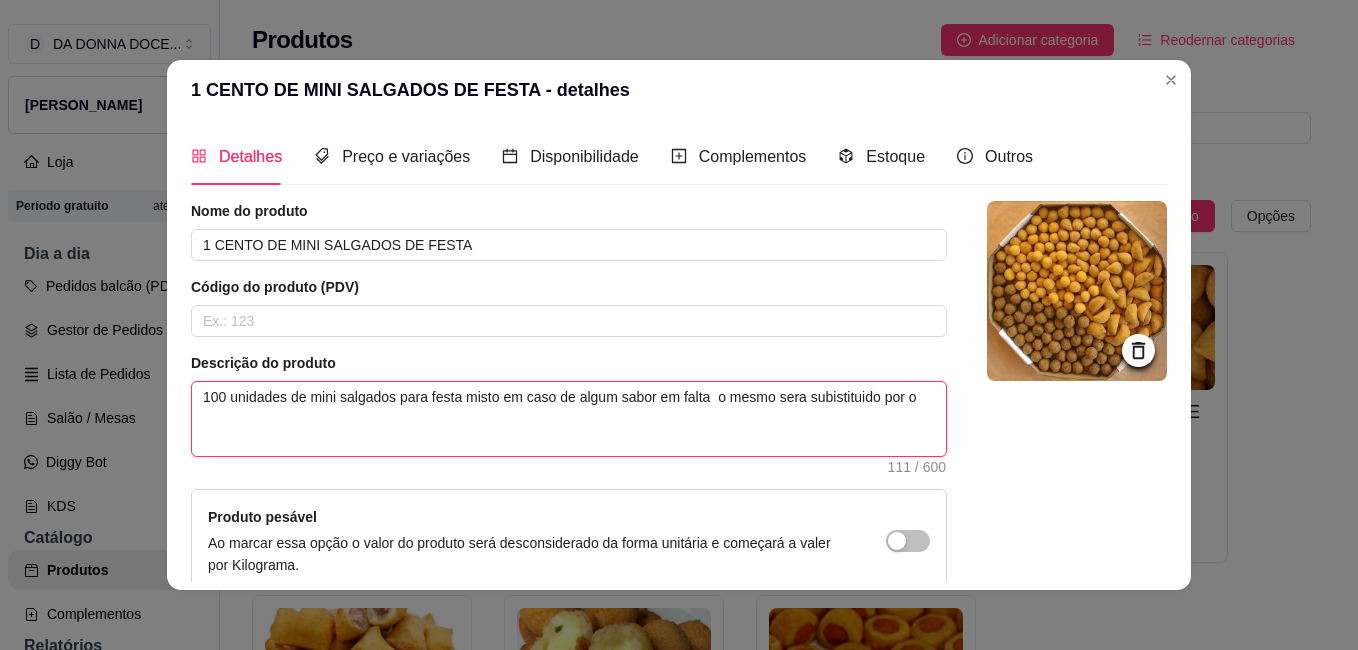 type 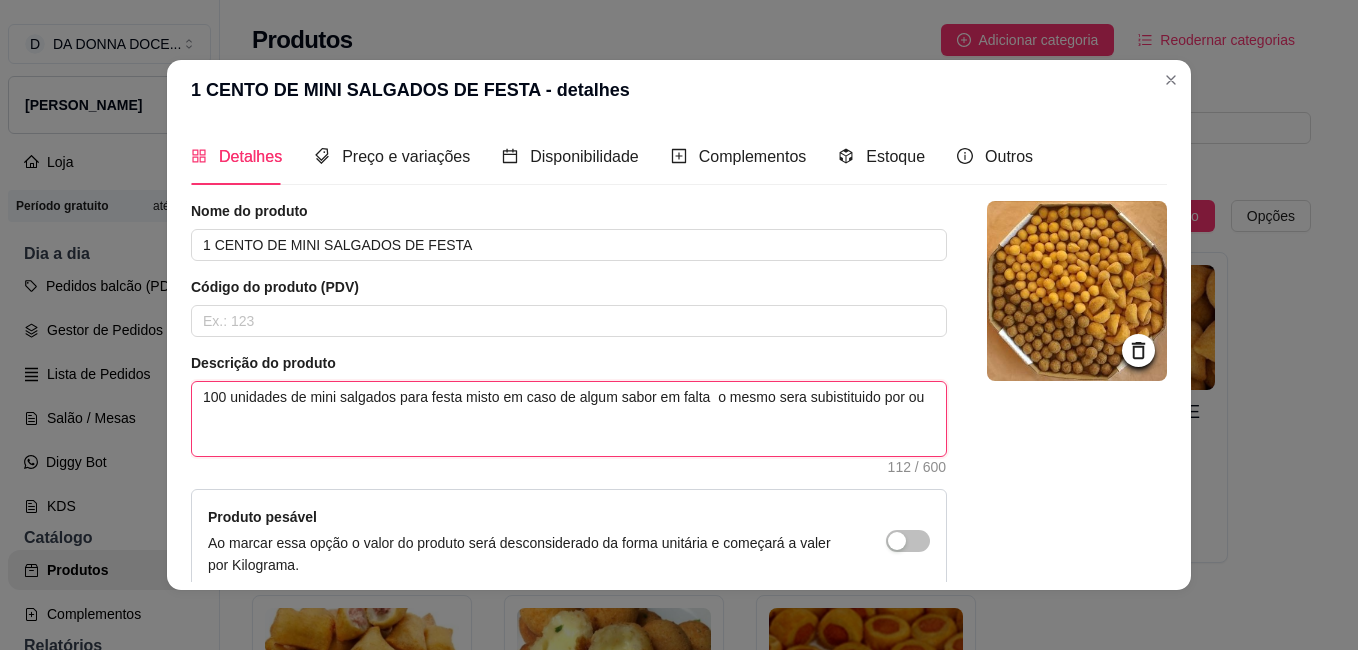 type 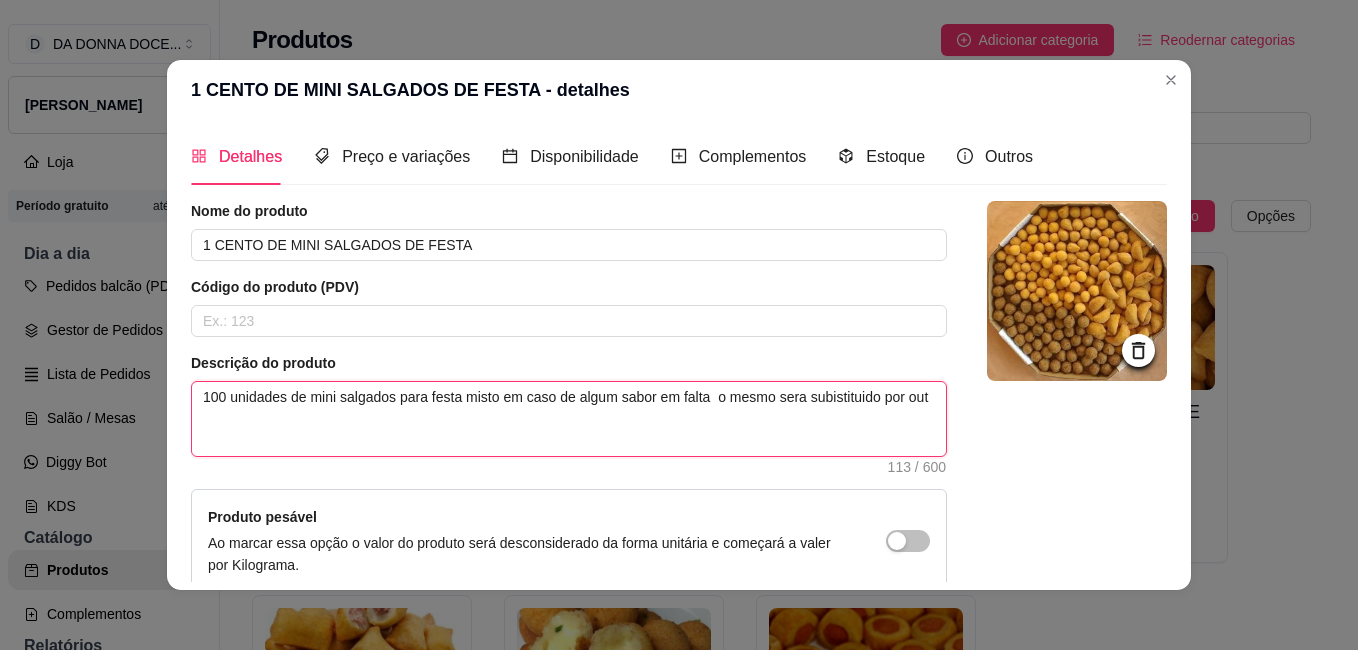 type 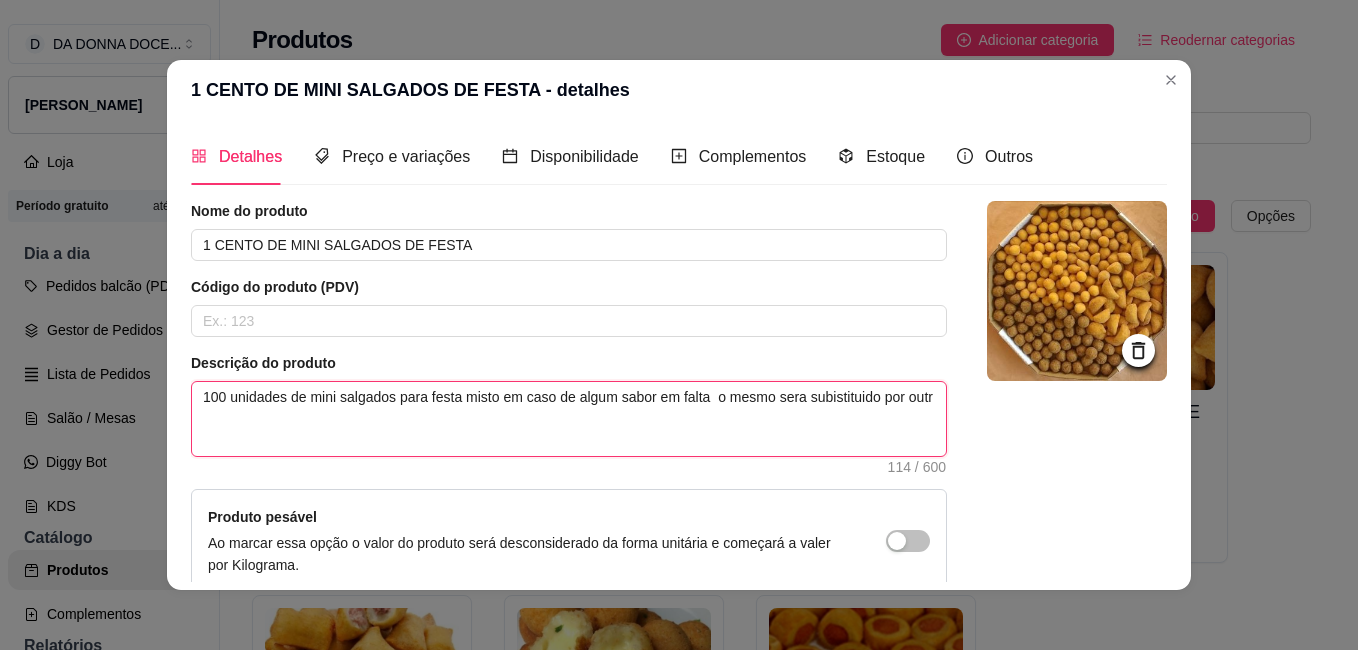 type 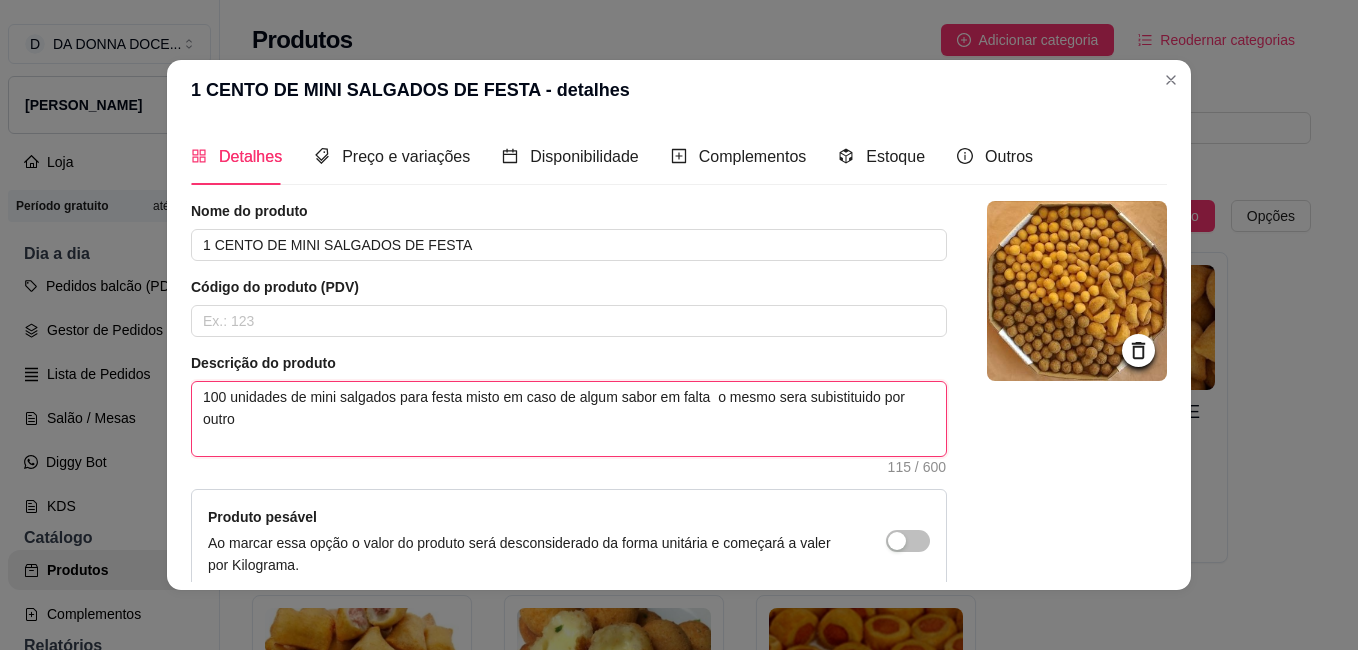 type 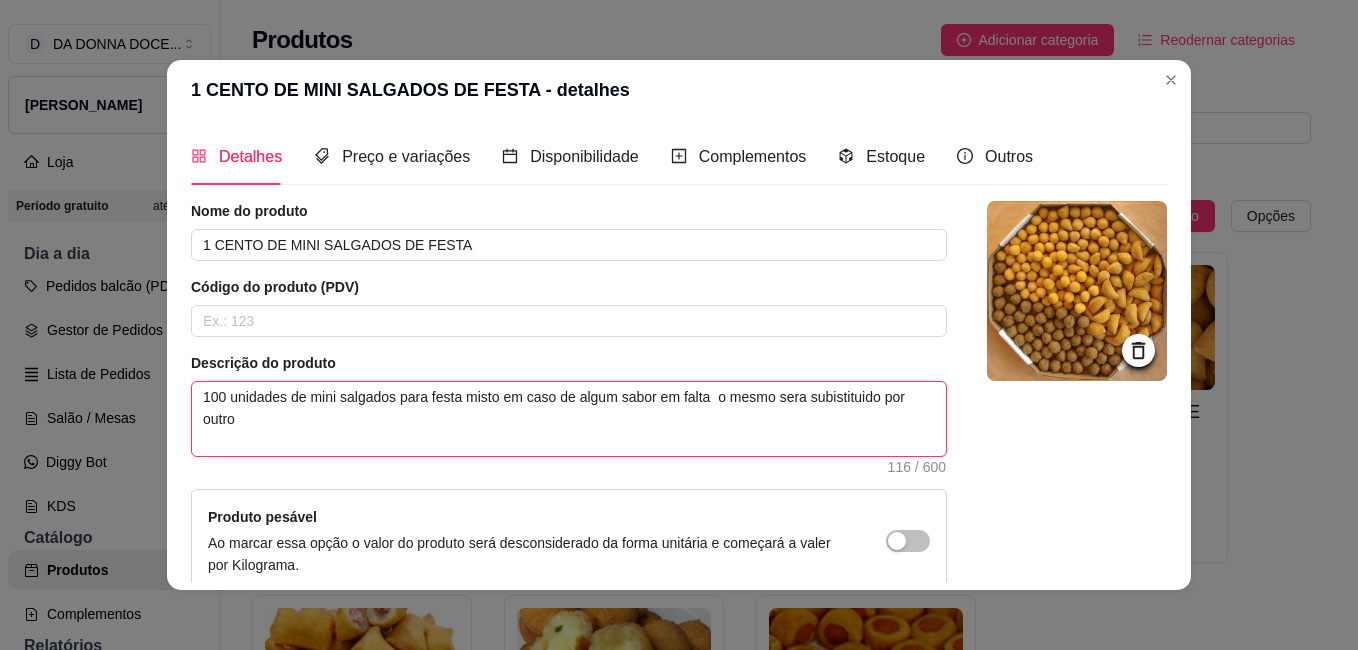 type 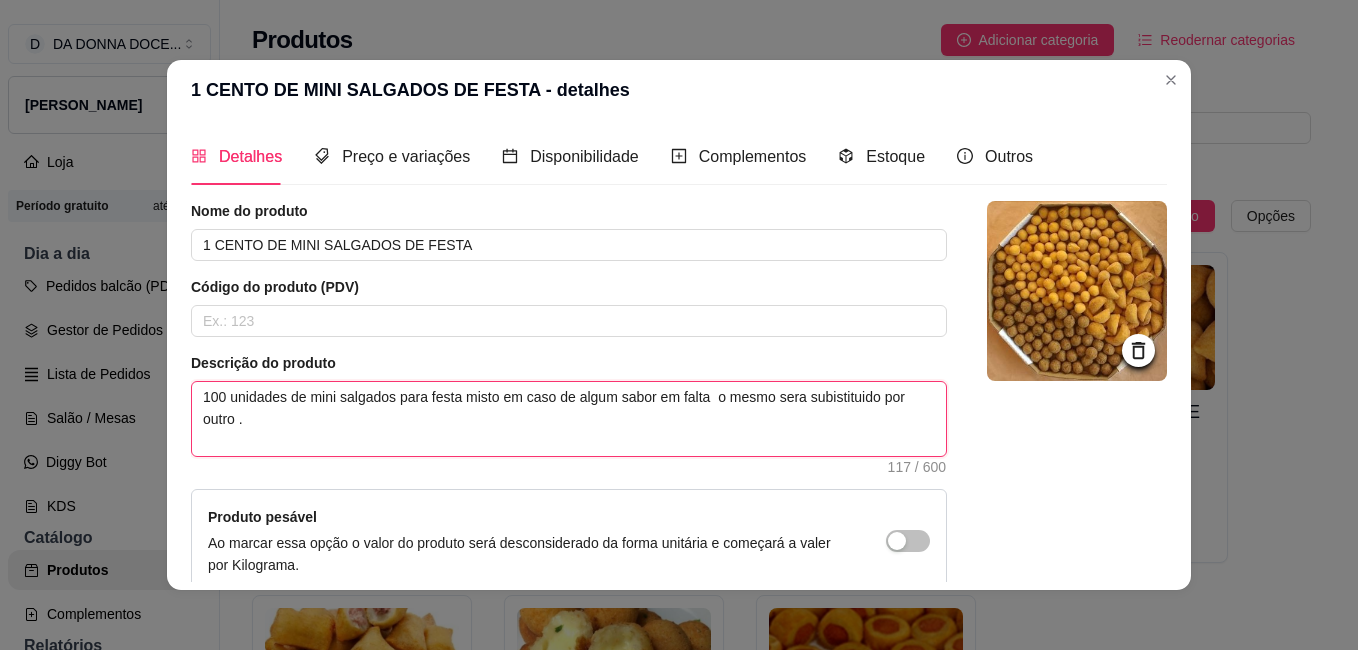 type on "100 unidades de mini salgados para festa misto em caso de algum sabor em falta  o mesmo sera subistituido por outro ." 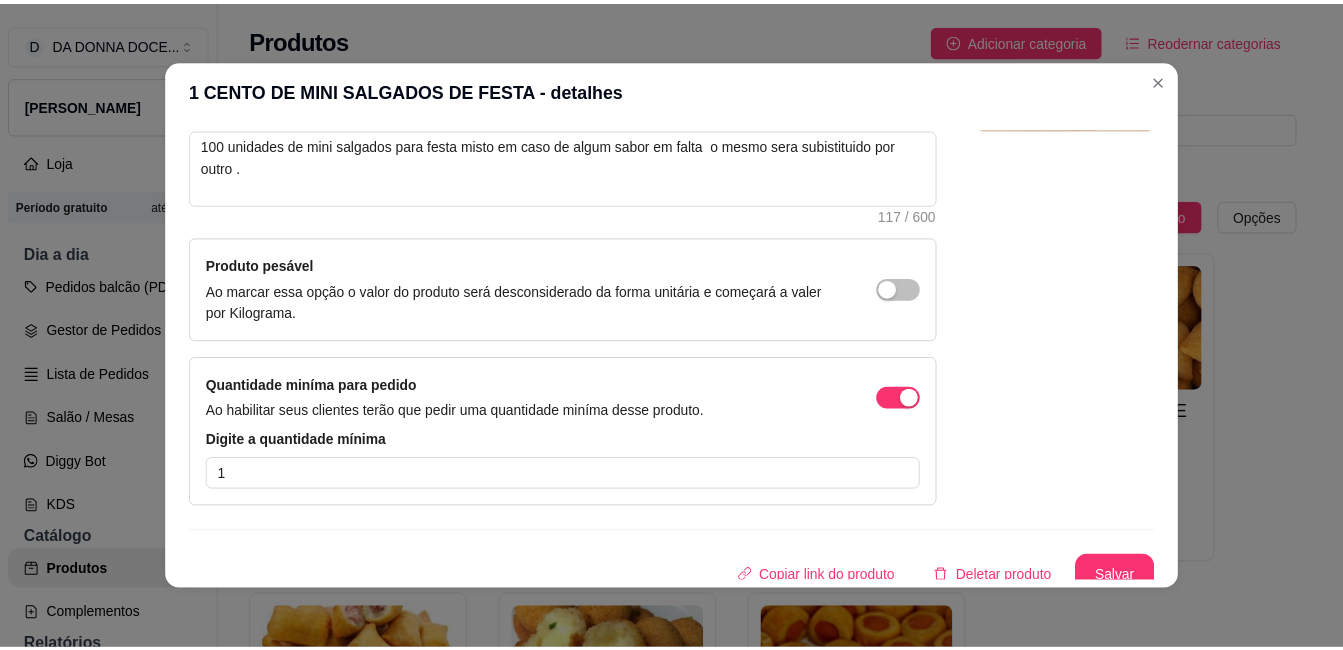 scroll, scrollTop: 266, scrollLeft: 0, axis: vertical 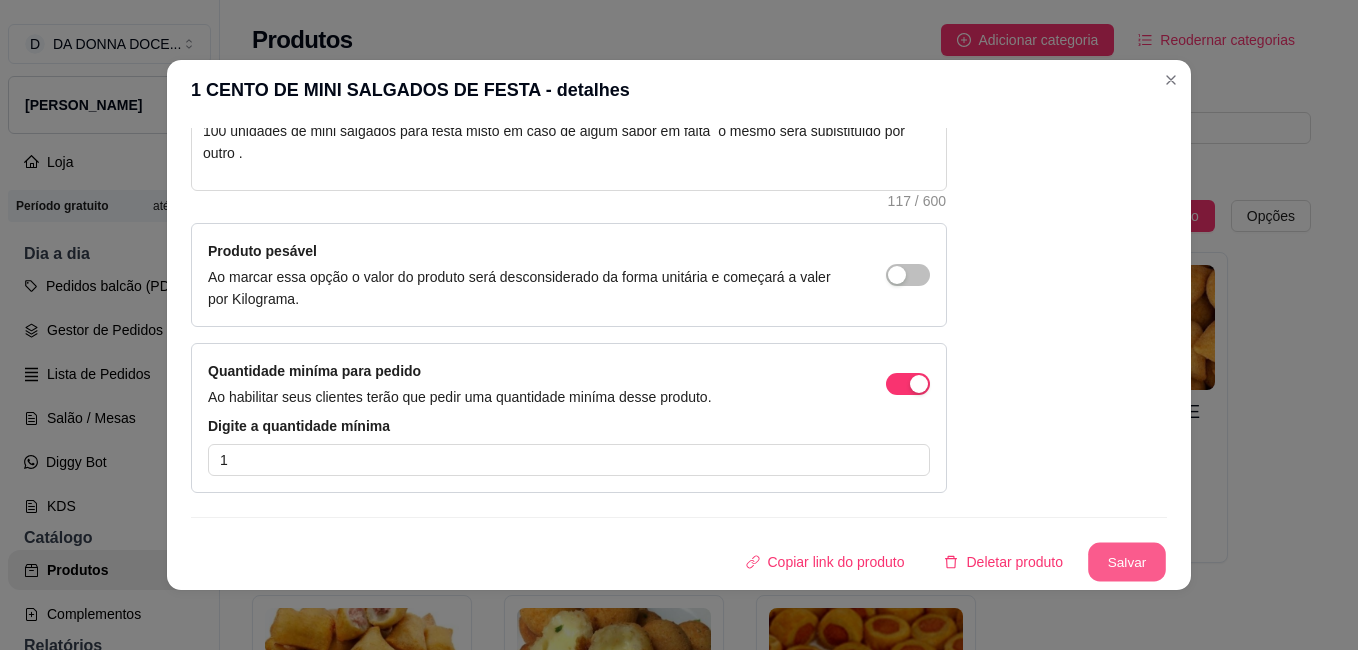 click on "Salvar" at bounding box center [1127, 562] 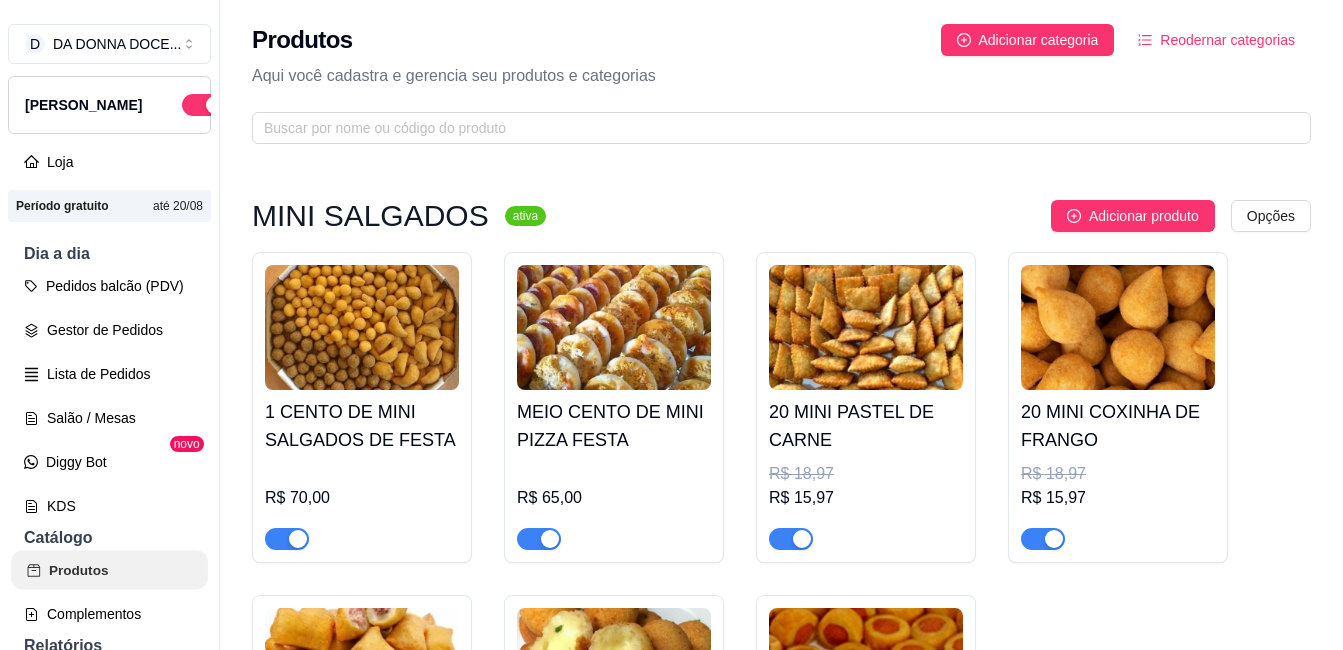 click on "Produtos" at bounding box center [109, 570] 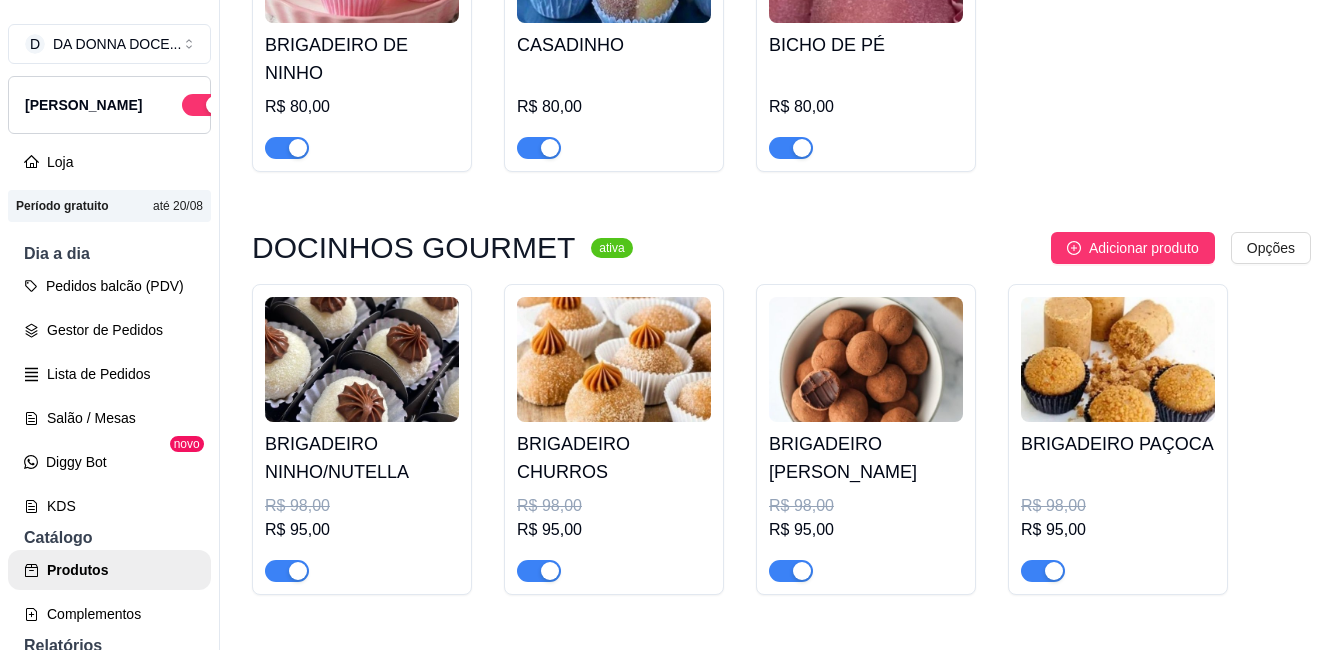scroll, scrollTop: 3533, scrollLeft: 0, axis: vertical 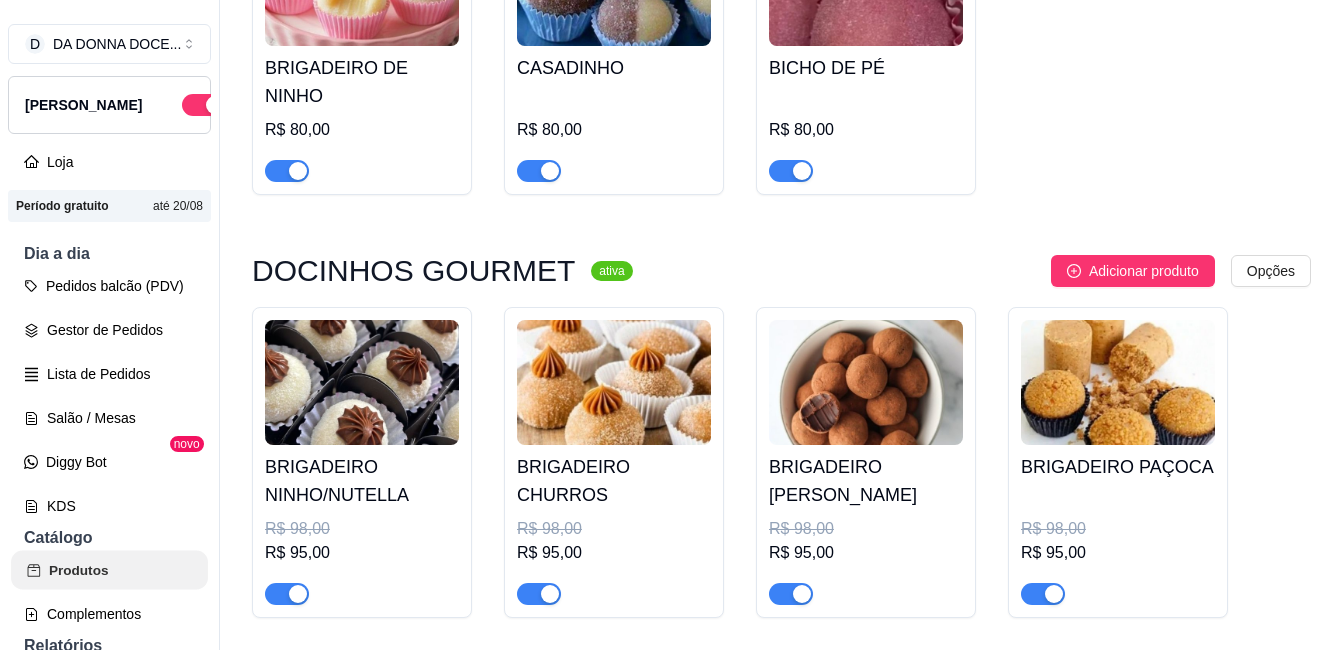 click on "Produtos" at bounding box center (109, 570) 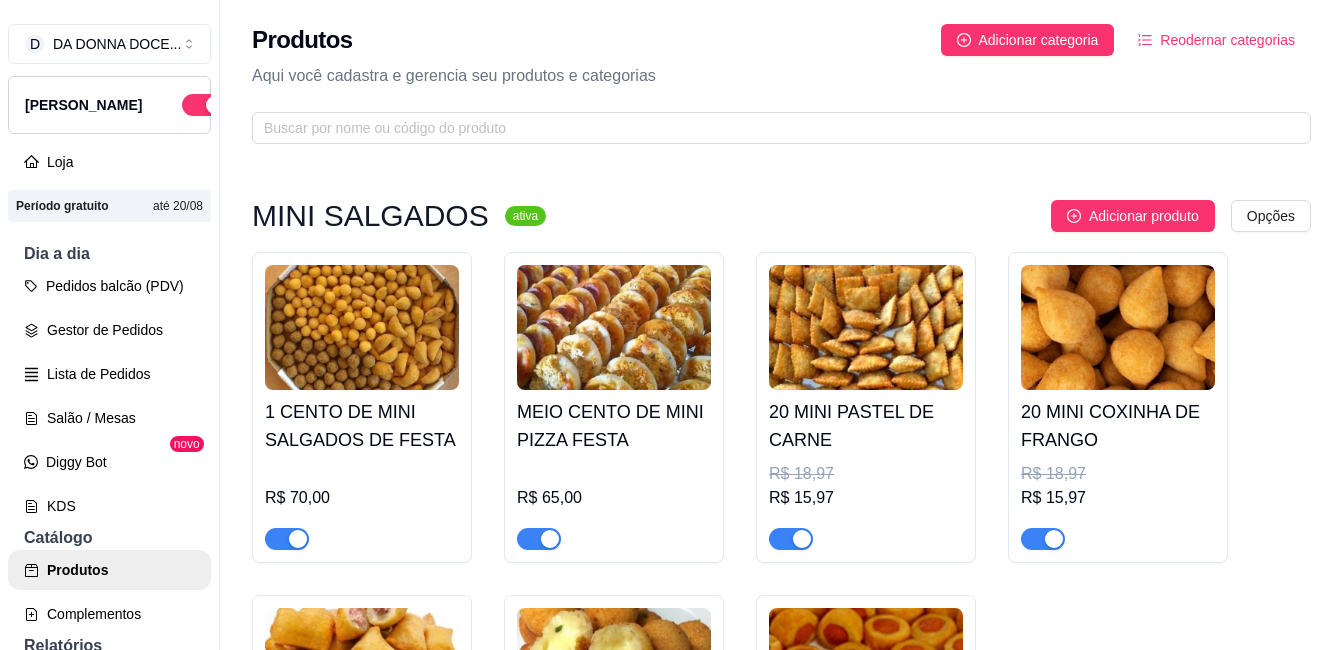 click on "D DA DONNA DOCE ... Loja Aberta Loja Período gratuito até 20/08   Dia a dia Pedidos balcão (PDV) Gestor de Pedidos Lista de Pedidos Salão / Mesas Diggy Bot novo KDS Catálogo Produtos Complementos Relatórios Relatórios de vendas Relatório de clientes Relatório de fidelidade novo Gerenciar Entregadores novo Nota Fiscal (NFC-e) Controle de caixa Controle de fiado Cupons Clientes Estoque Configurações Diggy Planos Precisa de ajuda? Sair" at bounding box center [110, 341] 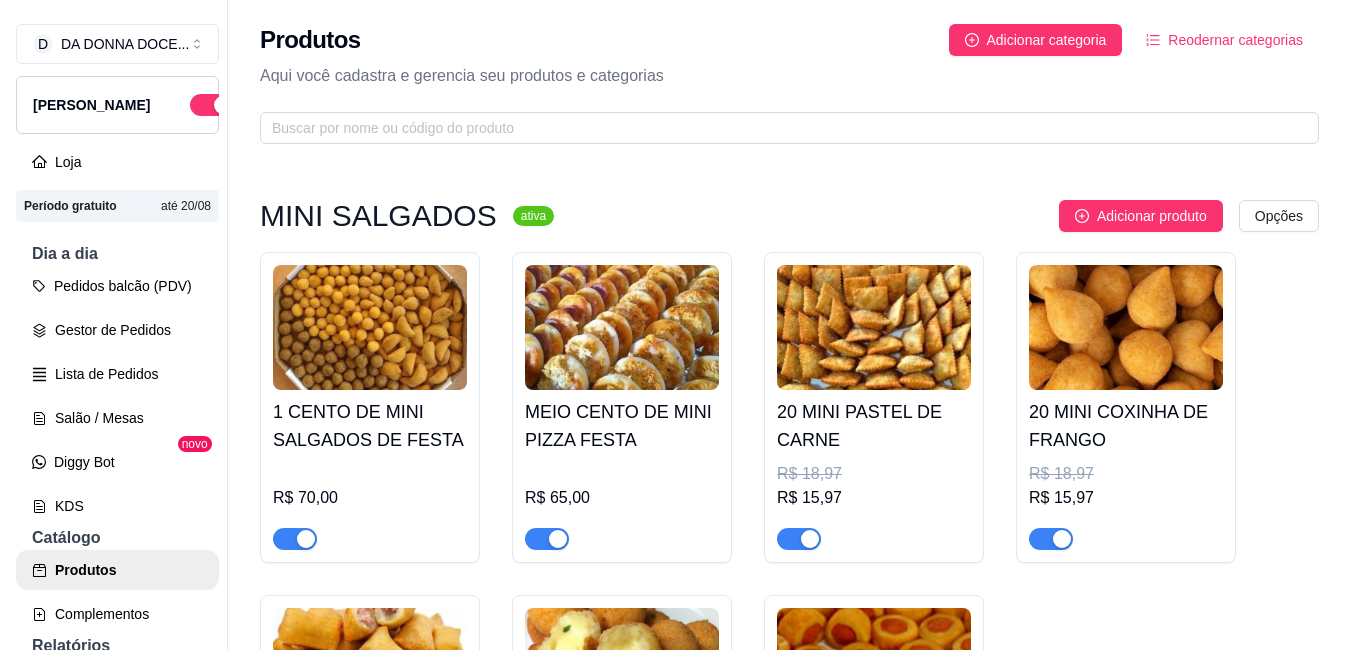 scroll, scrollTop: 568, scrollLeft: 0, axis: vertical 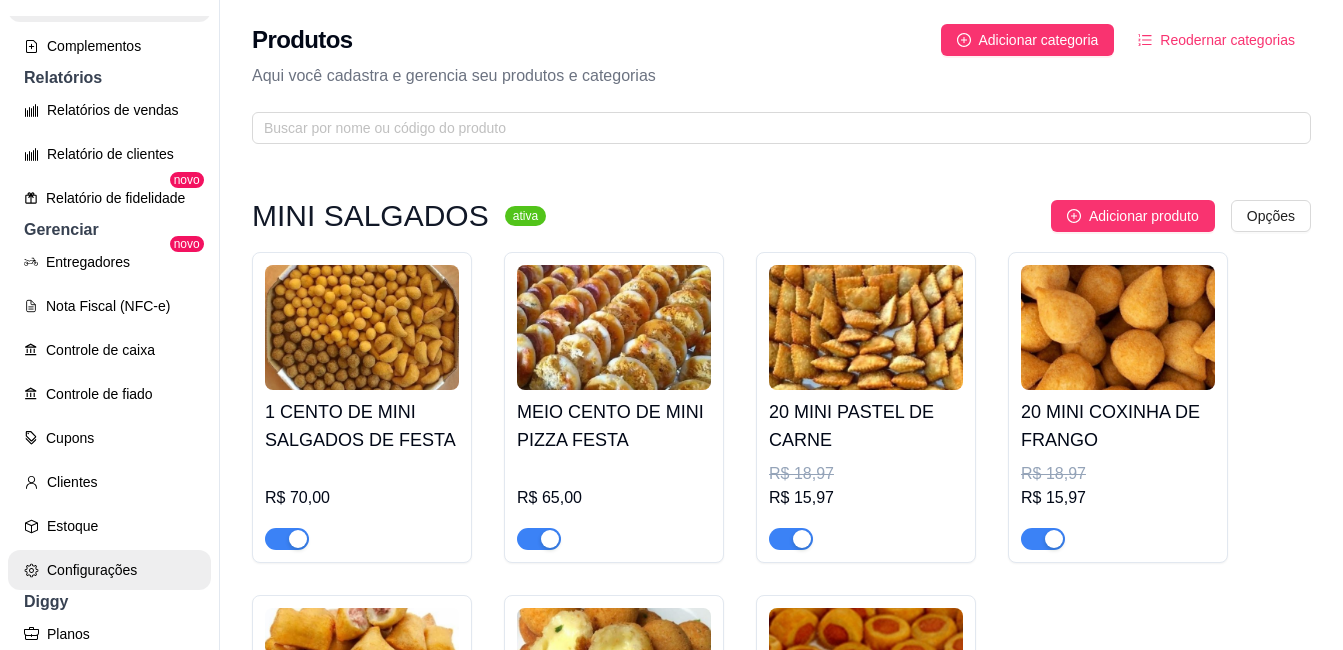 click on "Configurações" at bounding box center (109, 570) 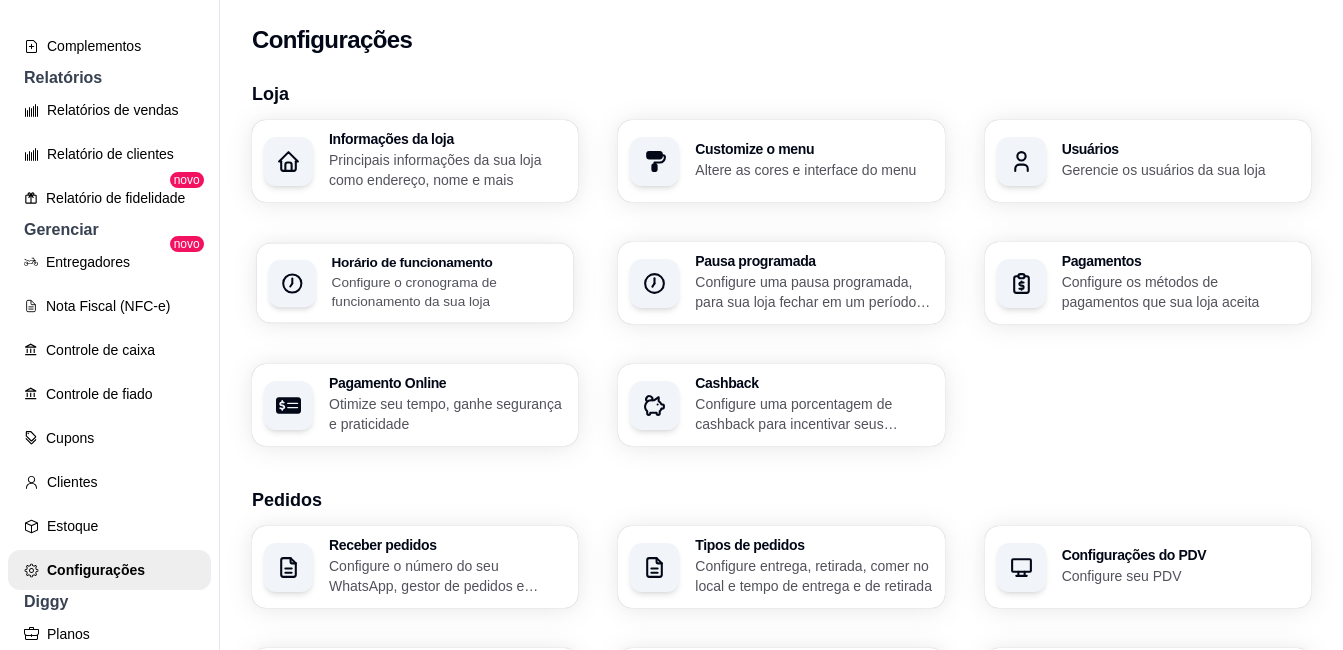 click on "Configure o cronograma de funcionamento da sua loja" at bounding box center [447, 291] 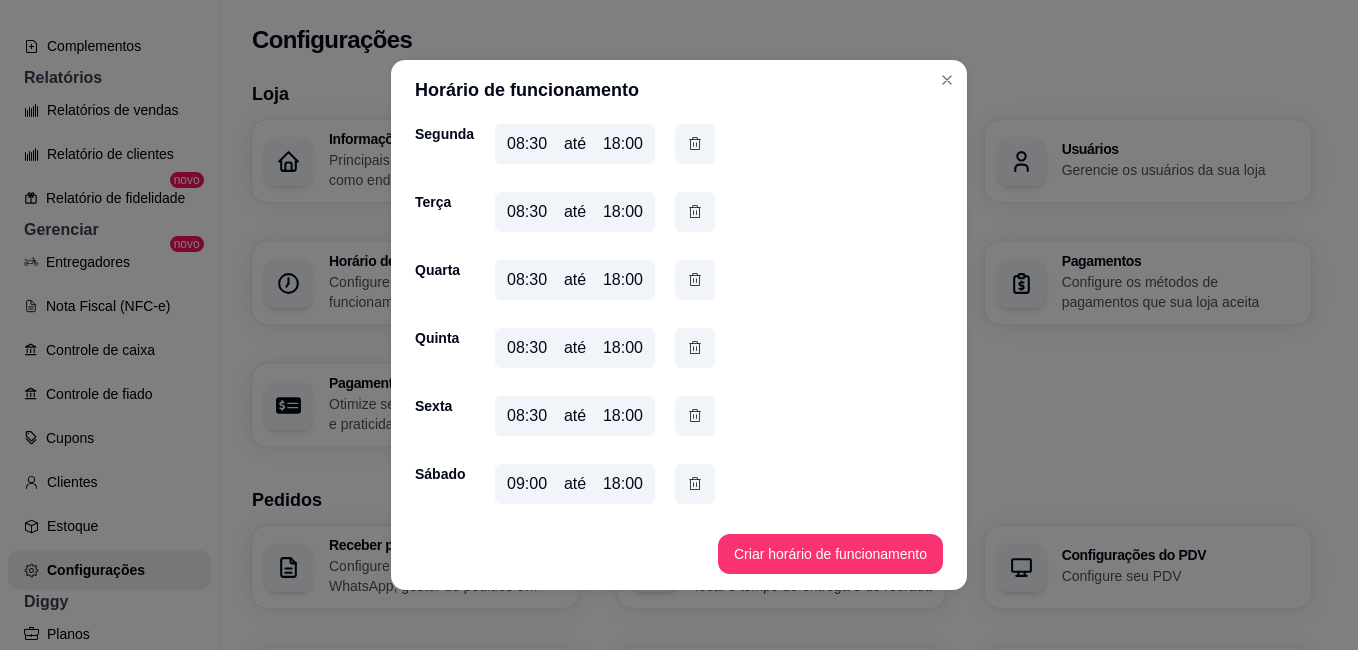 scroll, scrollTop: 158, scrollLeft: 0, axis: vertical 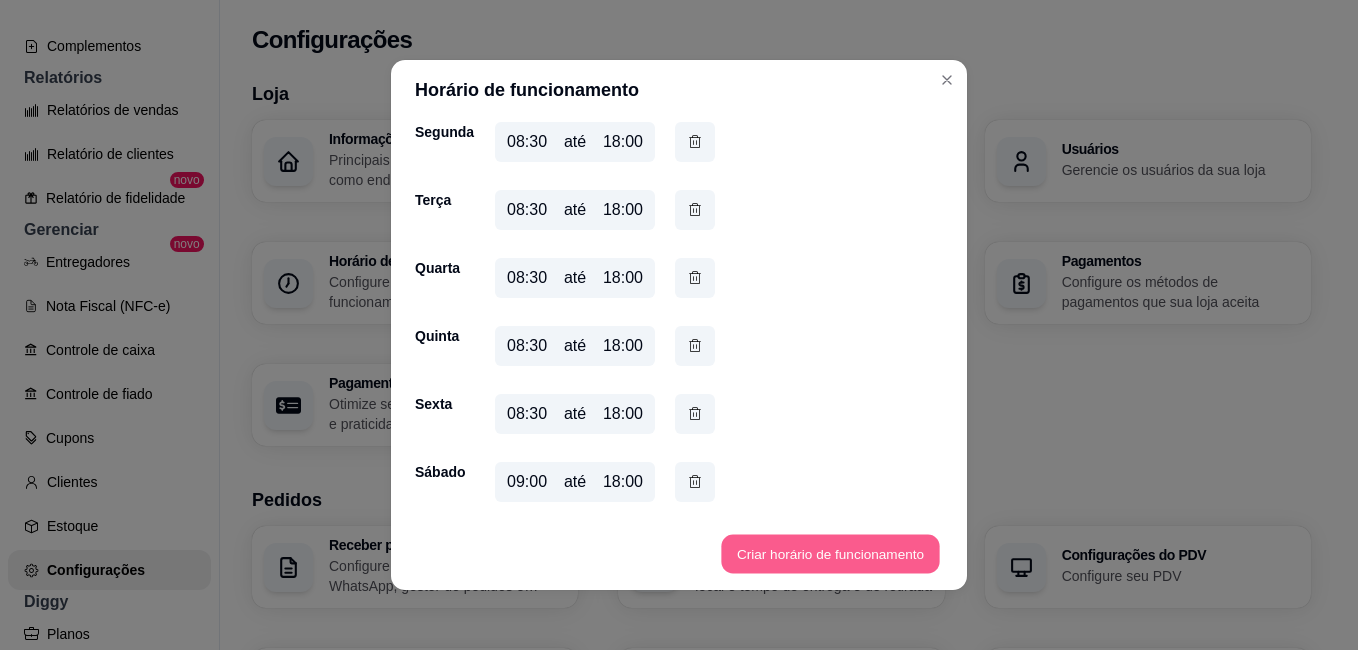 click on "Criar horário de funcionamento" at bounding box center (830, 554) 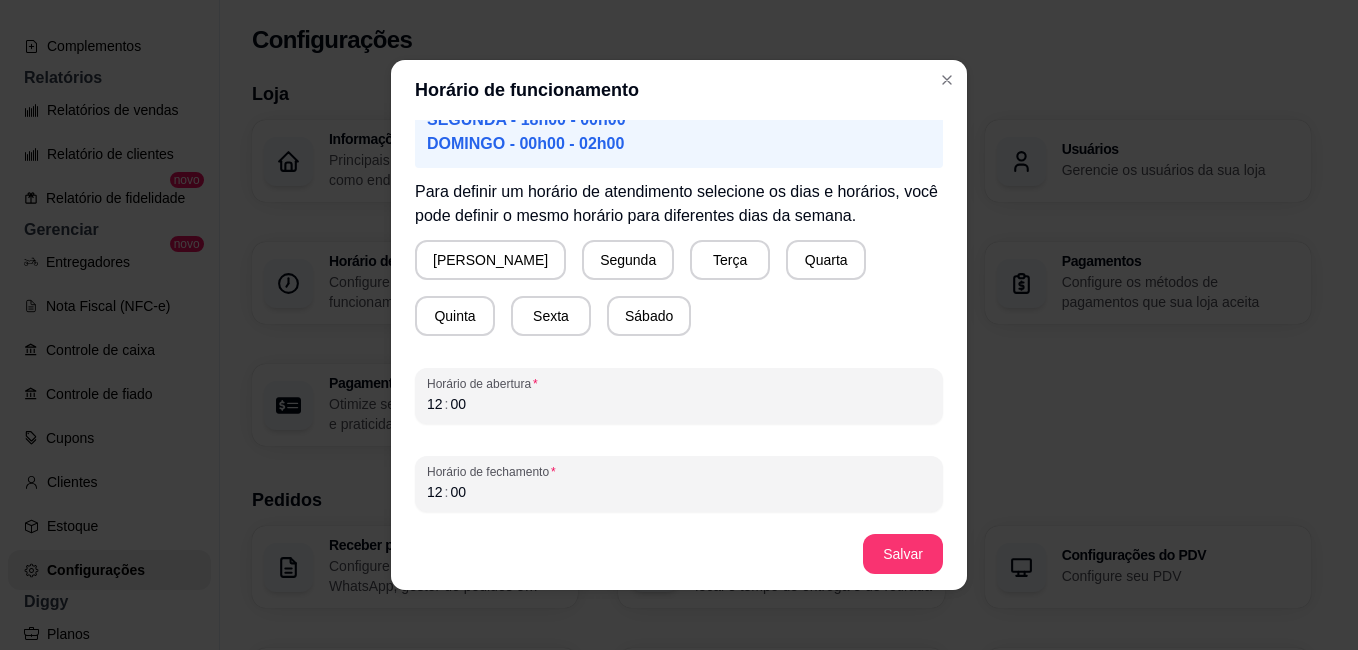 scroll, scrollTop: 178, scrollLeft: 0, axis: vertical 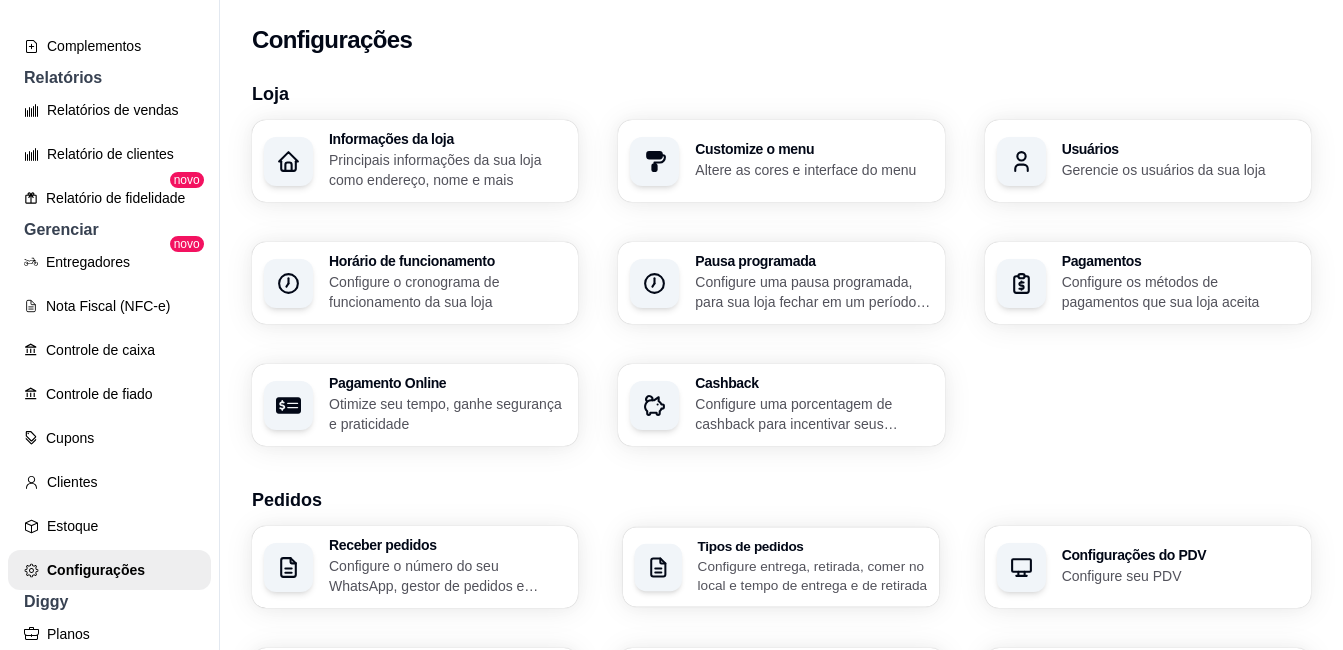 click on "Configure entrega, retirada, comer no local e tempo de entrega e de retirada" at bounding box center [813, 575] 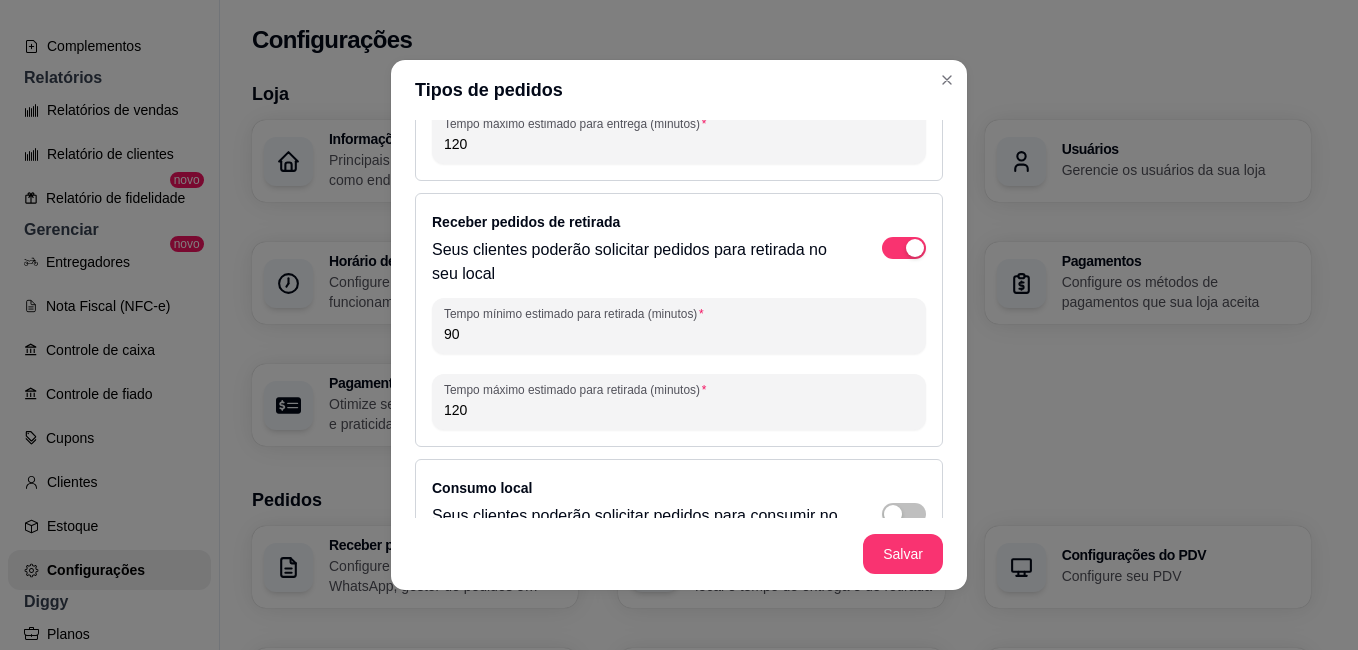 scroll, scrollTop: 200, scrollLeft: 0, axis: vertical 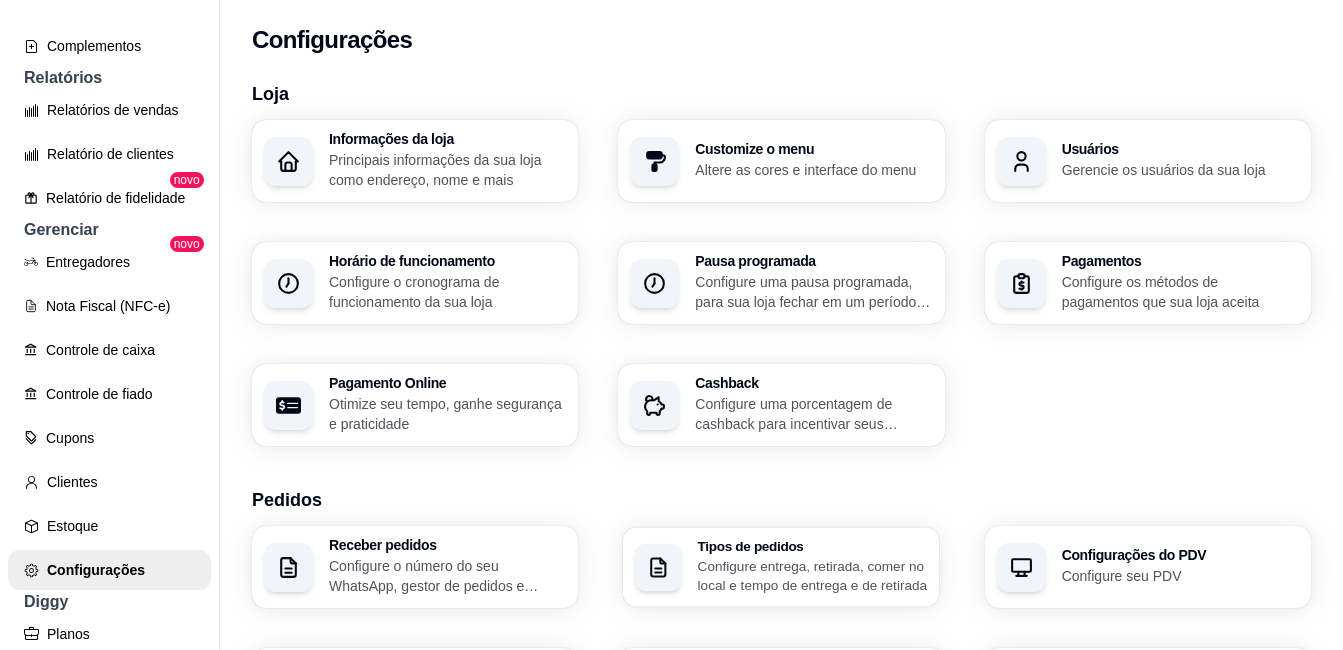 click on "Configure entrega, retirada, comer no local e tempo de entrega e de retirada" at bounding box center [813, 575] 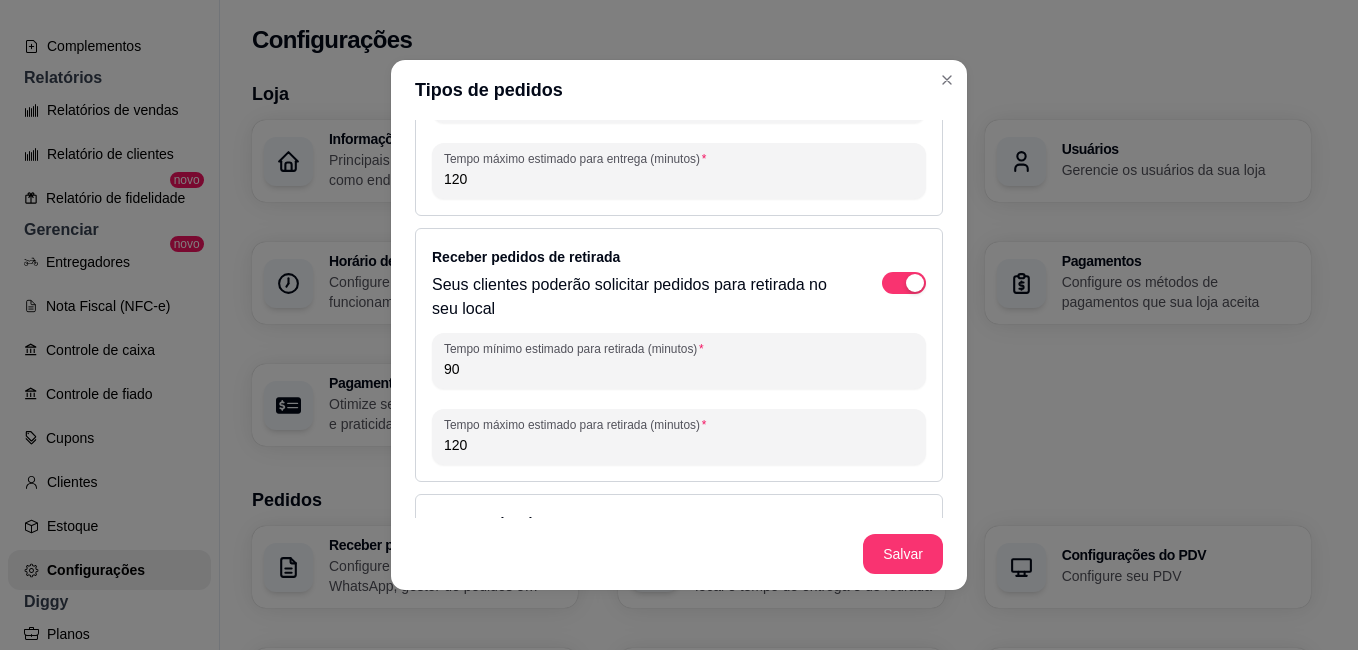 scroll, scrollTop: 236, scrollLeft: 0, axis: vertical 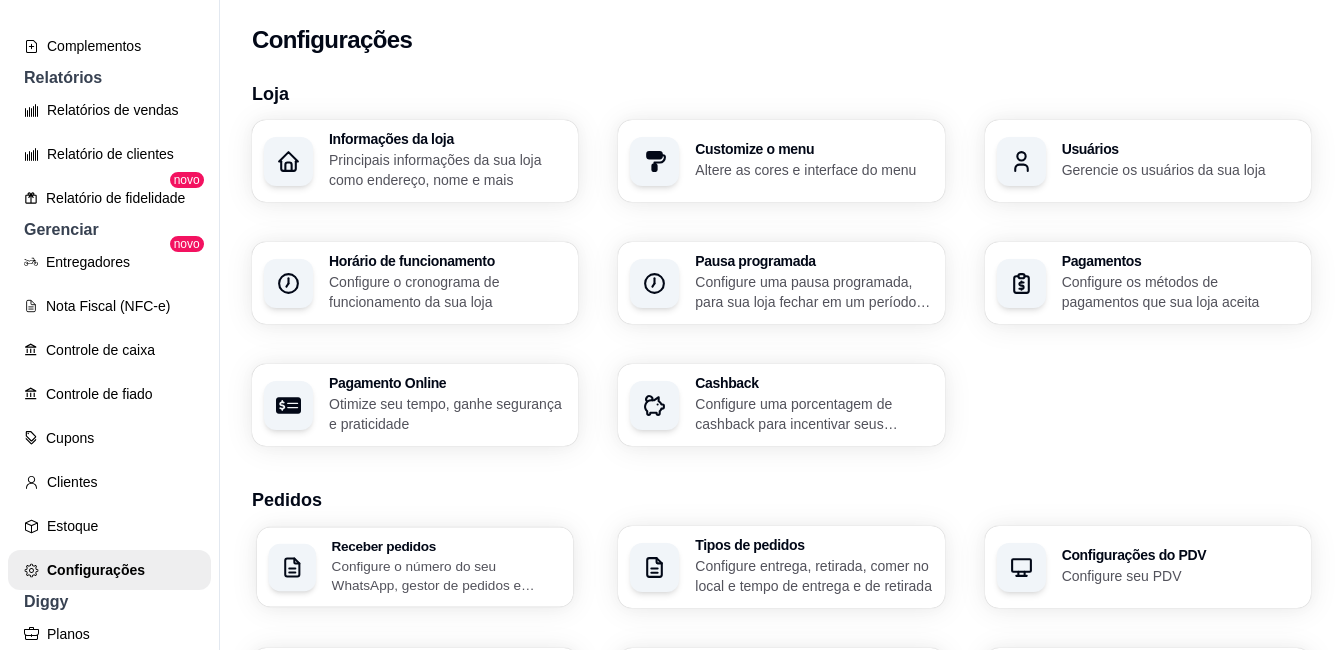 click on "Configure o número do seu WhatsApp, gestor de pedidos e outros" at bounding box center (447, 575) 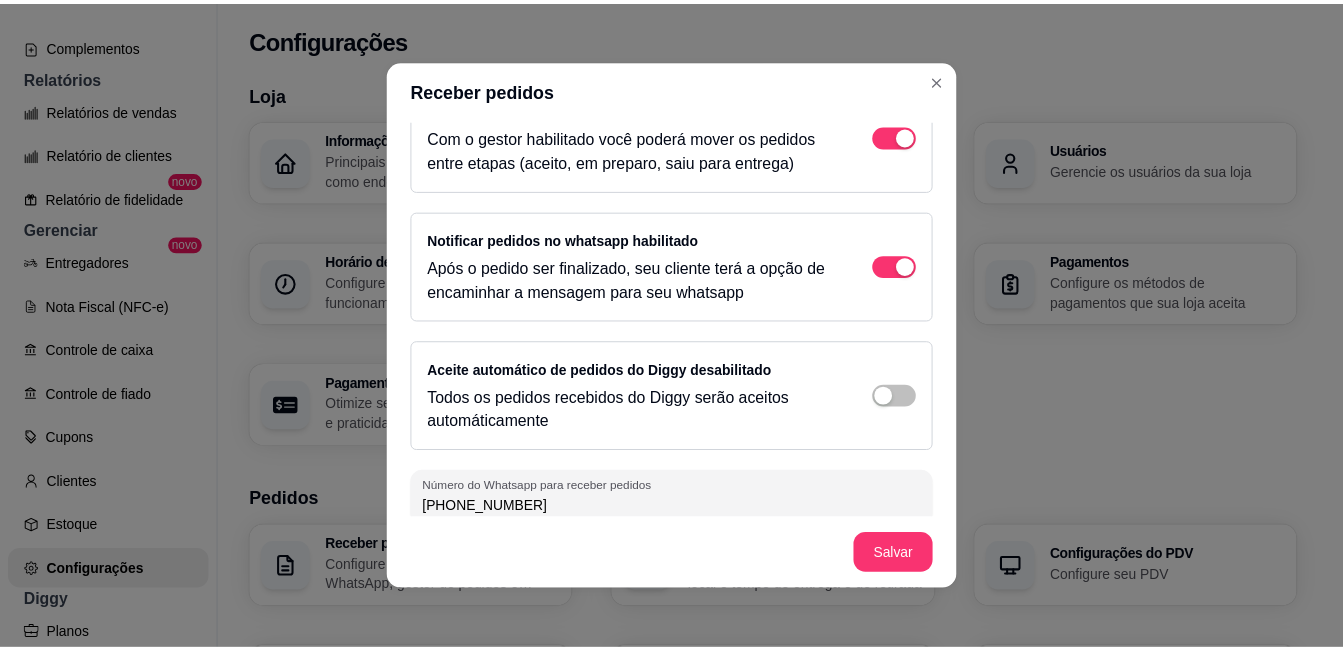 scroll, scrollTop: 194, scrollLeft: 0, axis: vertical 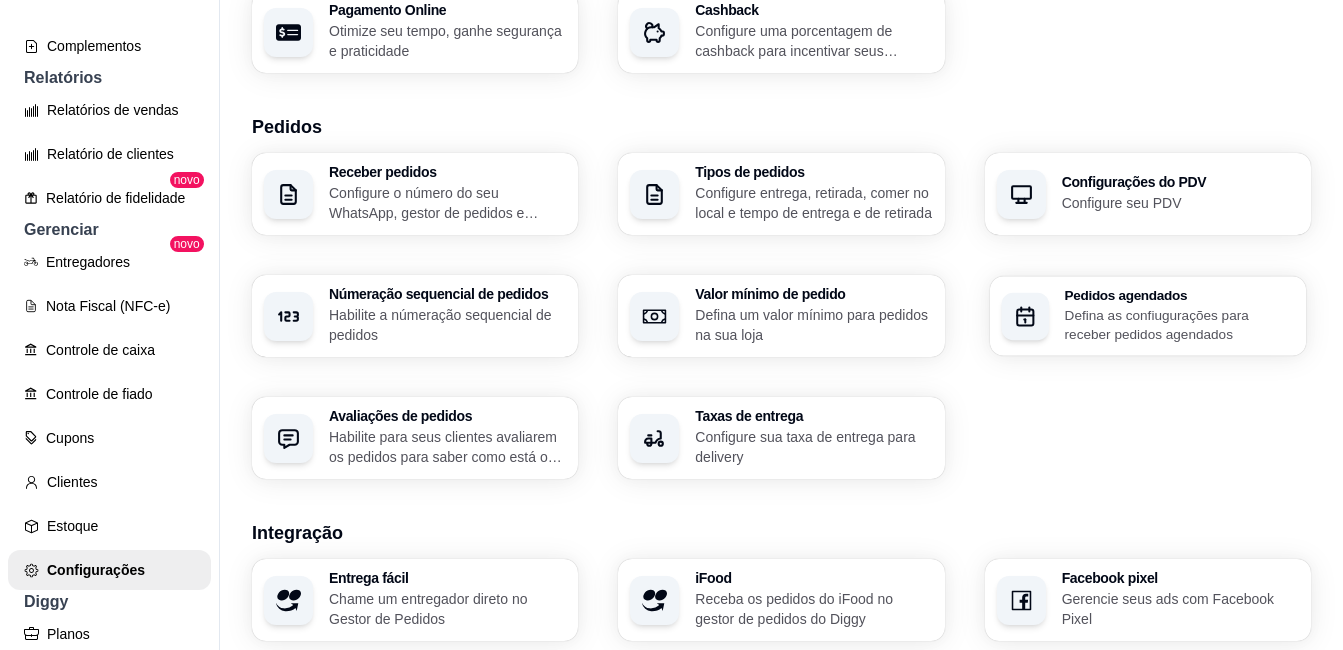 click on "Defina as confiugurações para receber pedidos agendados" at bounding box center [1179, 324] 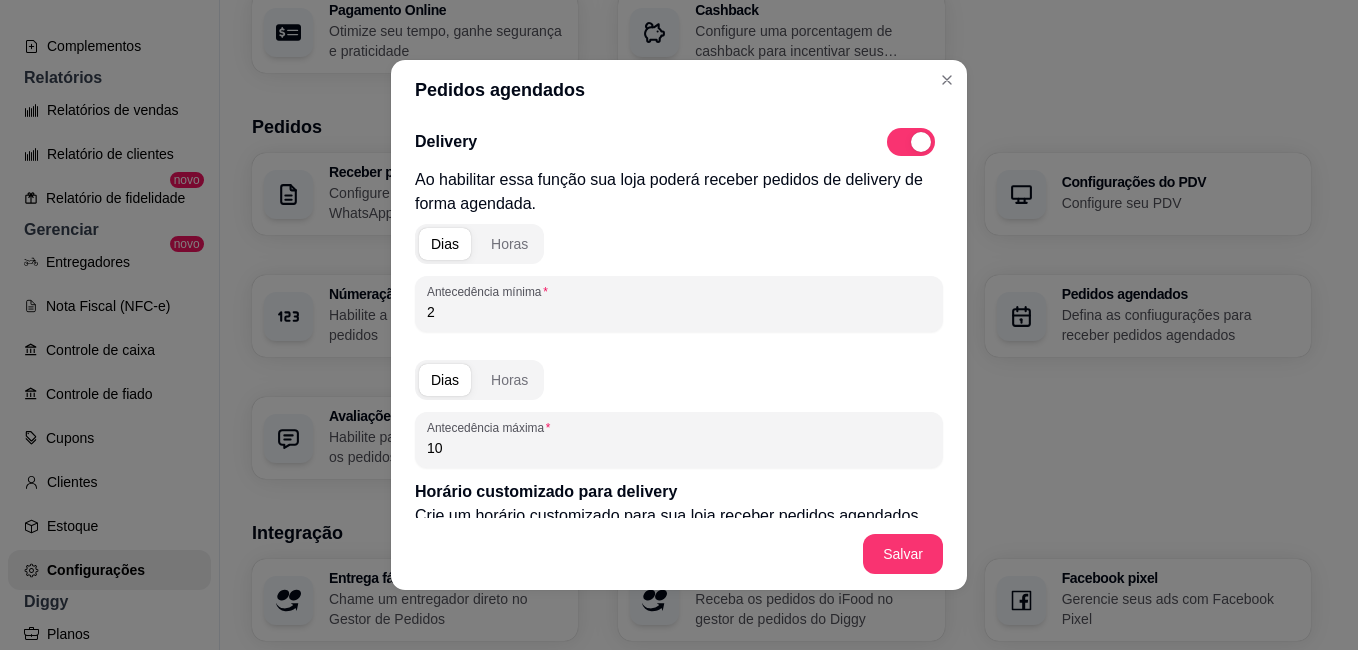 click on "2" at bounding box center (679, 312) 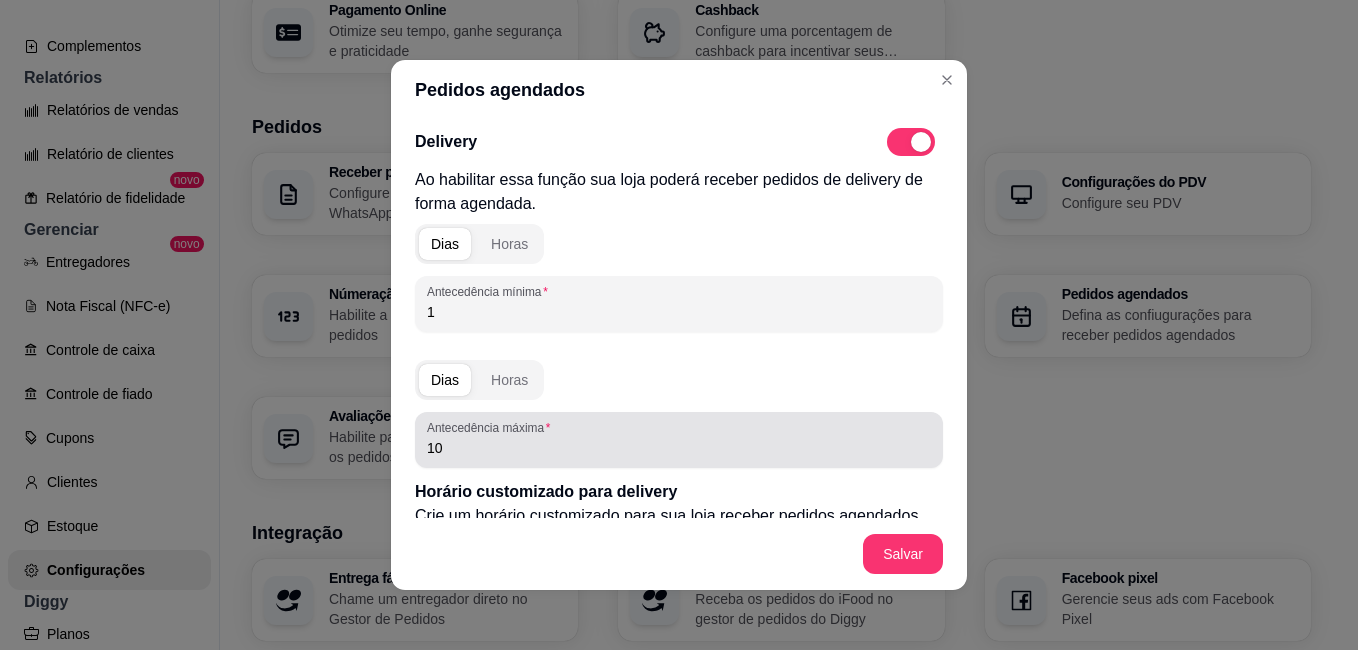 type on "1" 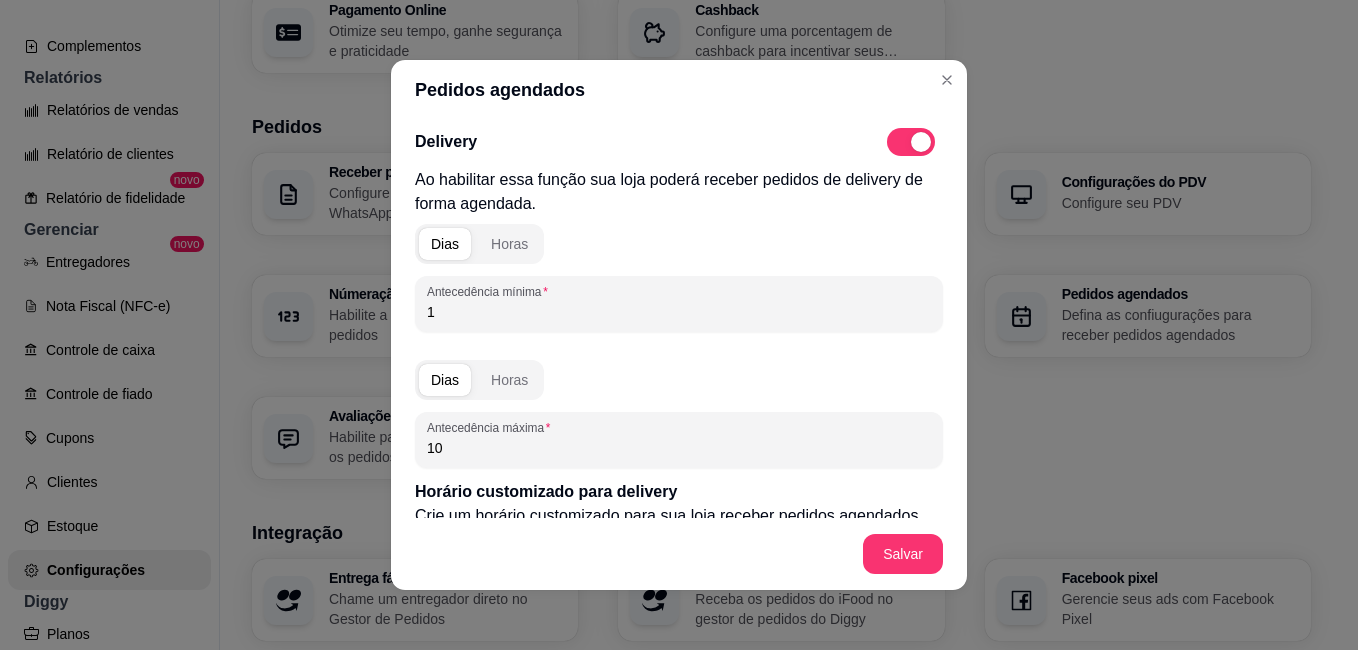 click on "10" at bounding box center [679, 448] 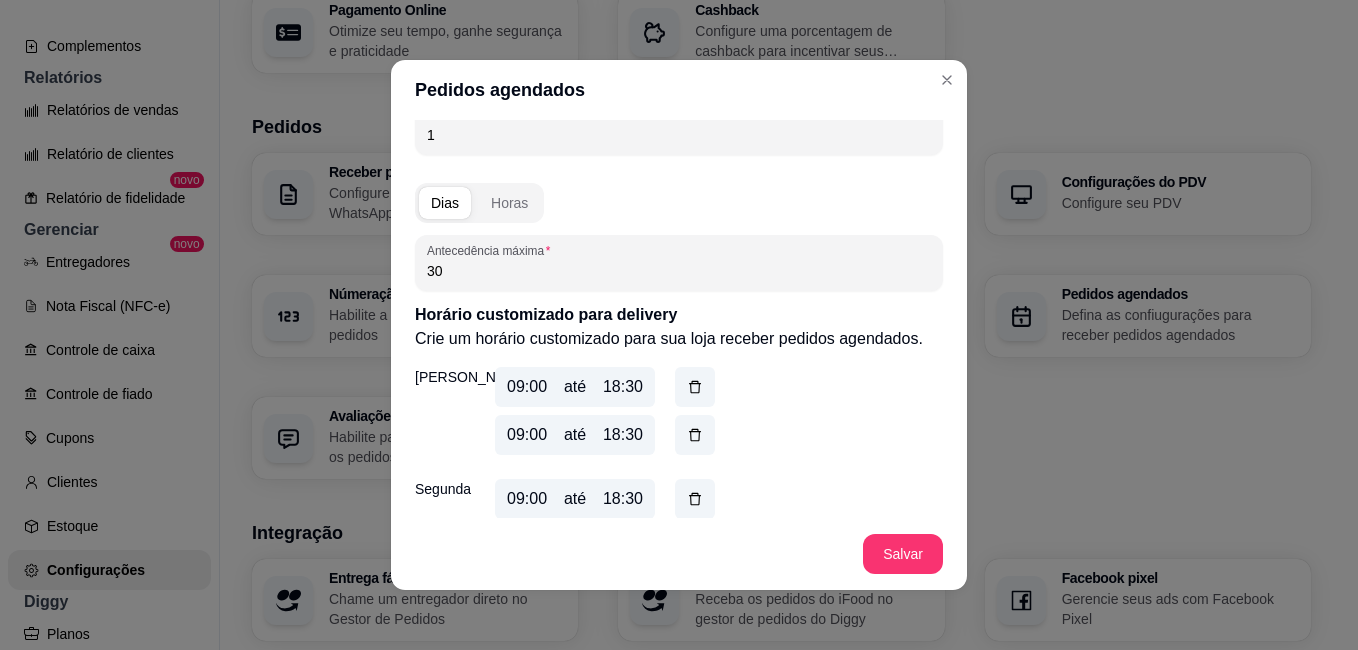 scroll, scrollTop: 200, scrollLeft: 0, axis: vertical 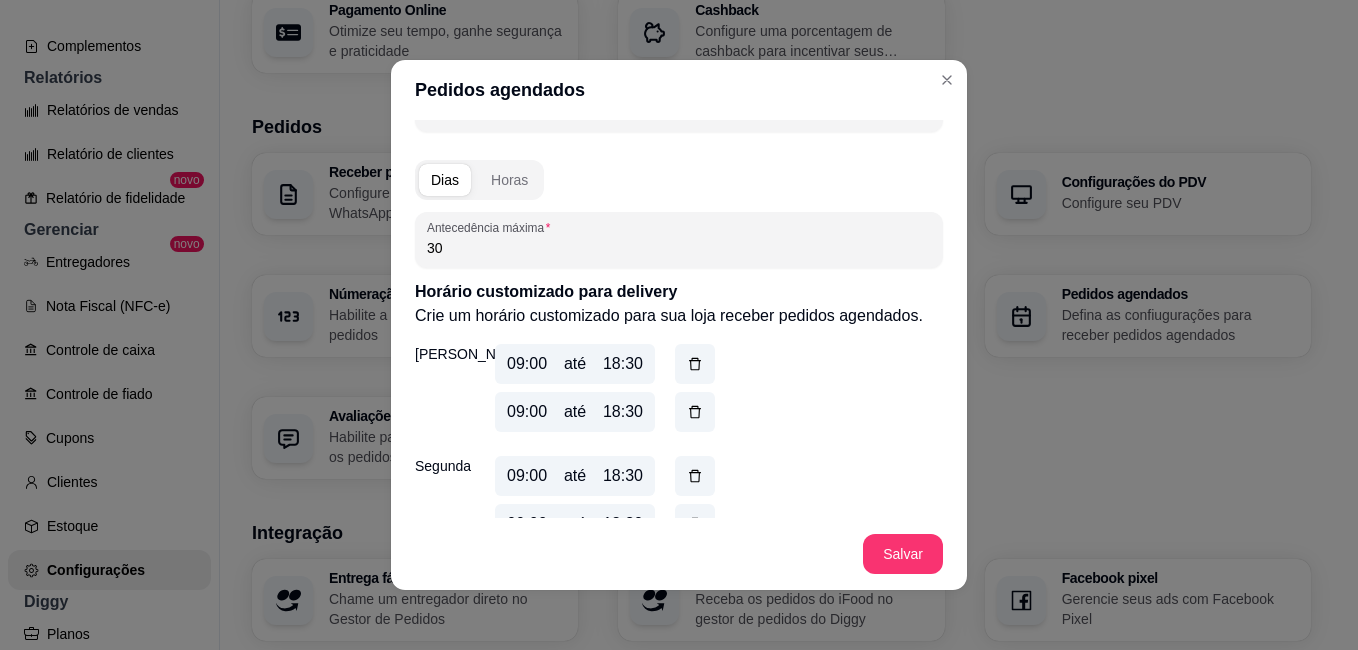 click on "30" at bounding box center [679, 248] 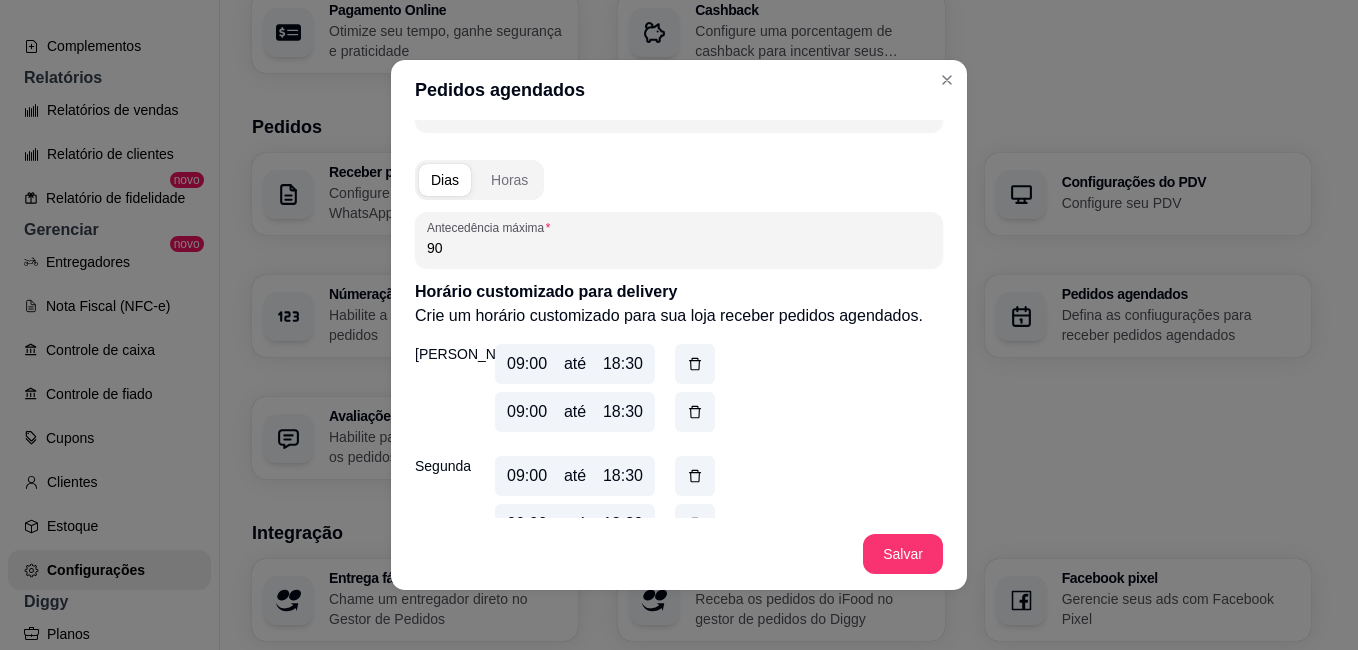 type on "90" 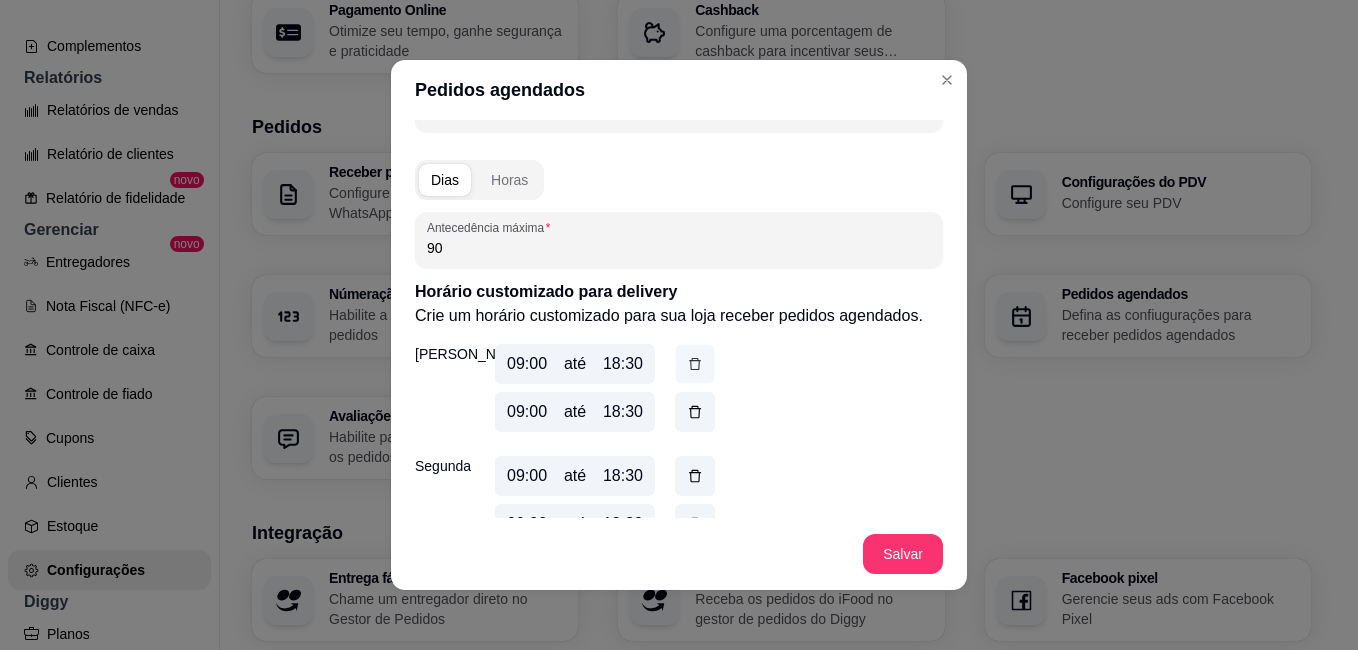 click 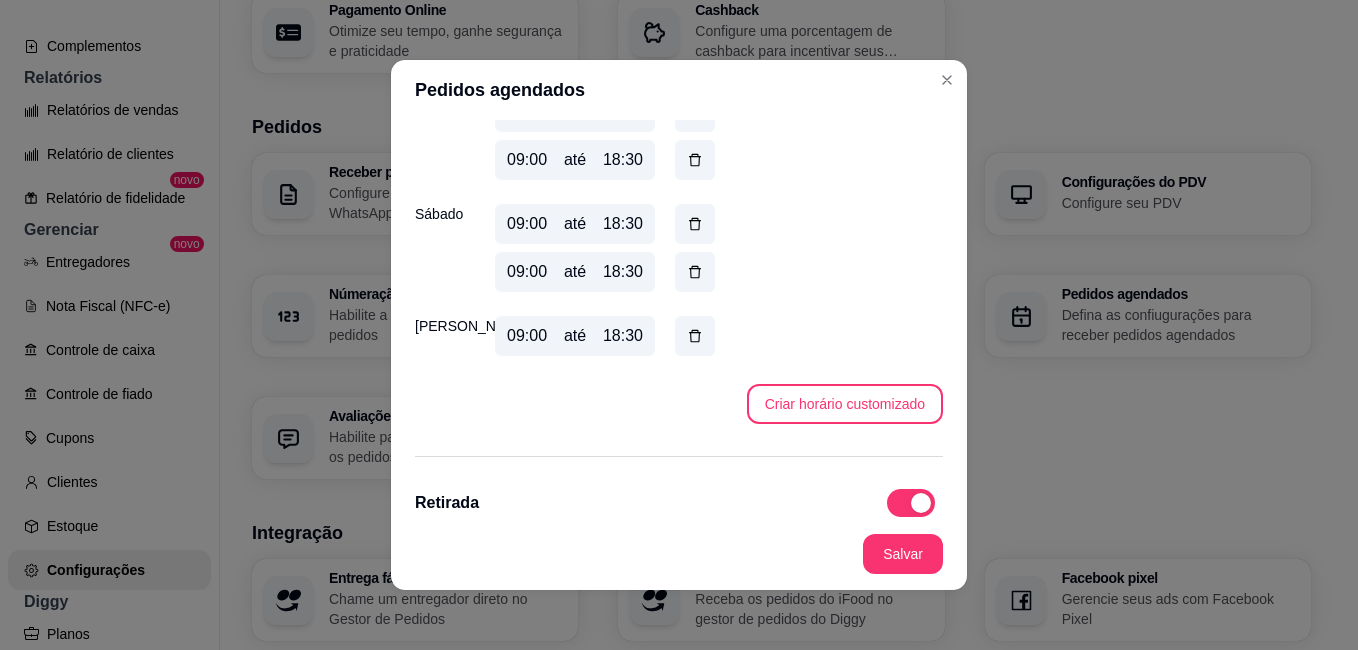 scroll, scrollTop: 920, scrollLeft: 0, axis: vertical 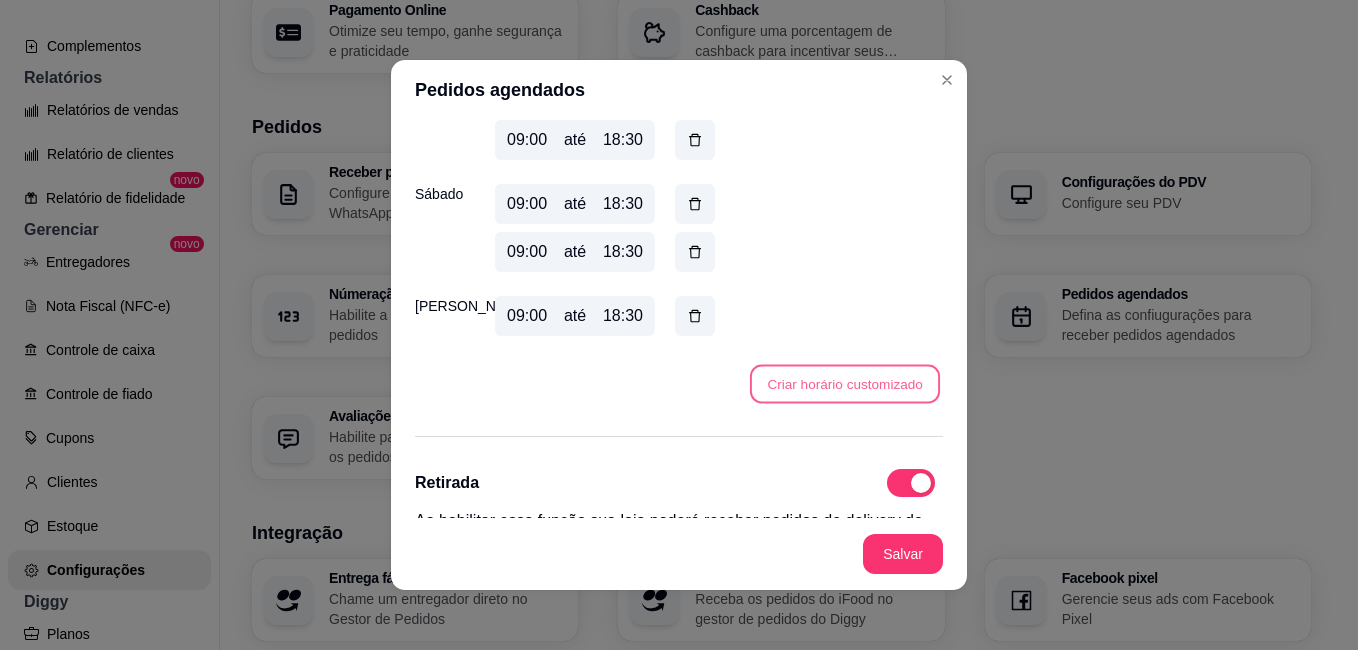 click on "Criar horário customizado" at bounding box center (845, 384) 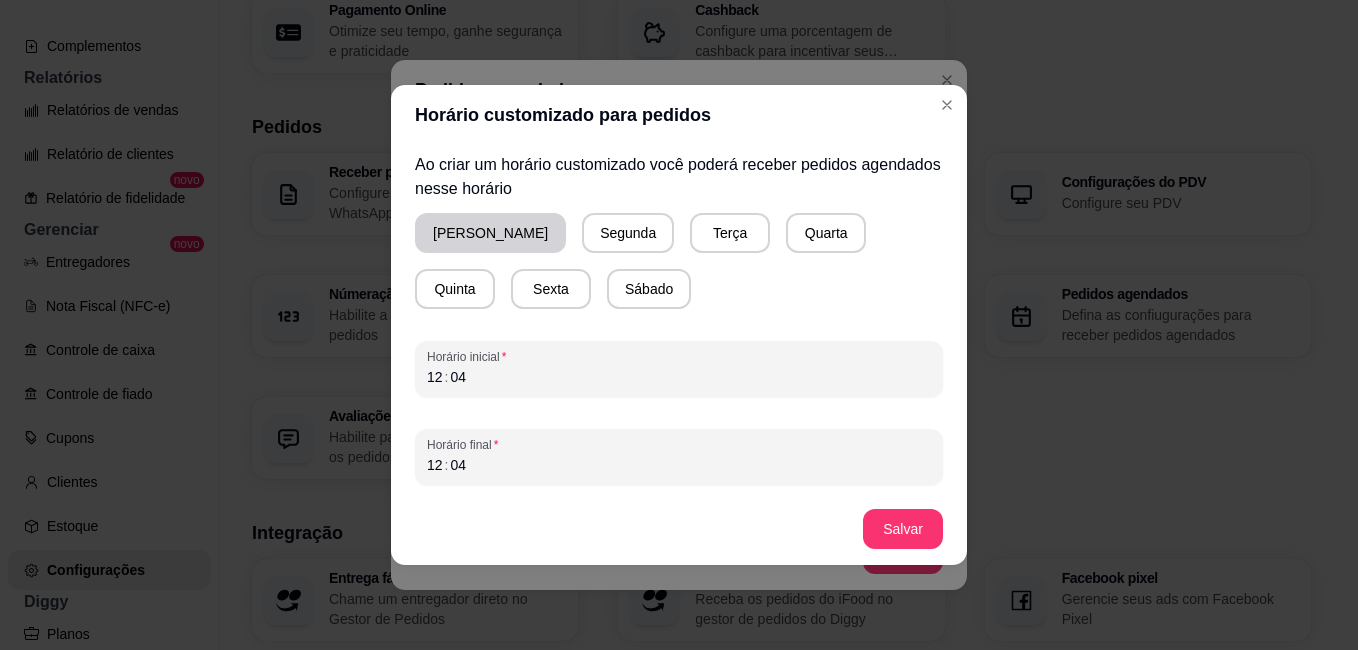 click on "[PERSON_NAME]" at bounding box center [490, 233] 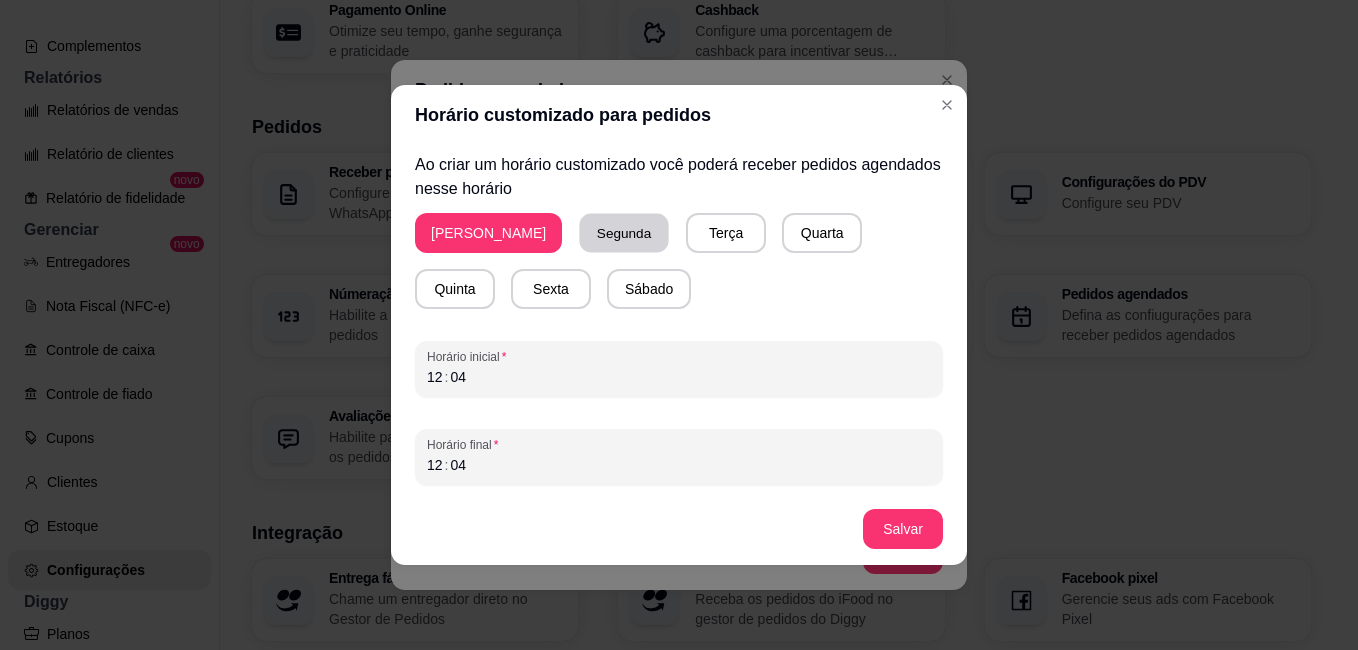 click on "Segunda" at bounding box center (624, 233) 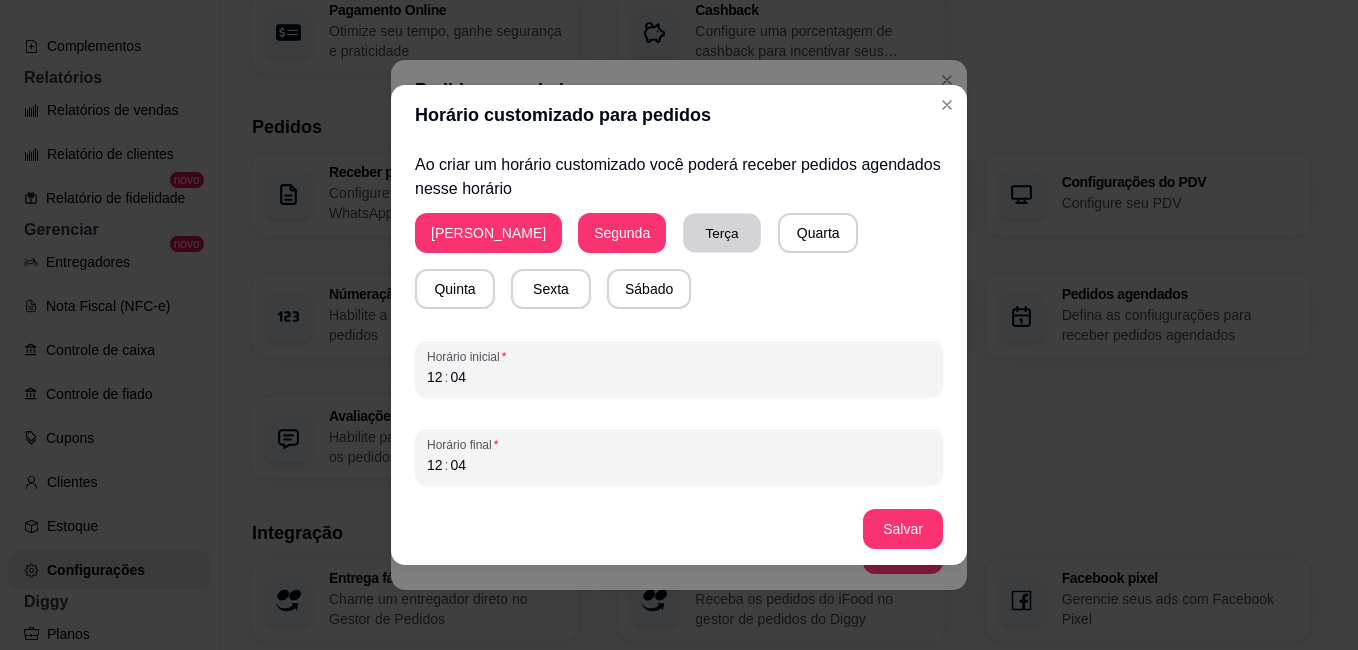 click on "Terça" at bounding box center (722, 233) 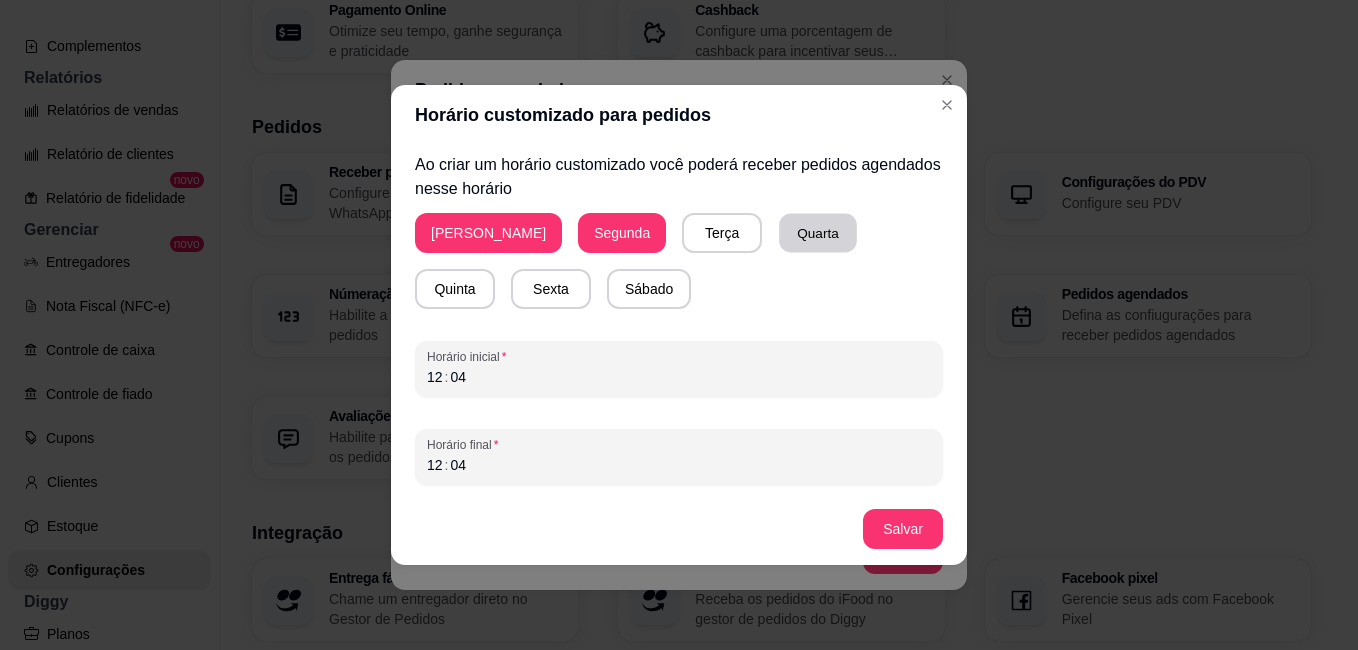 click on "Quarta" at bounding box center (818, 233) 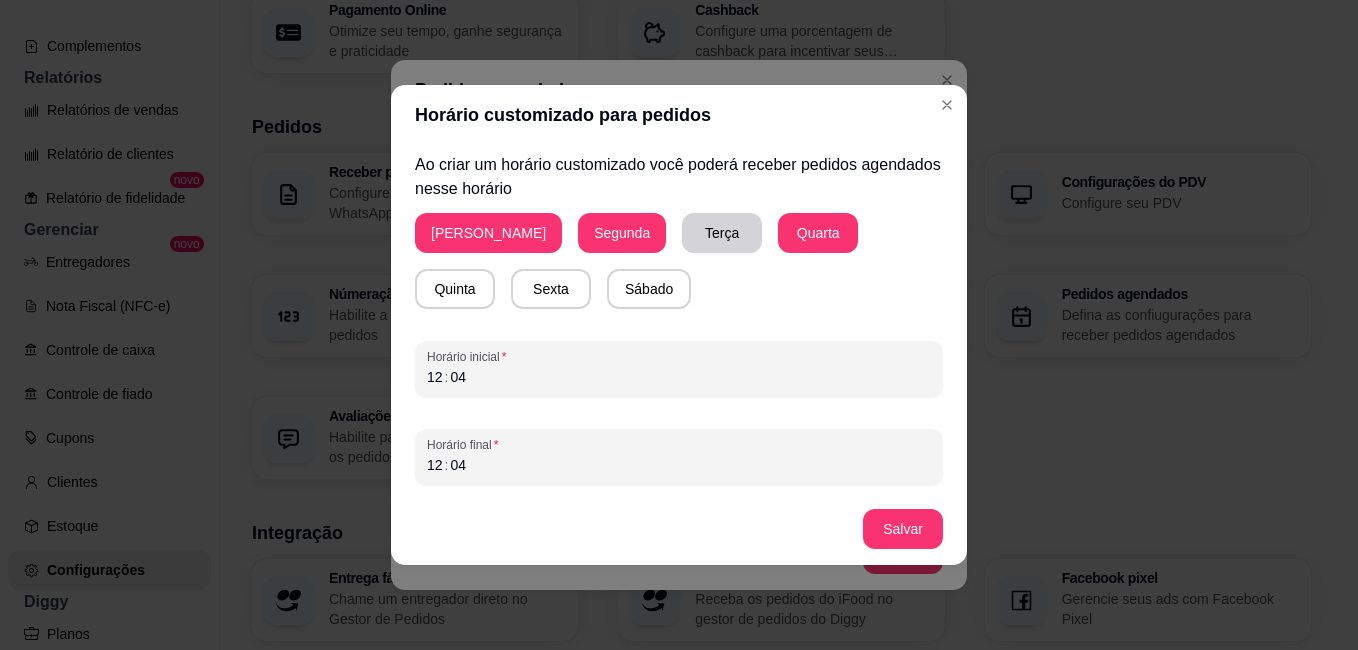 click on "Terça" at bounding box center (722, 233) 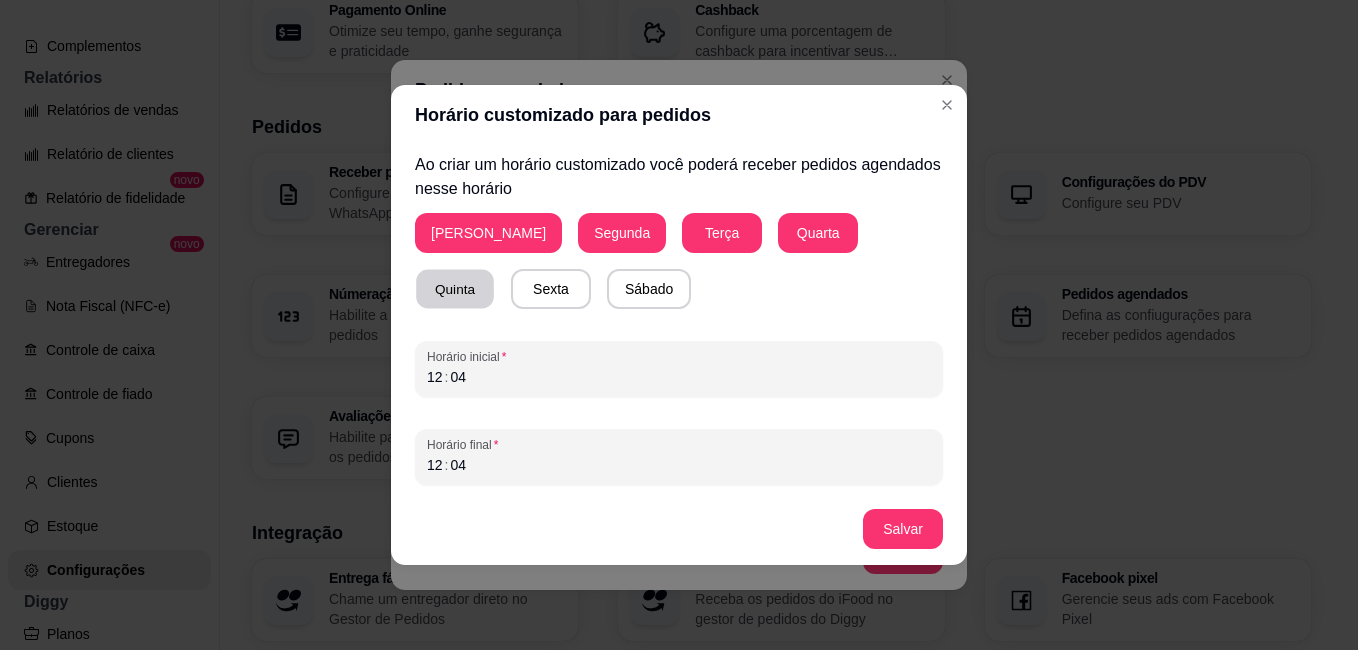 click on "Quinta" at bounding box center (455, 289) 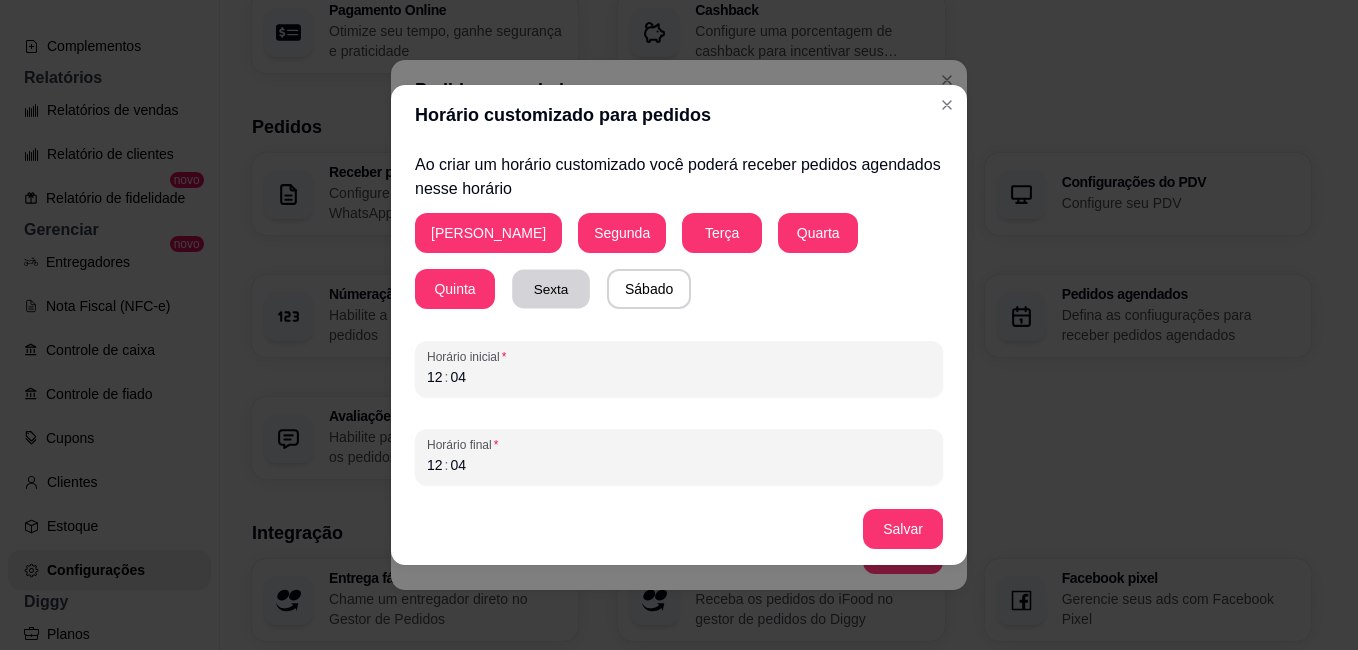 click on "Sexta" at bounding box center (551, 289) 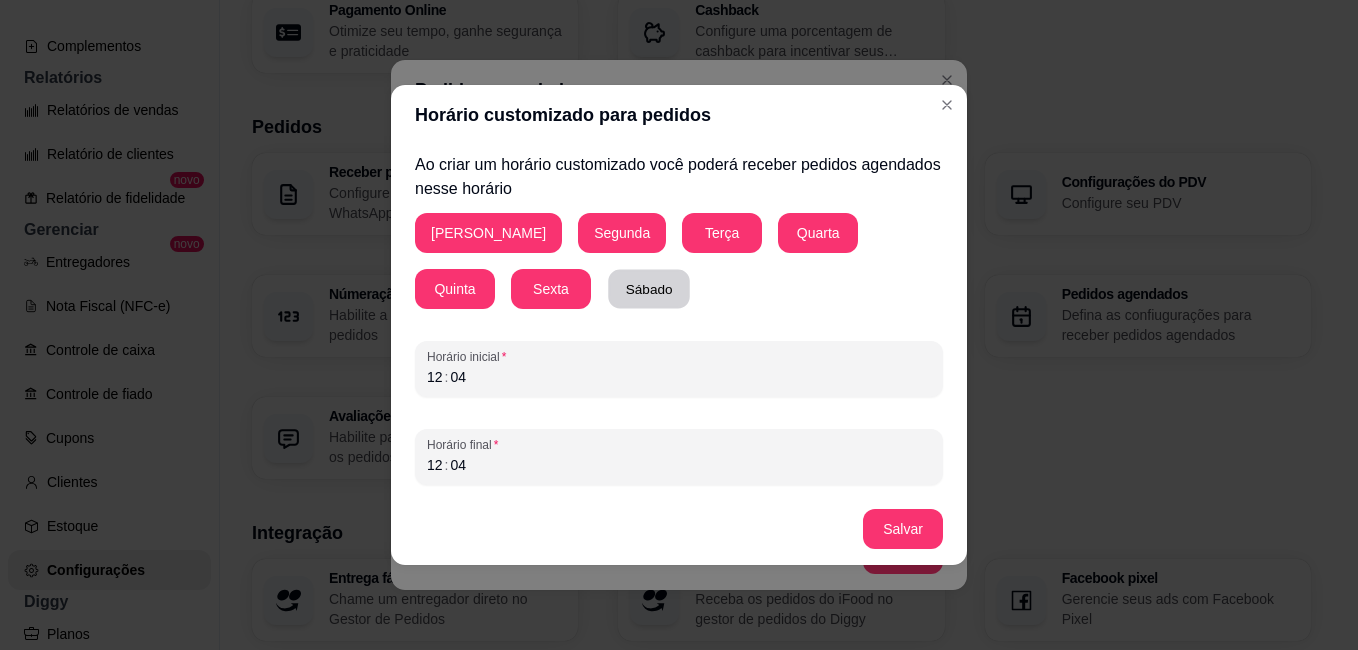 click on "Sábado" at bounding box center [649, 289] 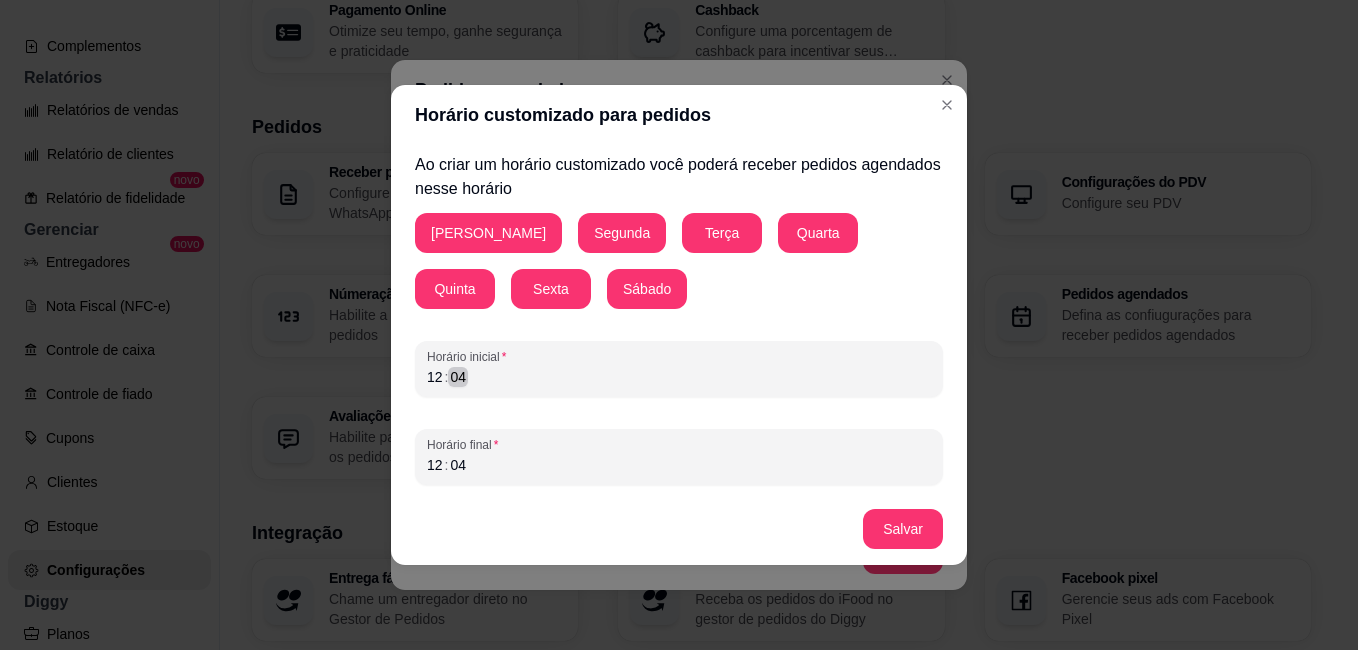 click on "12 : 04" at bounding box center [679, 377] 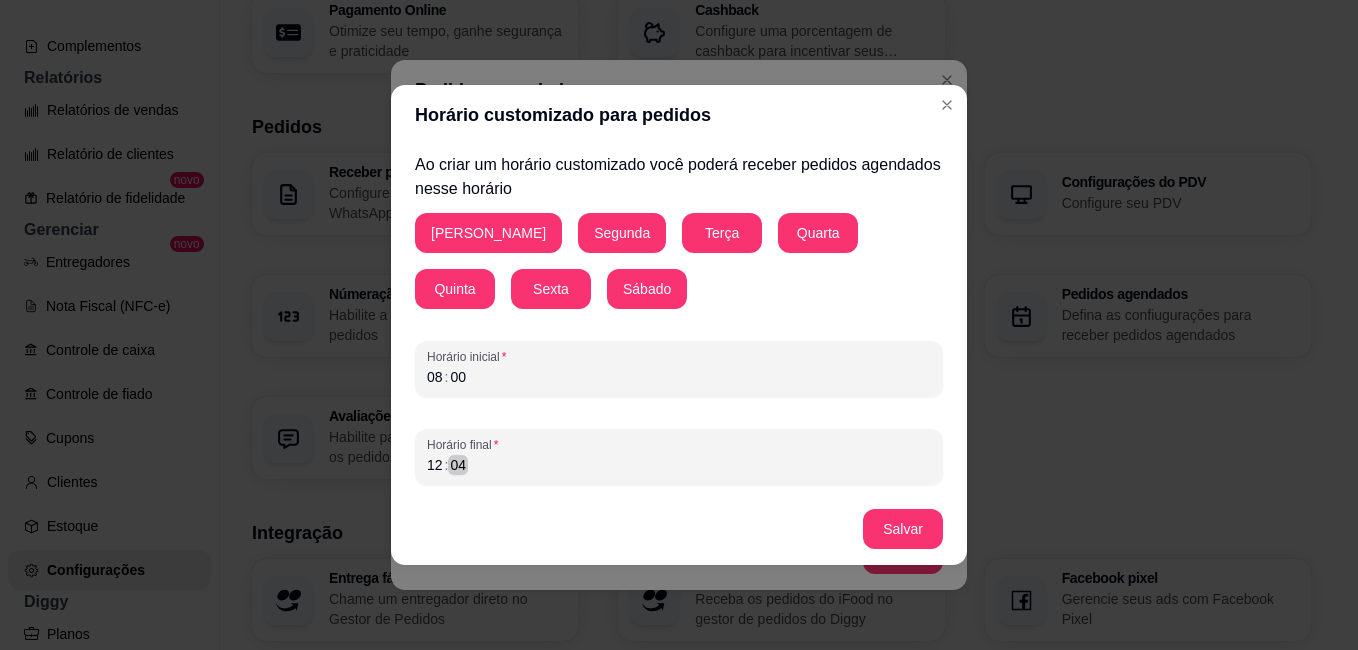 click on "12 : 04" at bounding box center [679, 465] 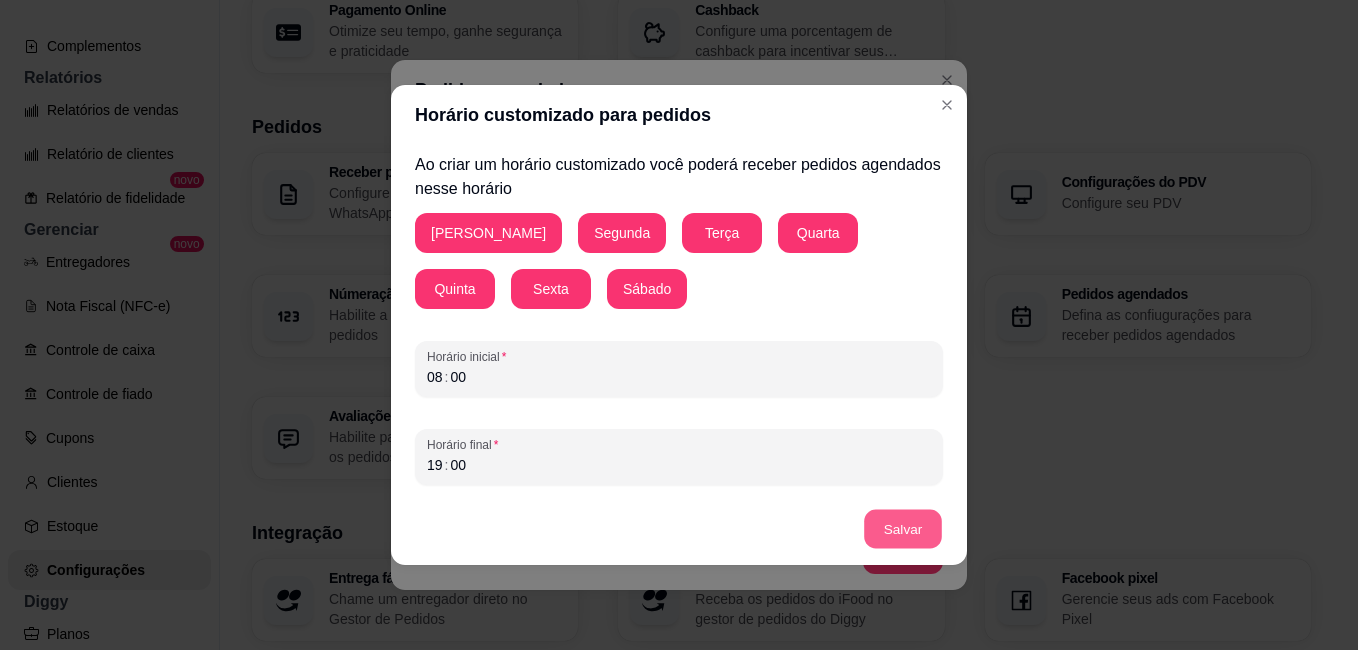 click on "Salvar" at bounding box center (903, 529) 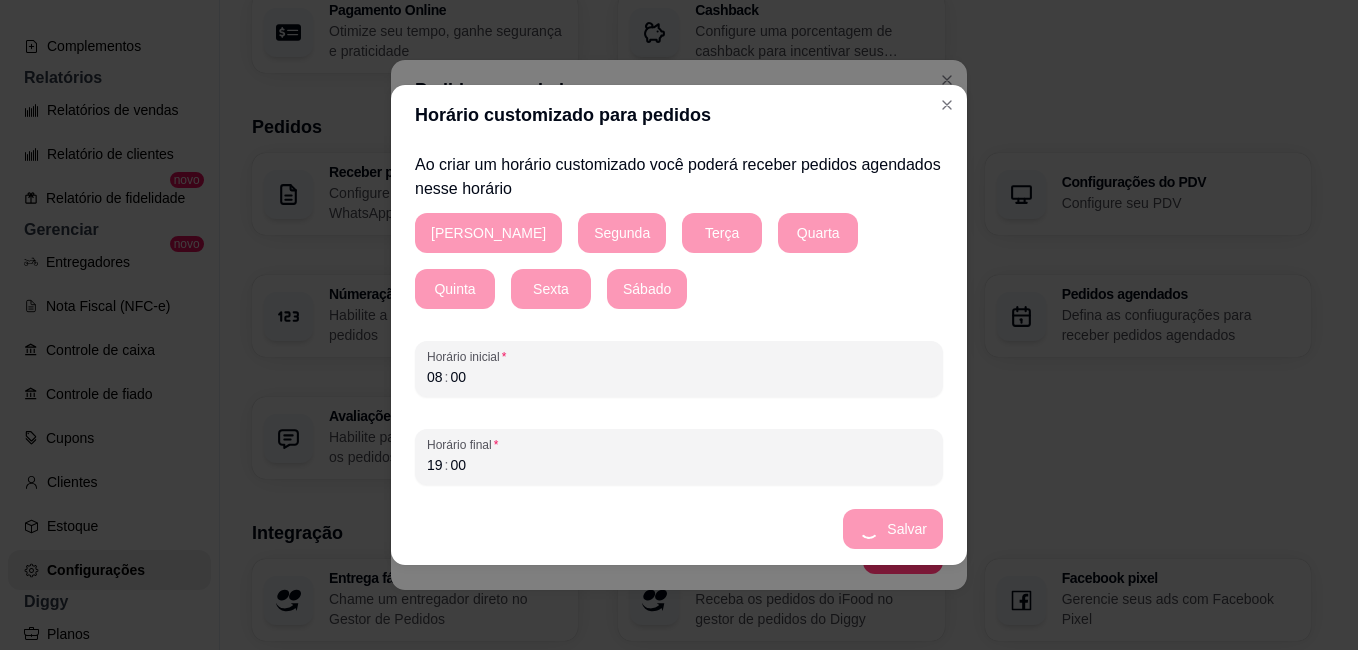 scroll, scrollTop: 1112, scrollLeft: 0, axis: vertical 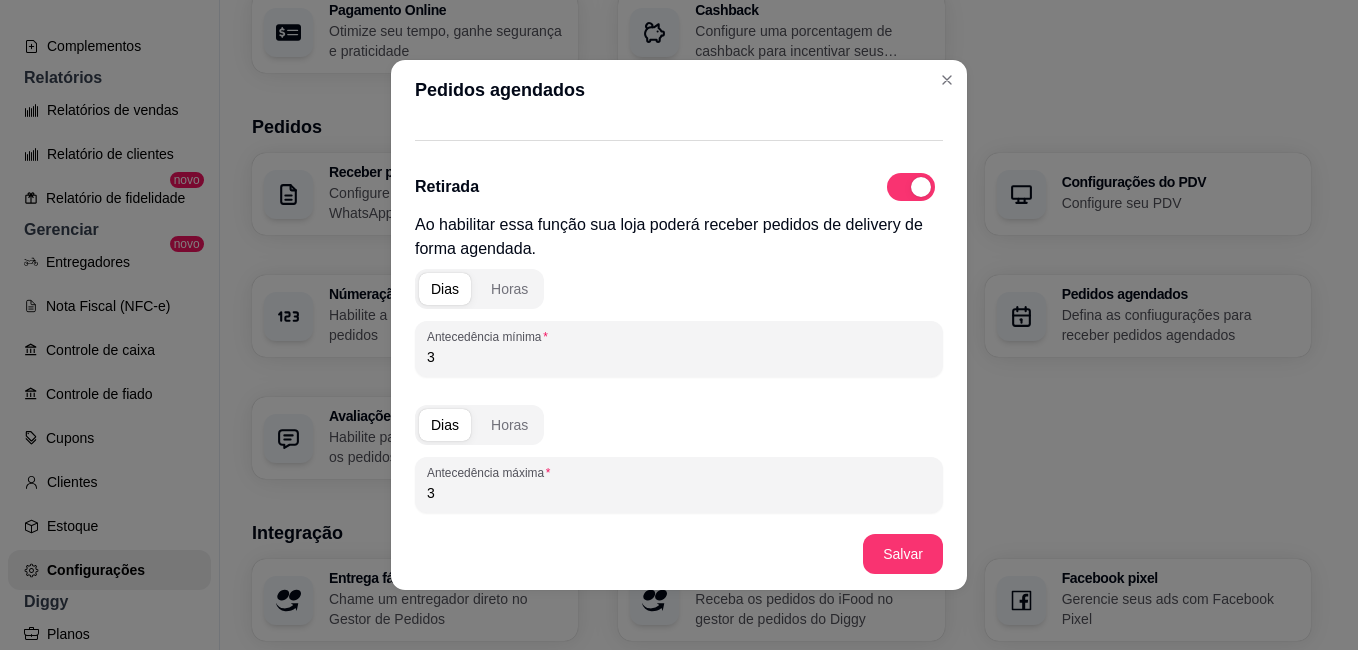 click on "3" at bounding box center [679, 357] 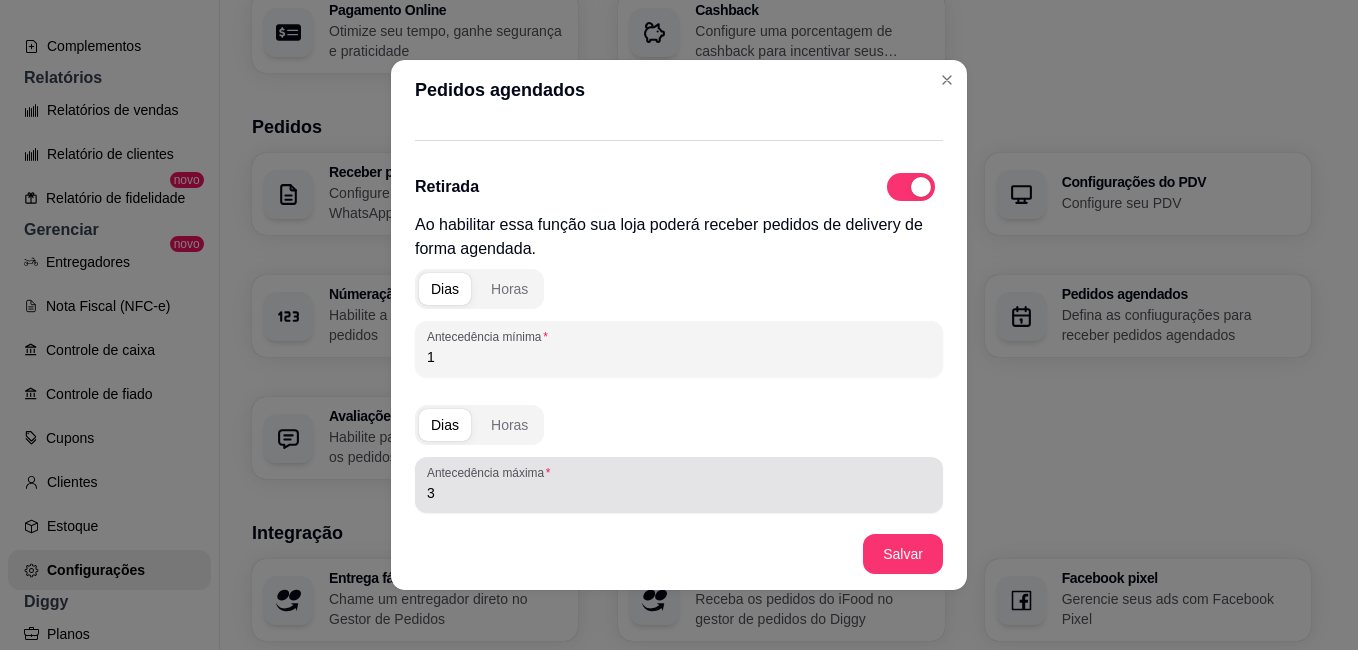type on "1" 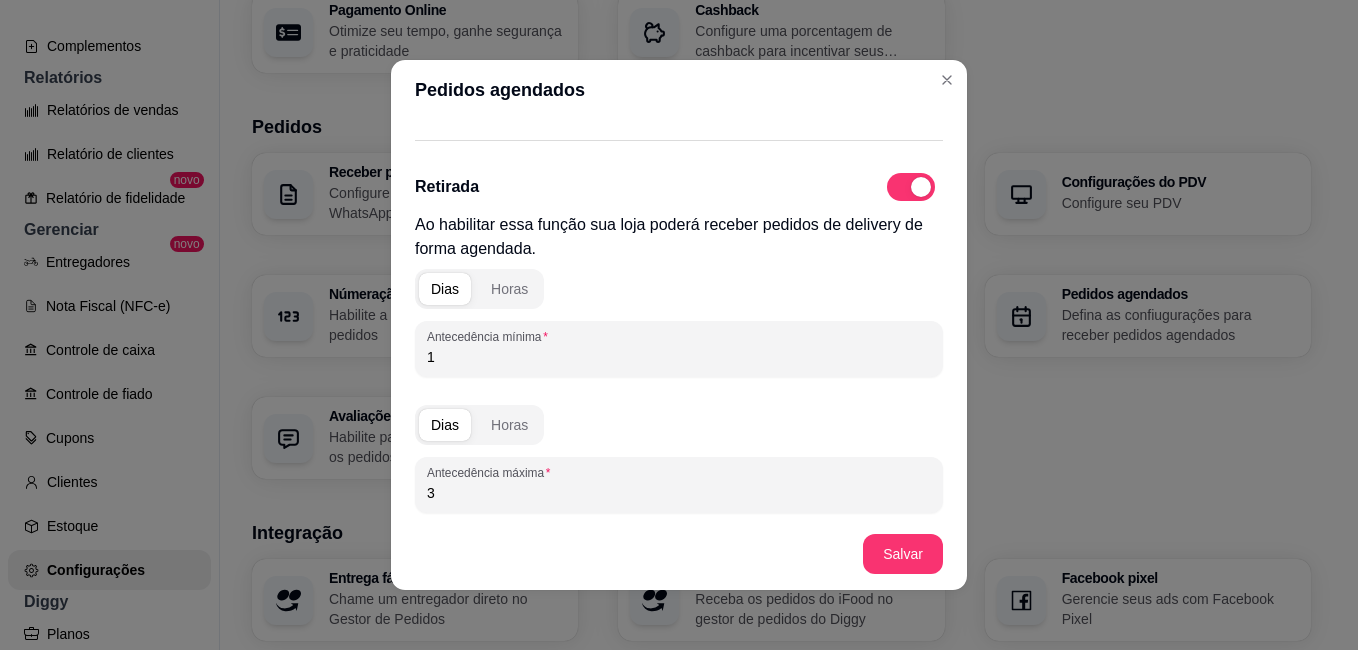 click on "3" at bounding box center (679, 493) 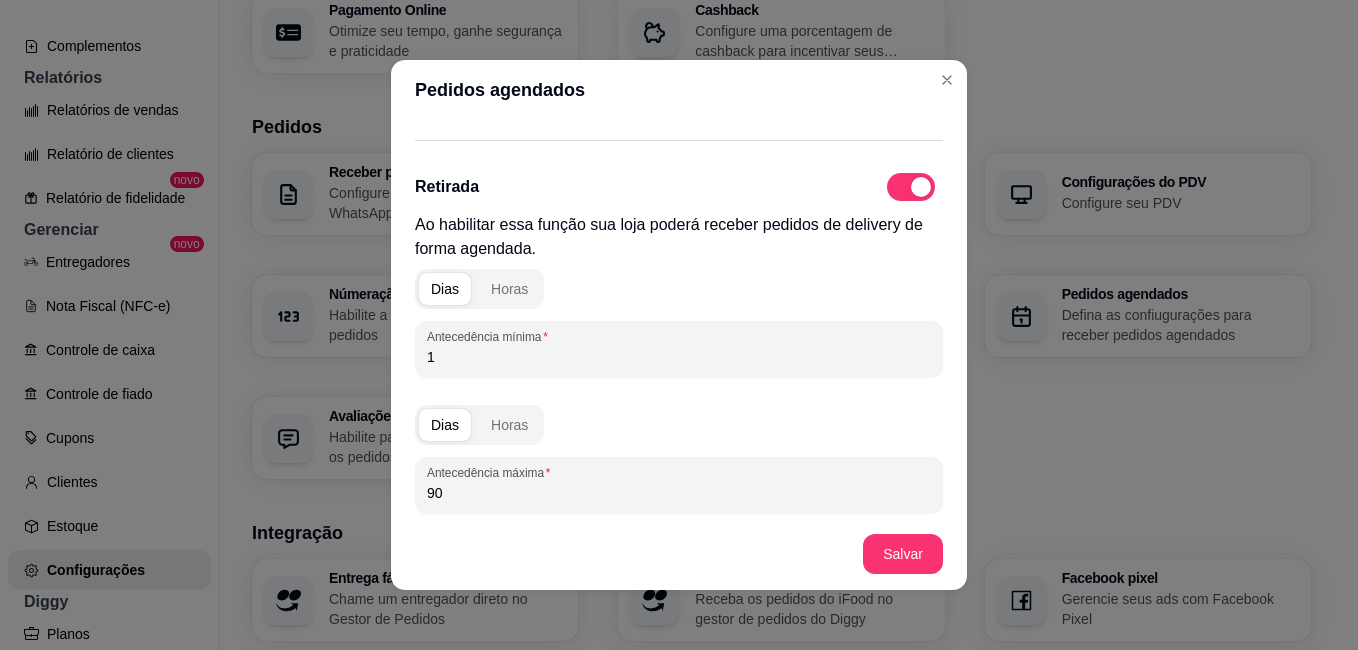 type on "90" 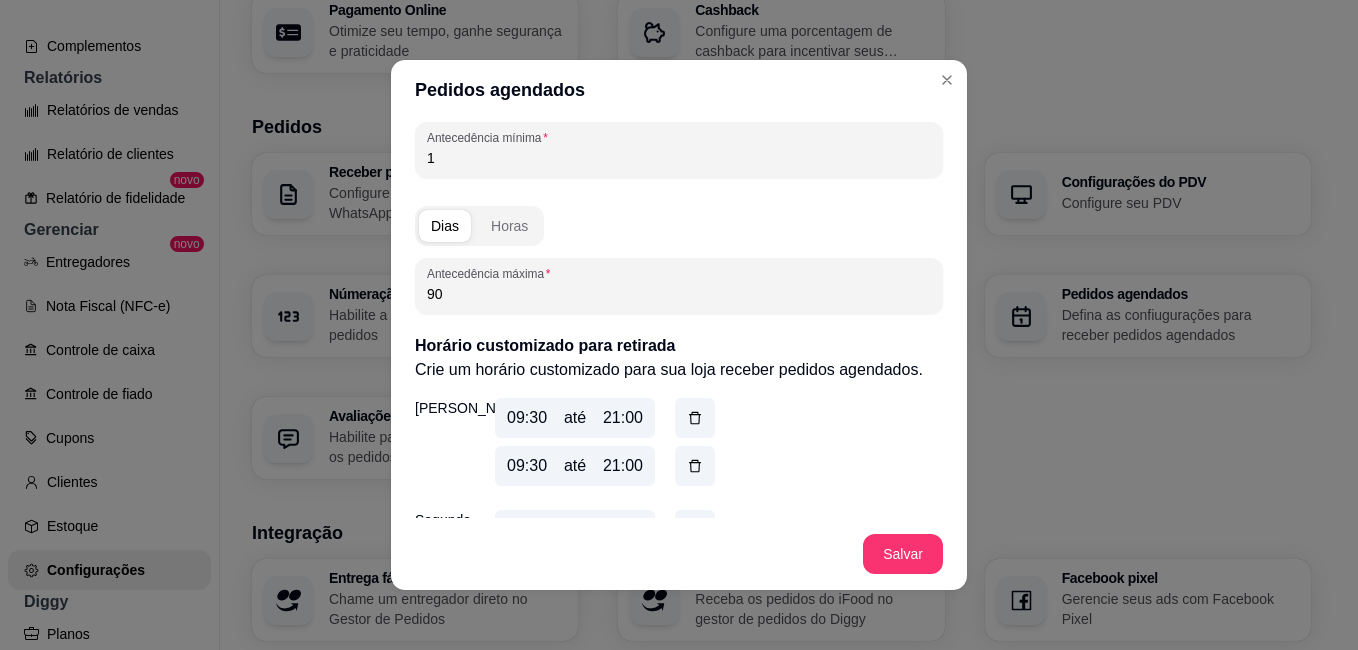 scroll, scrollTop: 1752, scrollLeft: 0, axis: vertical 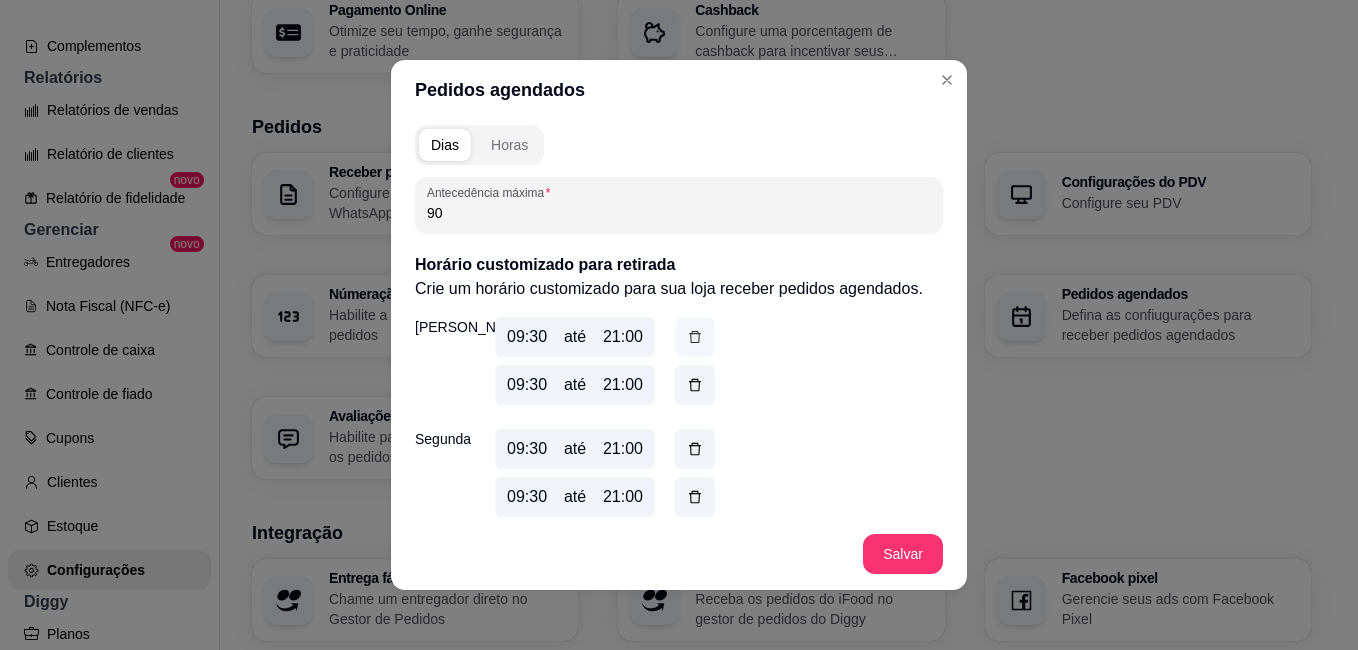 click 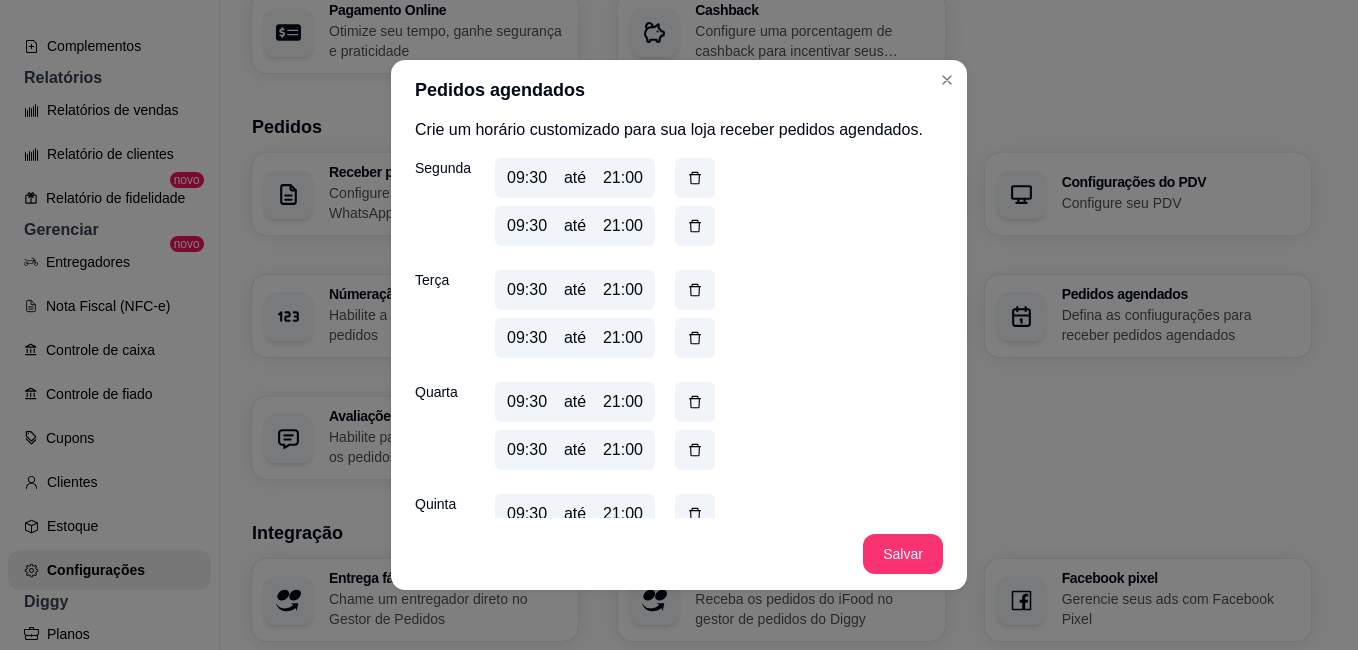 scroll, scrollTop: 1992, scrollLeft: 0, axis: vertical 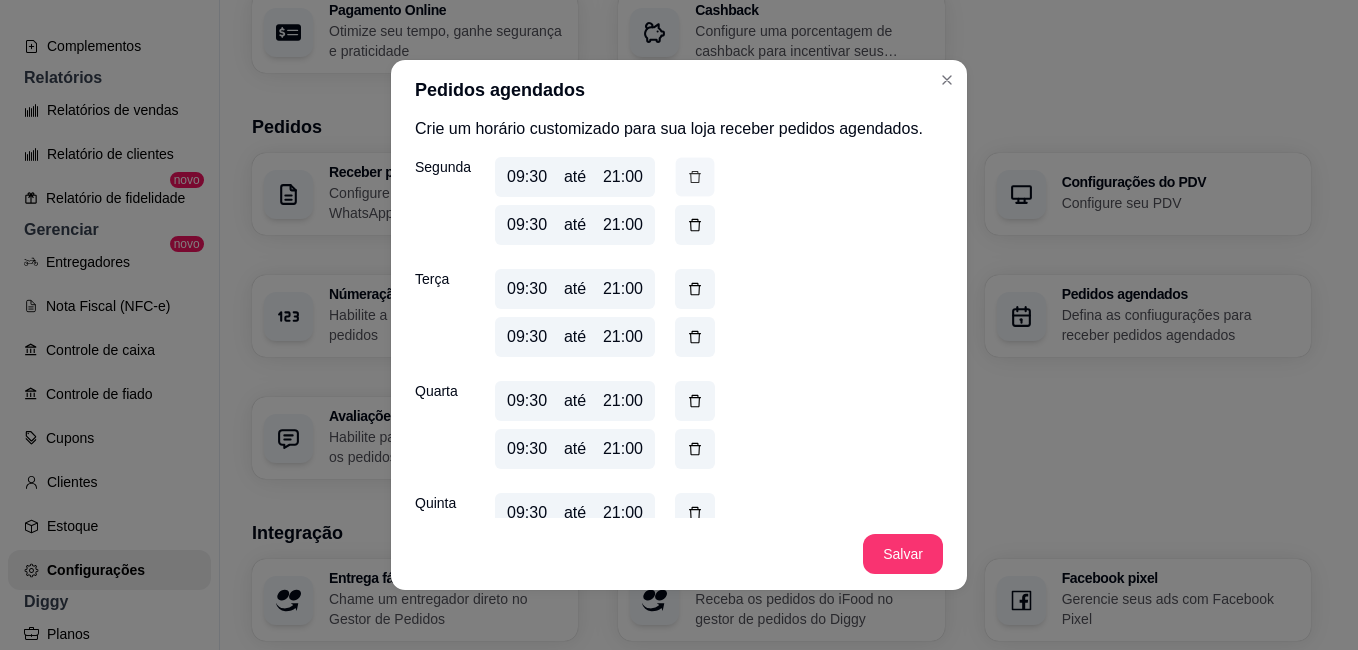 click 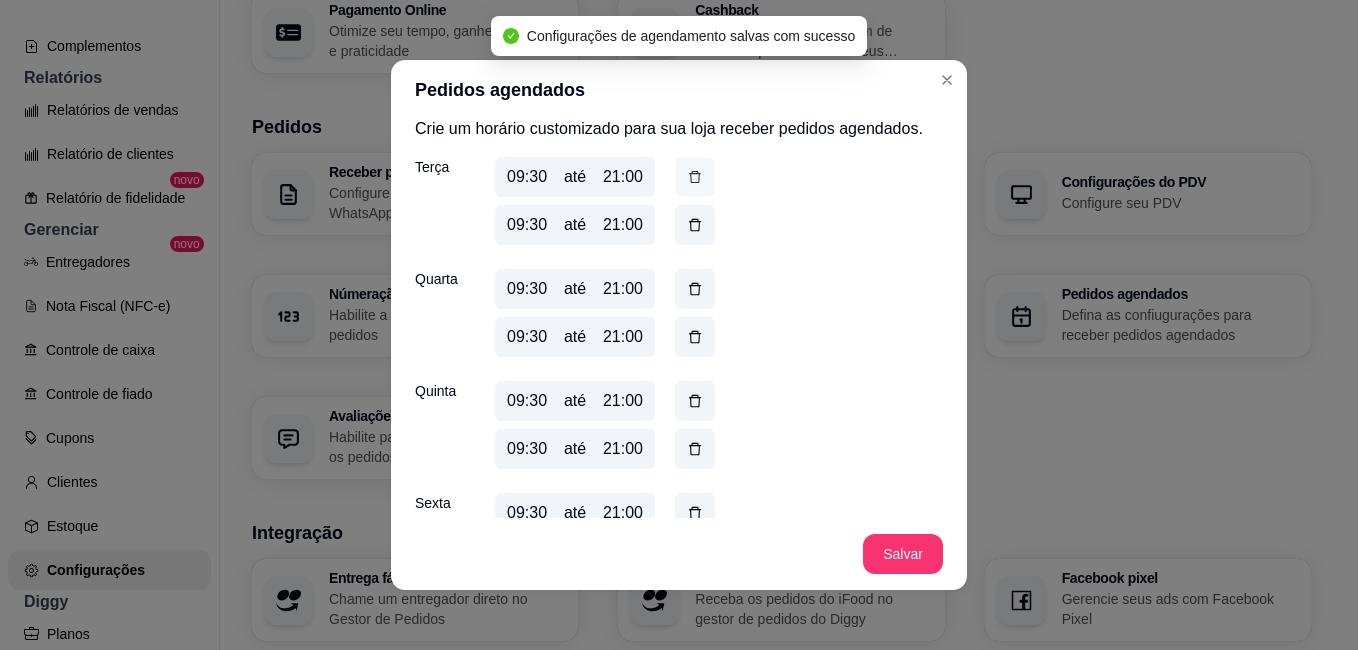 click 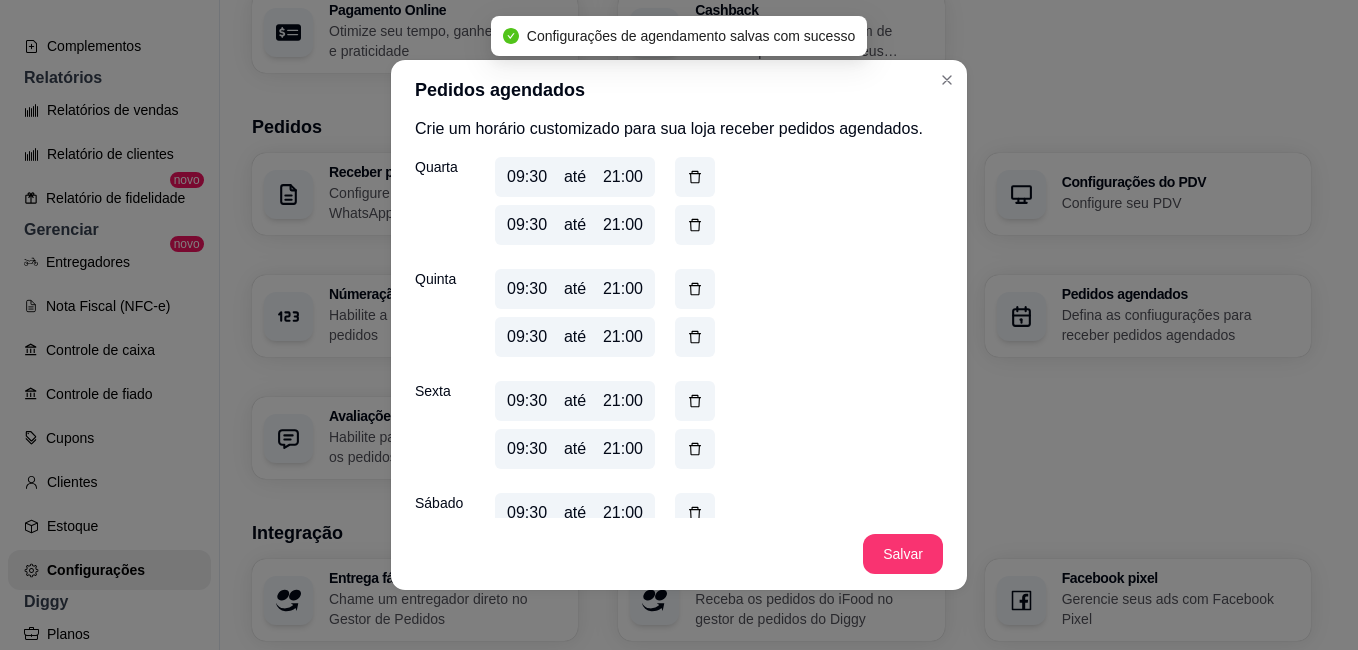 click on "09:30 até   21:00" at bounding box center (575, 177) 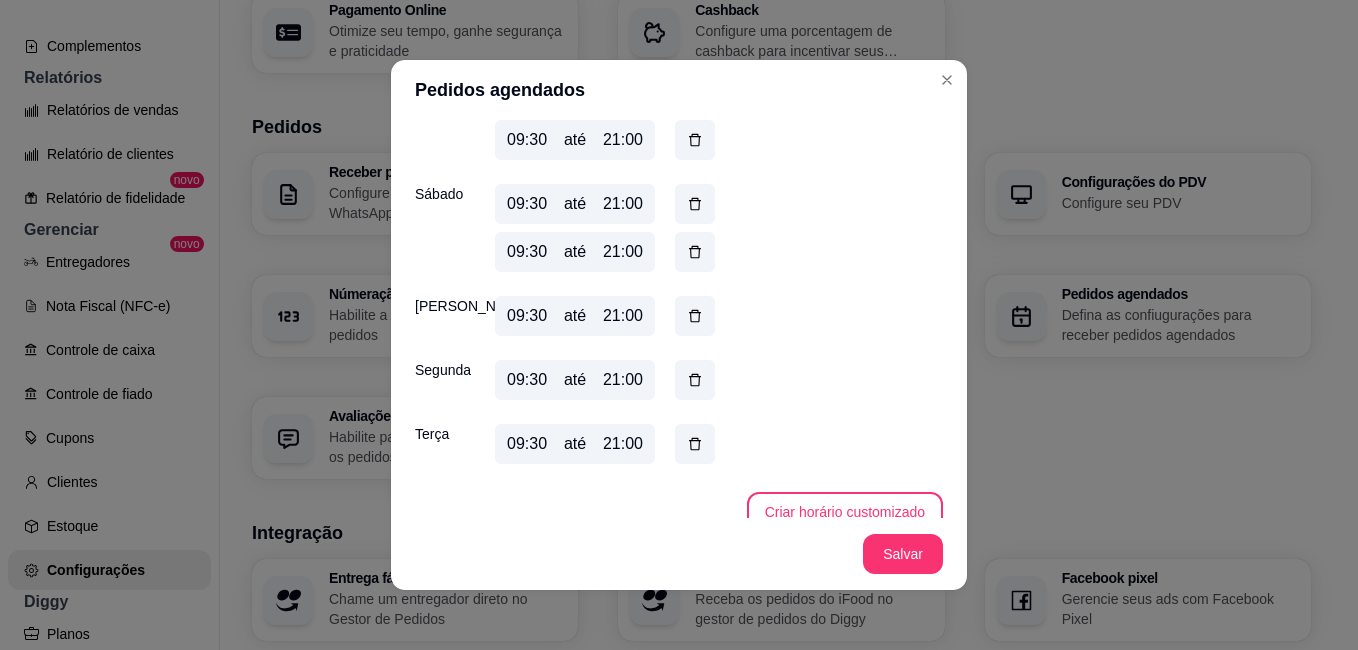 scroll, scrollTop: 2323, scrollLeft: 0, axis: vertical 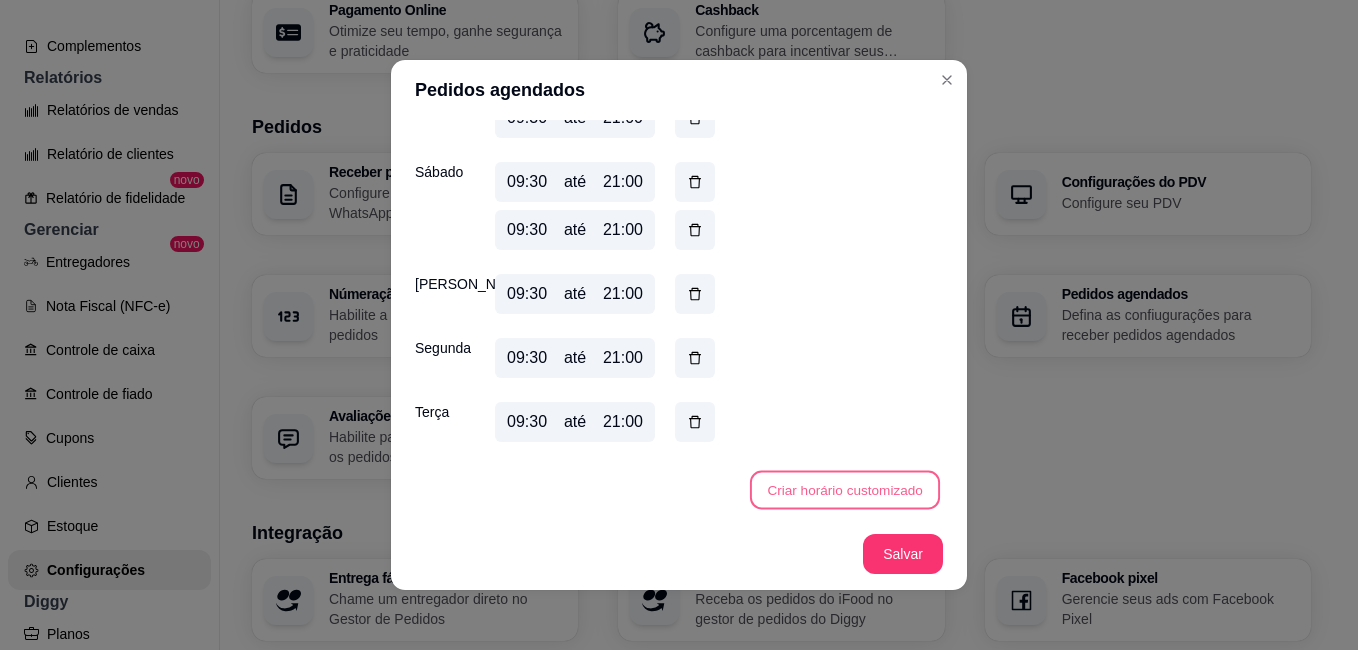 click on "Criar horário customizado" at bounding box center [845, 490] 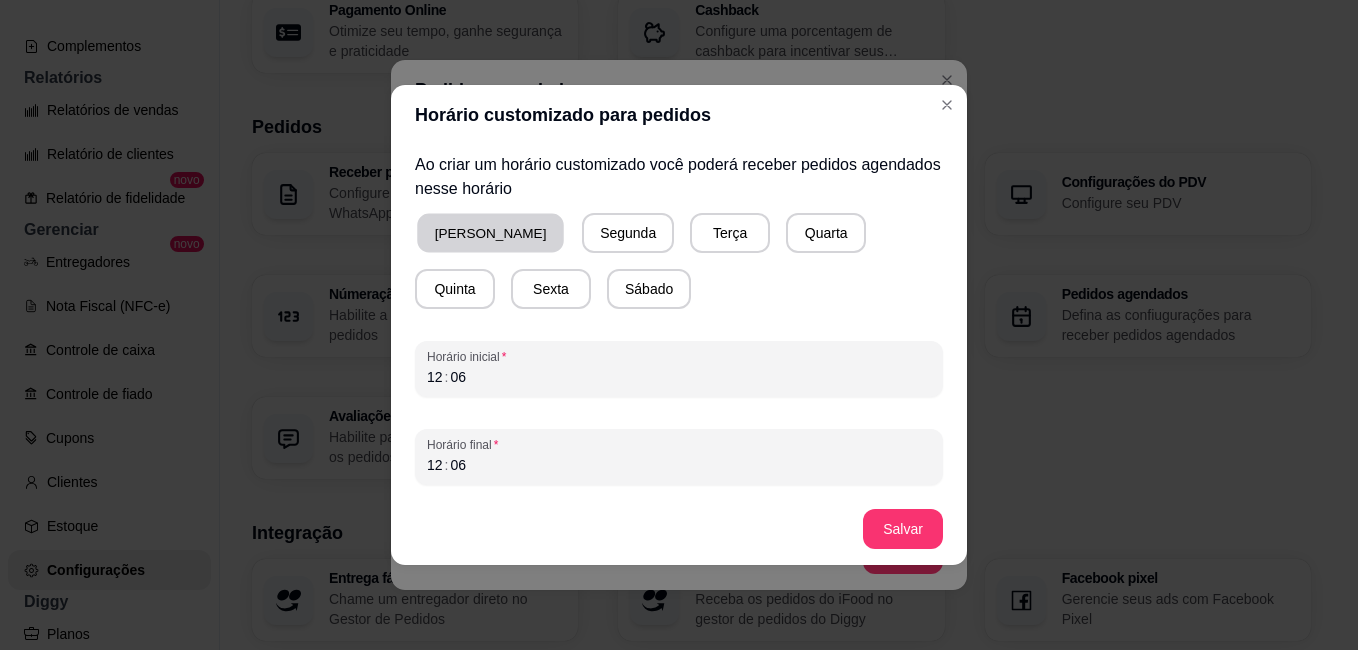 click on "[PERSON_NAME]" at bounding box center [490, 233] 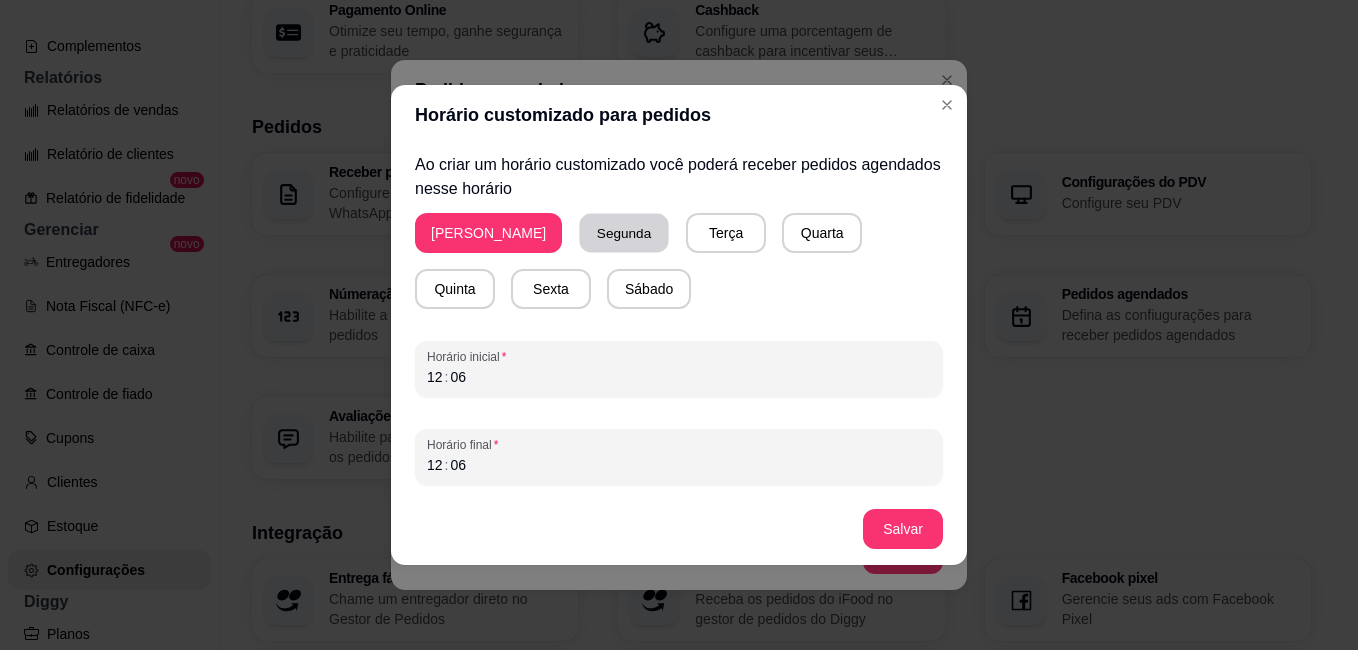 click on "Segunda" at bounding box center (624, 233) 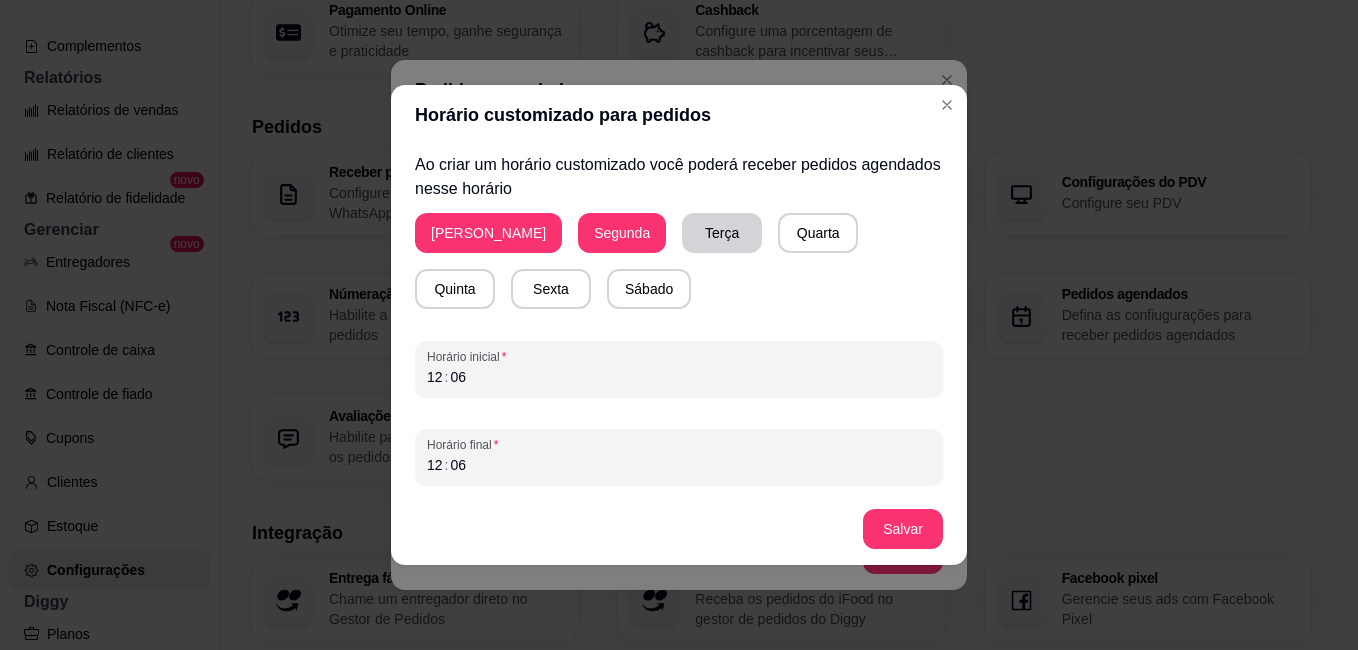 click on "Terça" at bounding box center (722, 233) 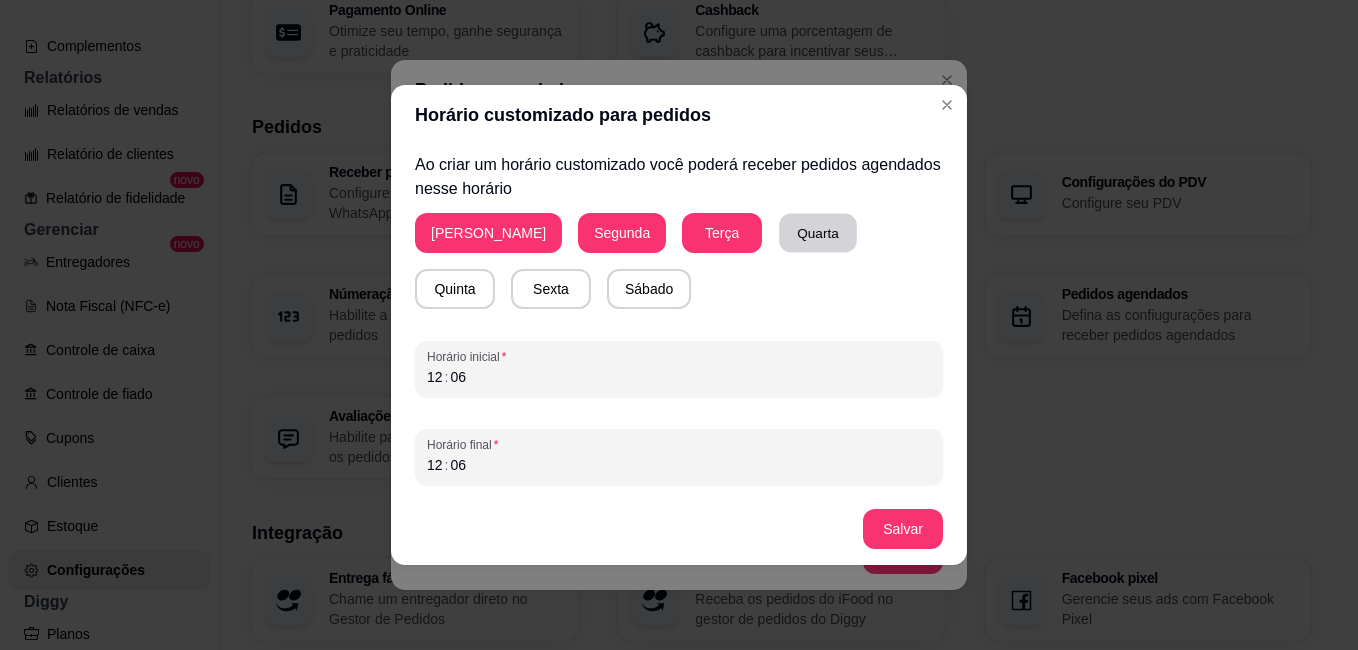 click on "Quarta" at bounding box center (818, 233) 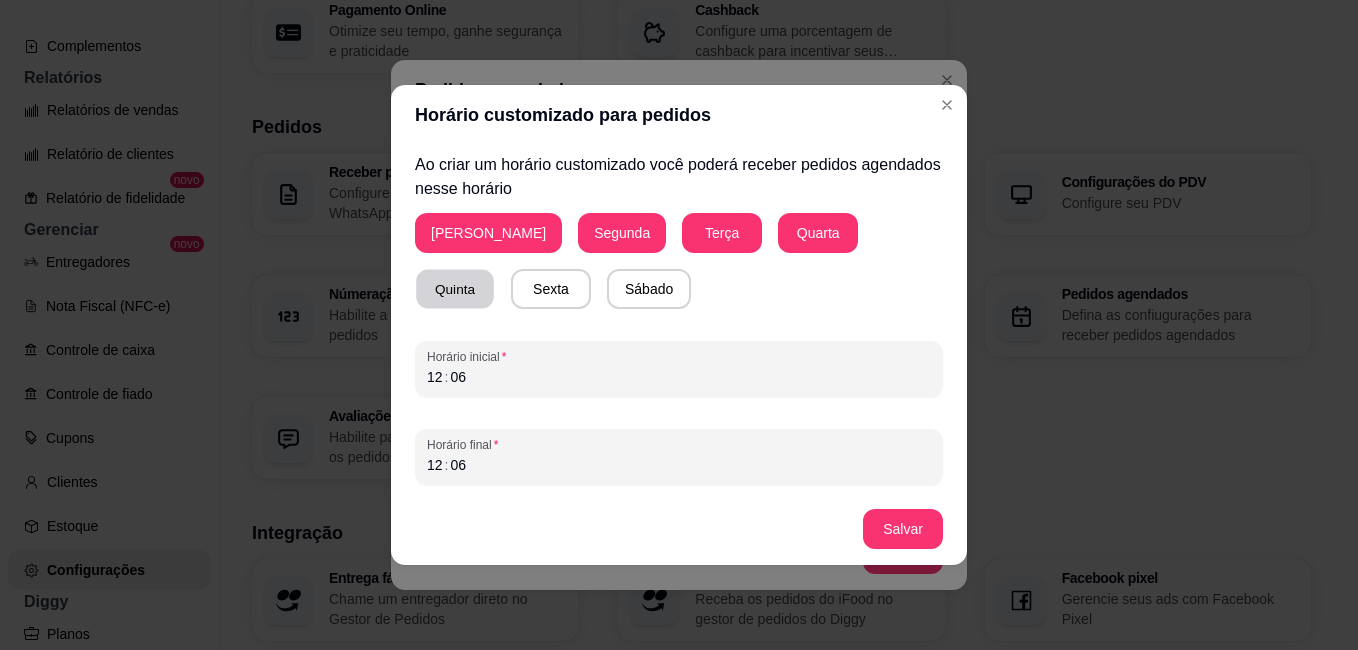 click on "Quinta" at bounding box center [455, 289] 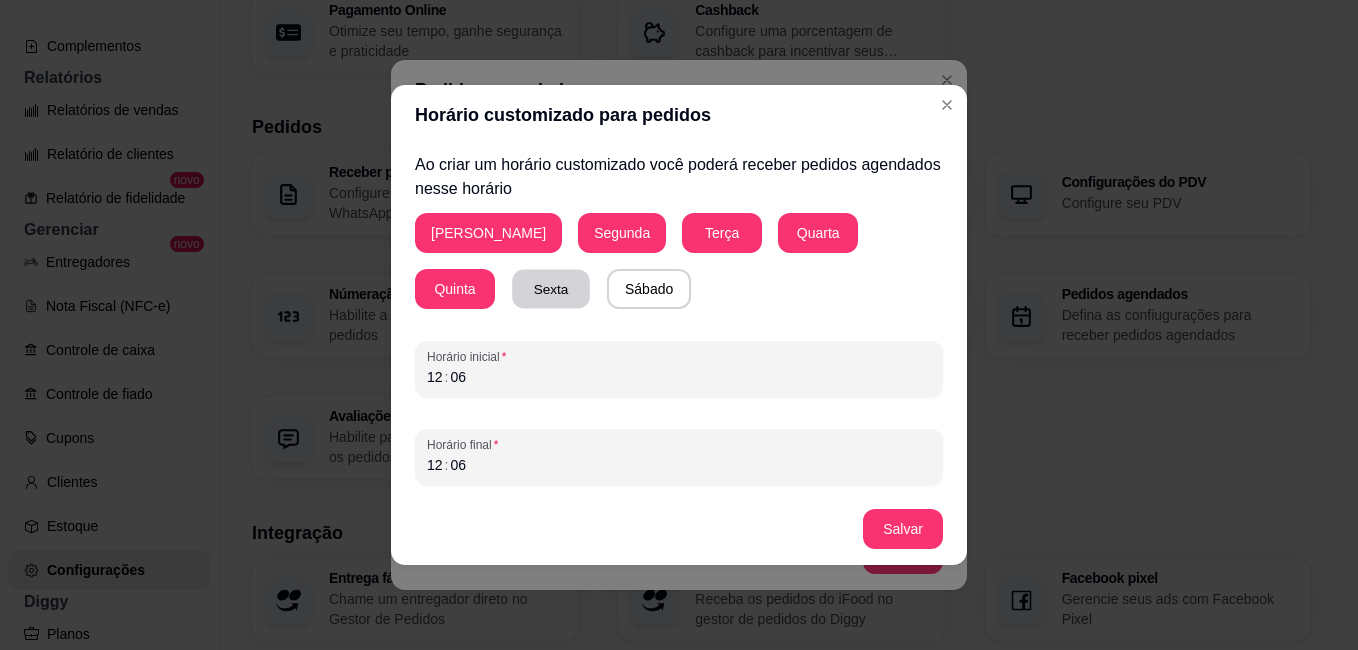 click on "Sexta" at bounding box center (551, 289) 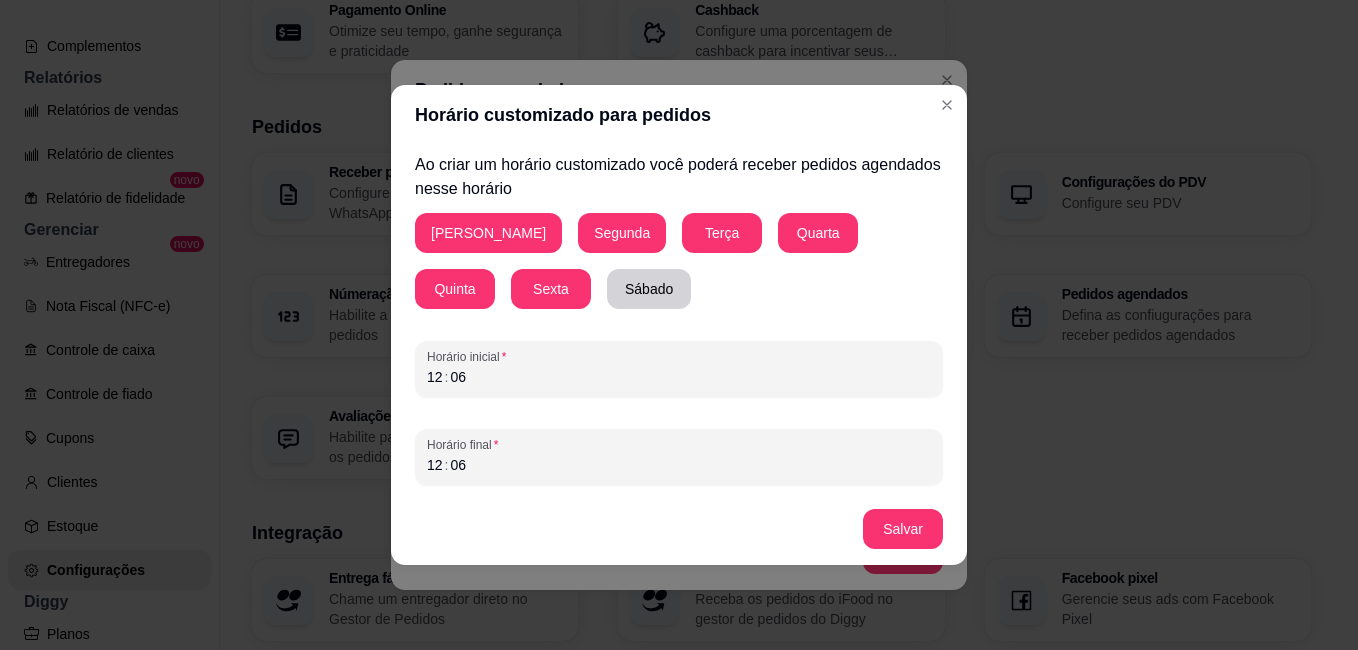 click on "Sábado" at bounding box center [649, 289] 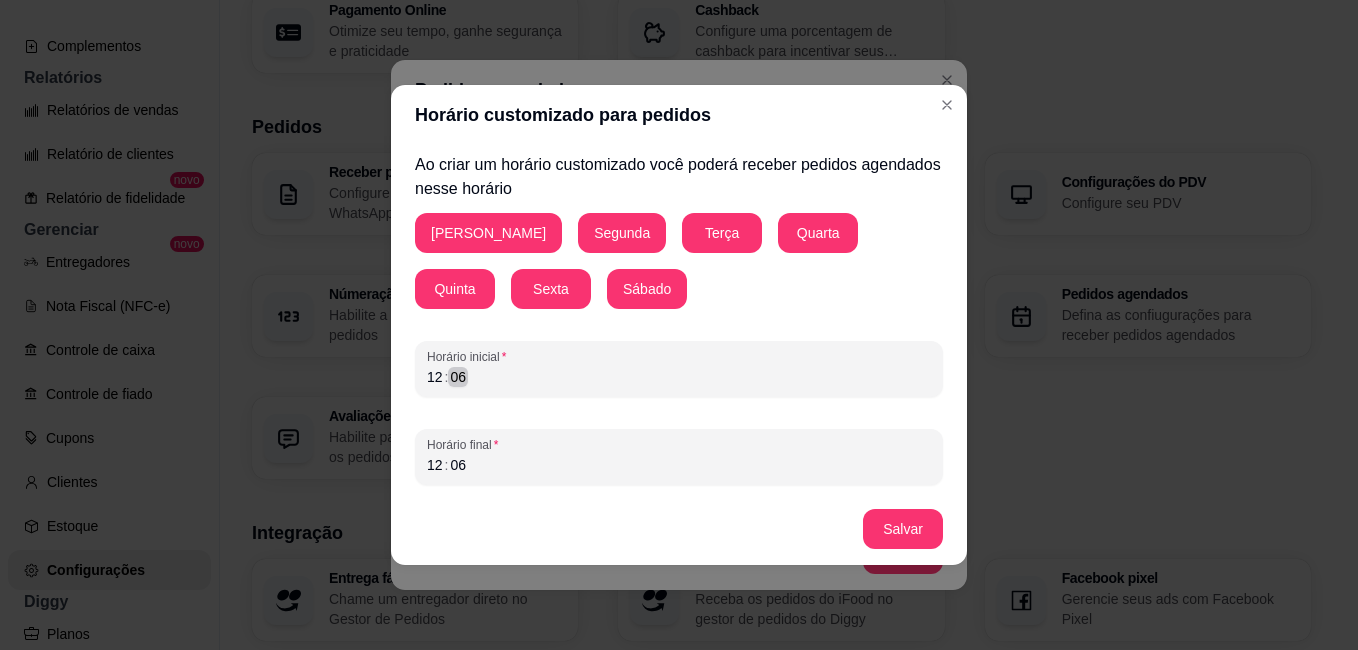 click on "12 : 06" at bounding box center [679, 377] 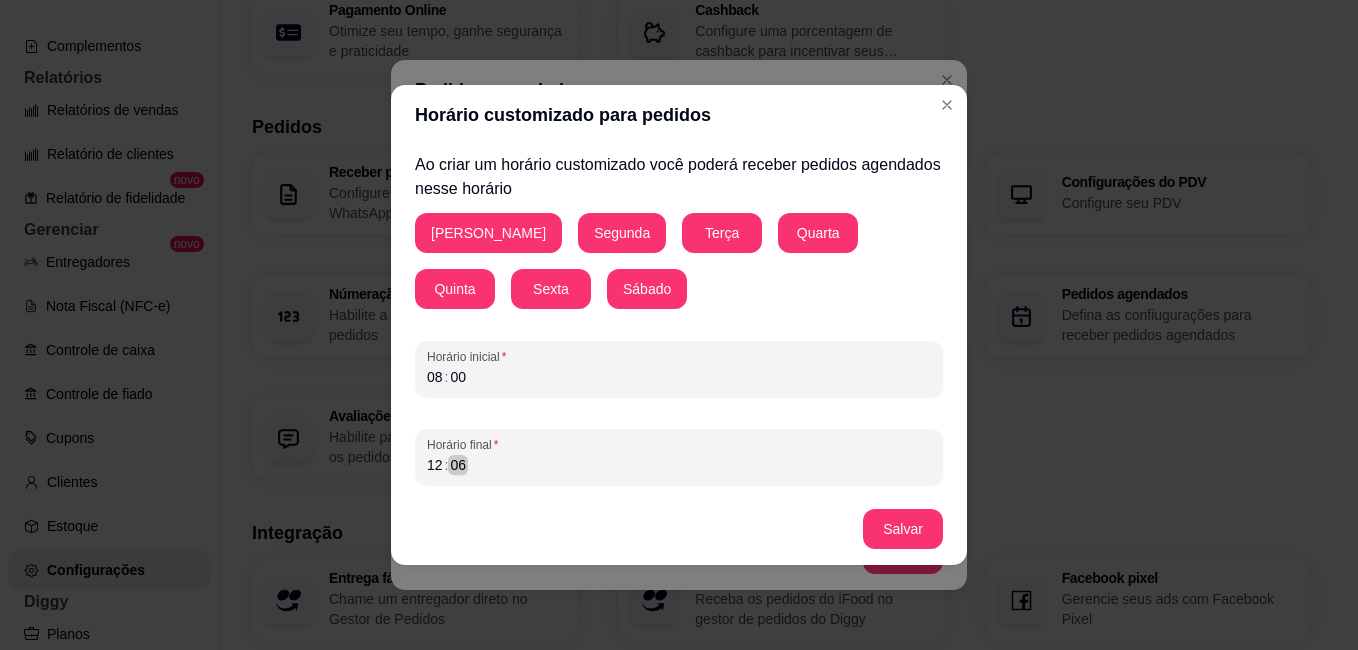 click on "12 : 06" at bounding box center [679, 465] 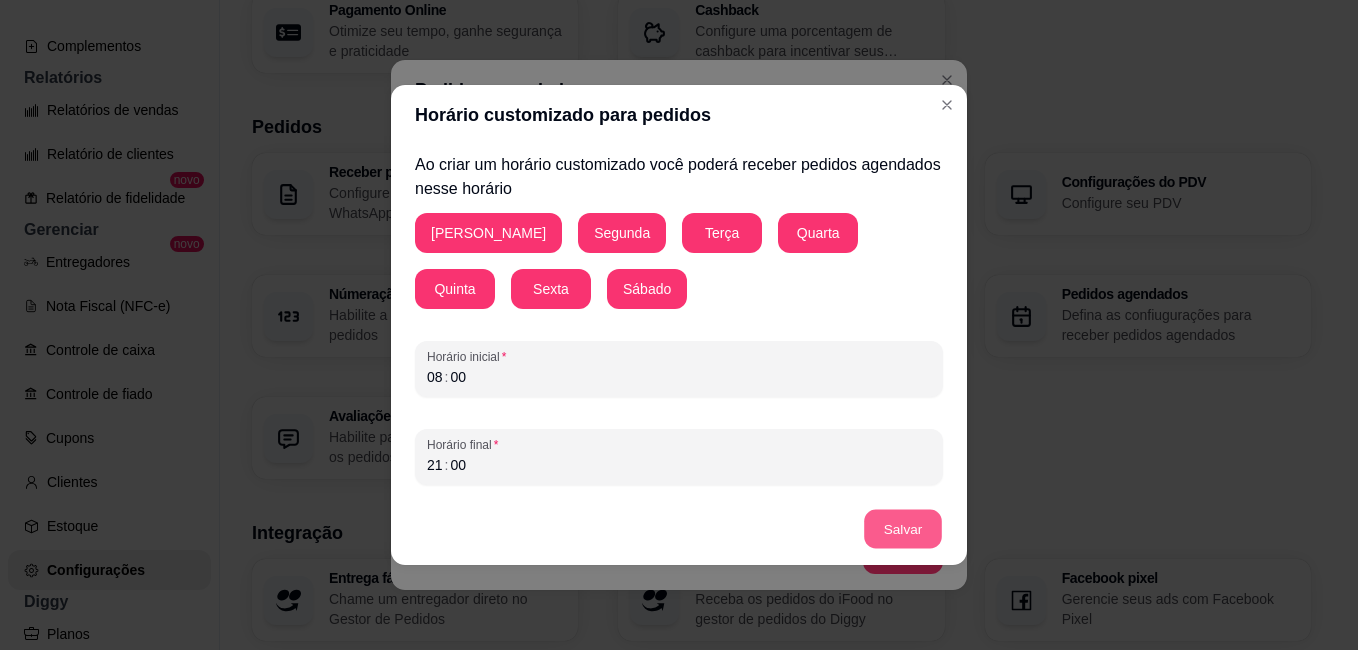 click on "Salvar" at bounding box center (903, 529) 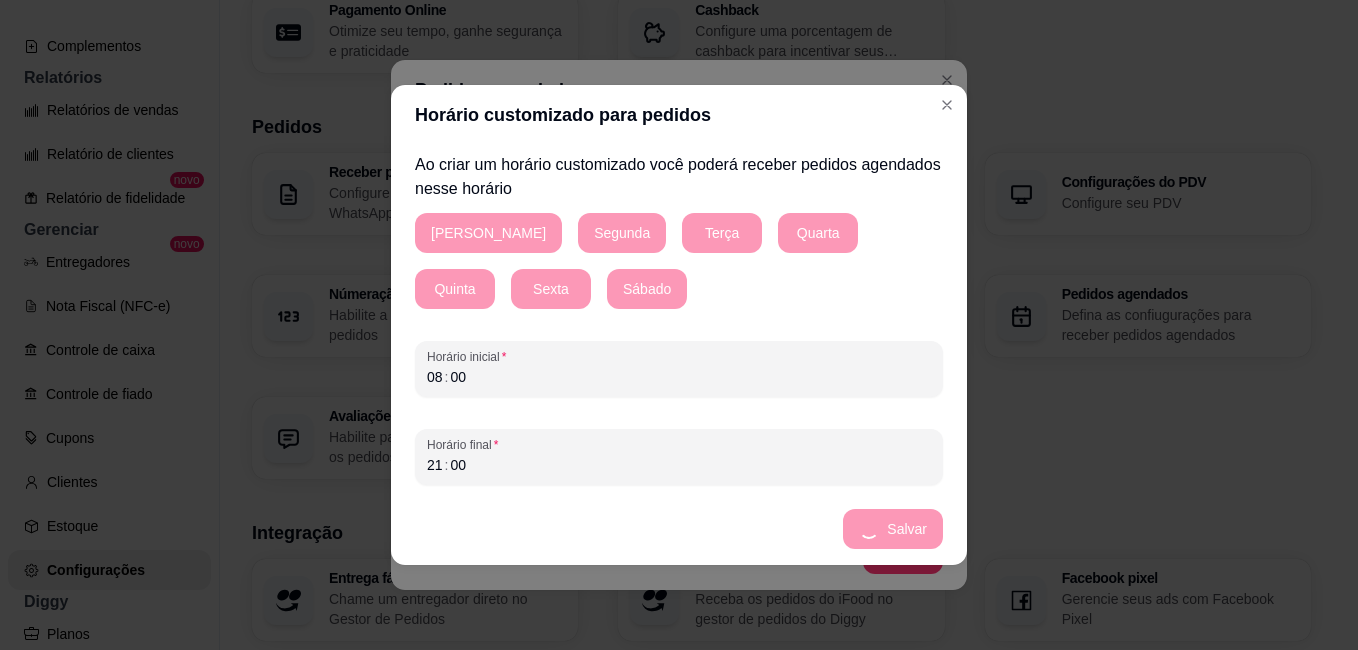 scroll, scrollTop: 2419, scrollLeft: 0, axis: vertical 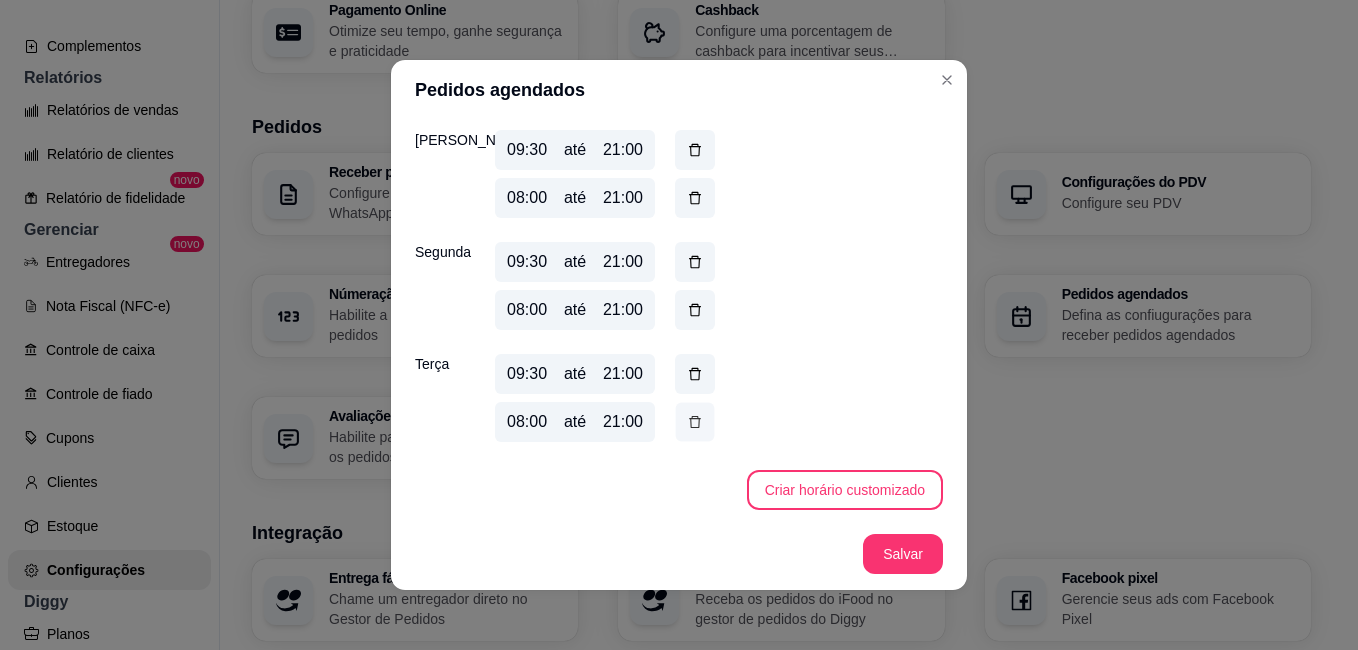 click at bounding box center (695, 422) 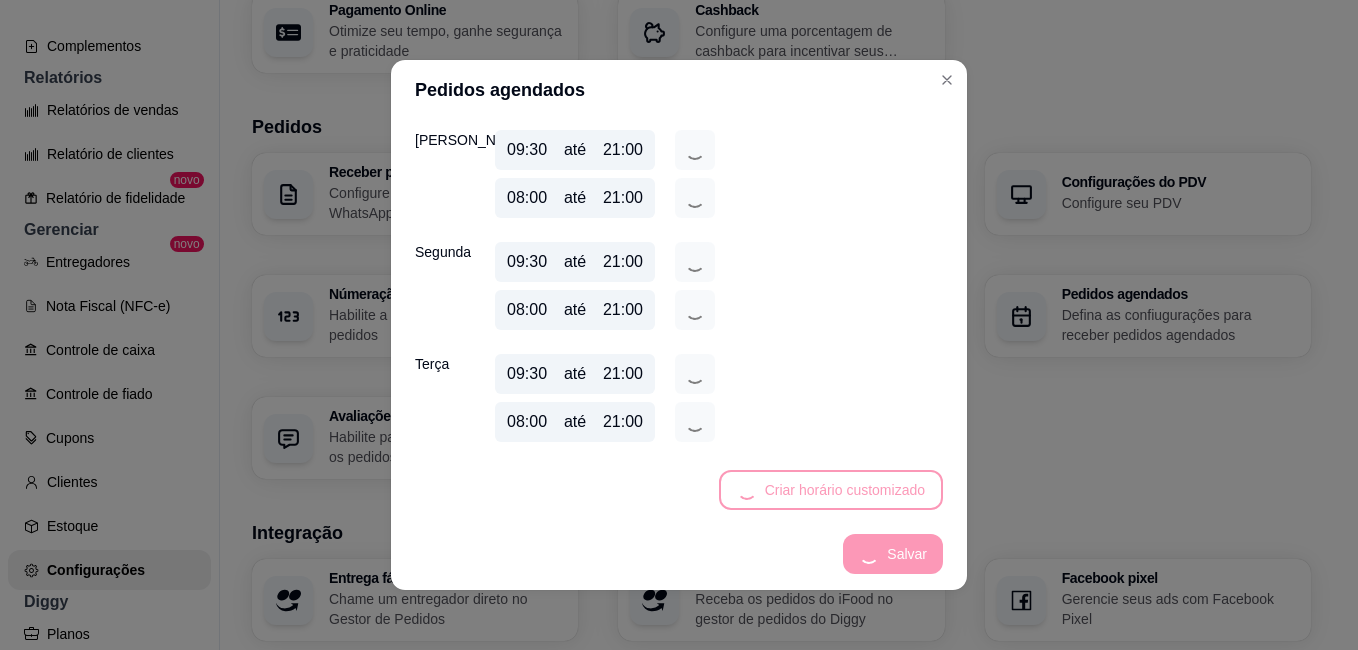 scroll, scrollTop: 2611, scrollLeft: 0, axis: vertical 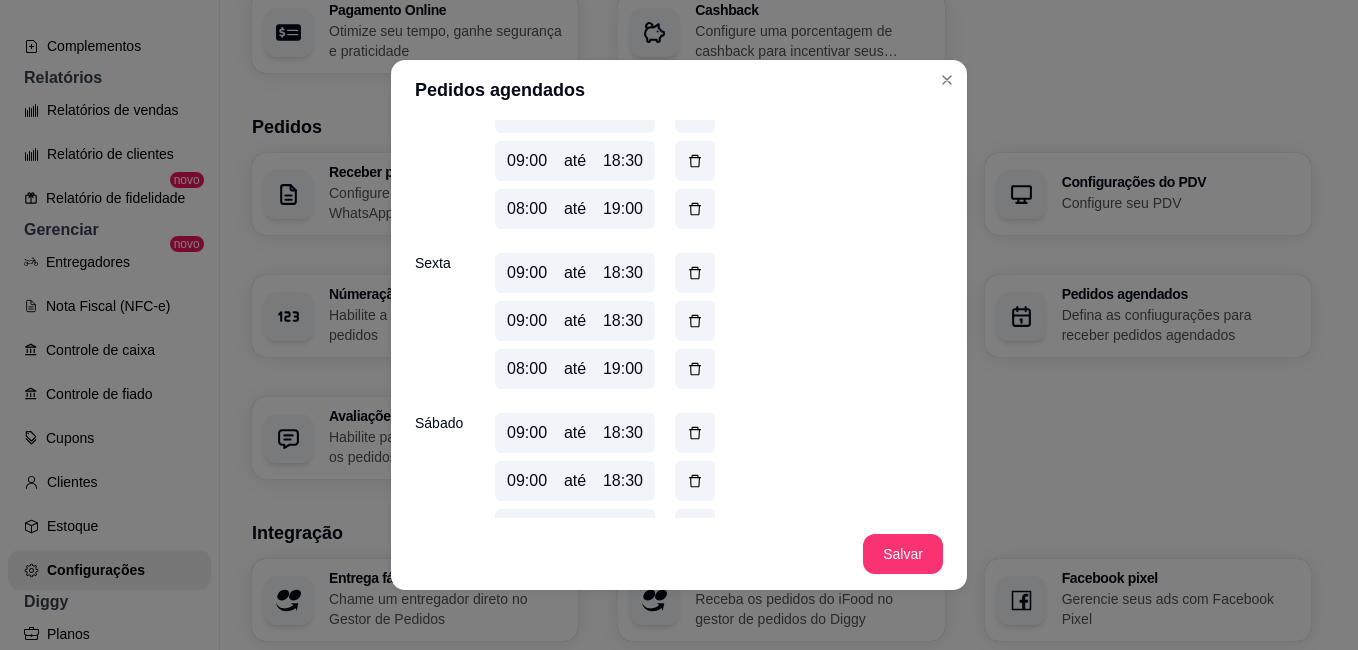 click on "Delivery Ao habilitar essa função sua loja poderá receber pedidos de delivery de forma agendada. Dias Horas Antecedência mínima 1 Dias Horas Antecedência máxima 90 Horário customizado para delivery Crie um horário customizado para sua loja receber pedidos agendados. Segunda 09:00 até   18:30 09:00 até   18:30 08:00 até   19:00 Terça 09:00 até   18:30 09:00 até   18:30 08:00 até   19:00 Quarta 09:00 até   18:30 09:00 até   18:30 08:00 até   19:00 Quinta 09:00 até   18:30 09:00 até   18:30 08:00 até   19:00 Sexta 09:00 até   18:30 09:00 até   18:30 08:00 até   19:00 Sábado 09:00 até   18:30 09:00 até   18:30 08:00 até   19:00 Domingo 09:00 até   18:30 08:00 até   19:00 Criar horário customizado Retirada Ao habilitar essa função sua loja poderá receber pedidos de delivery de forma agendada. Dias Horas Antecedência mínima 1 Dias Horas Antecedência máxima 90 Horário customizado para retirada Crie um horário customizado para sua loja receber pedidos agendados. Quarta 09:30" at bounding box center [679, 319] 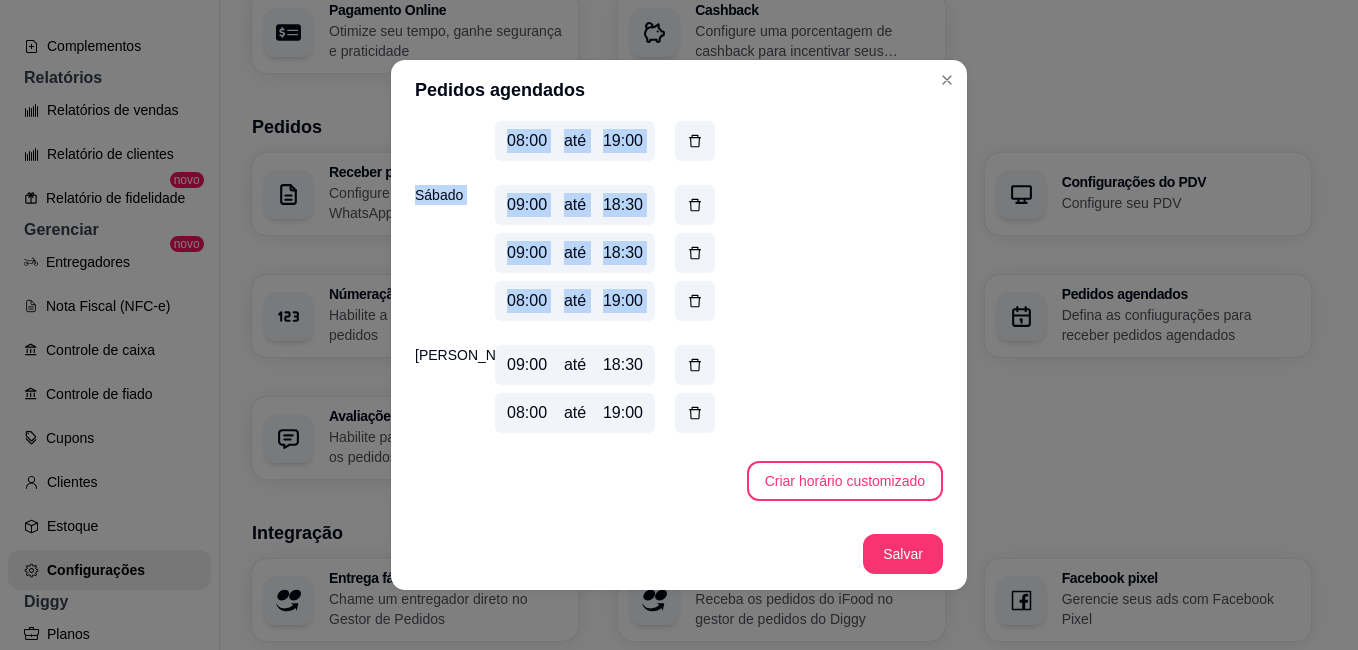 scroll, scrollTop: 1279, scrollLeft: 0, axis: vertical 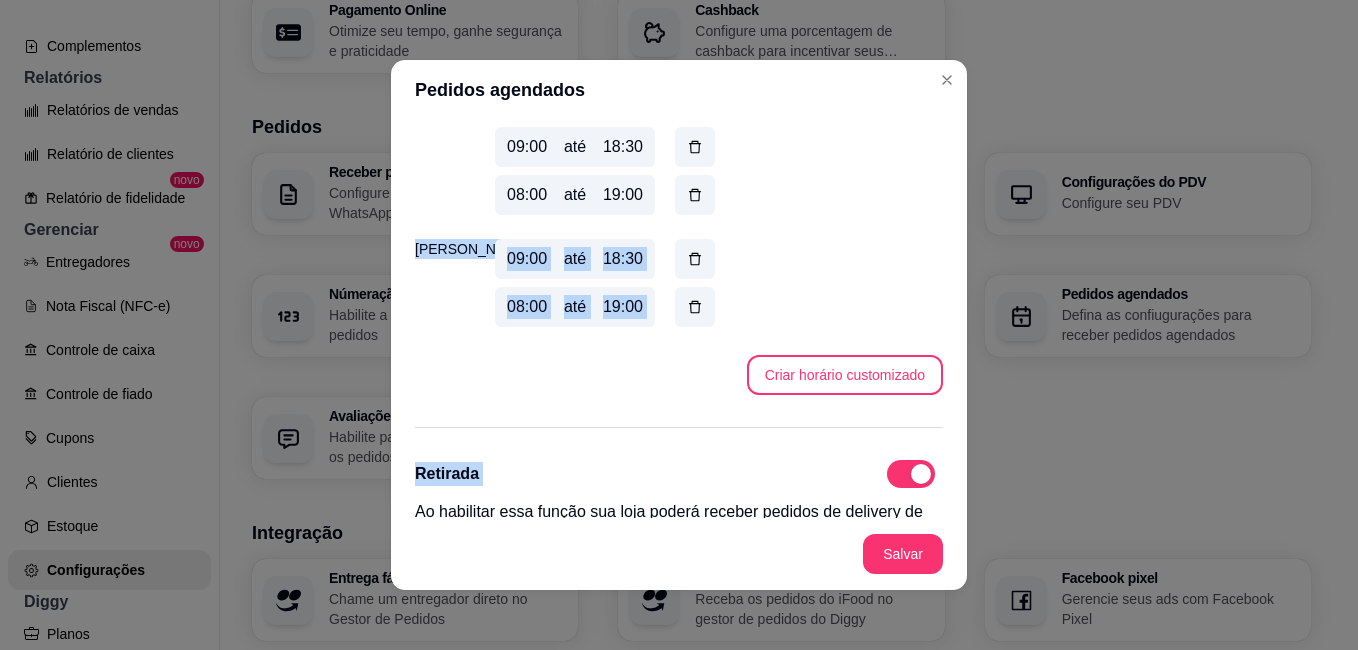 click on "Delivery Ao habilitar essa função sua loja poderá receber pedidos de delivery de forma agendada. Dias Horas Antecedência mínima 1 Dias Horas Antecedência máxima 90 Horário customizado para delivery Crie um horário customizado para sua loja receber pedidos agendados. Segunda 09:00 até   18:30 09:00 até   18:30 08:00 até   19:00 Terça 09:00 até   18:30 09:00 até   18:30 08:00 até   19:00 Quarta 09:00 até   18:30 09:00 até   18:30 08:00 até   19:00 Quinta 09:00 até   18:30 09:00 até   18:30 08:00 até   19:00 Sexta 09:00 até   18:30 09:00 até   18:30 08:00 até   19:00 Sábado 09:00 até   18:30 09:00 até   18:30 08:00 até   19:00 Domingo 09:00 até   18:30 08:00 até   19:00 Criar horário customizado Retirada Ao habilitar essa função sua loja poderá receber pedidos de delivery de forma agendada. Dias Horas Antecedência mínima 1 Dias Horas Antecedência máxima 90 Horário customizado para retirada Crie um horário customizado para sua loja receber pedidos agendados. Quarta 09:30" at bounding box center [679, 319] 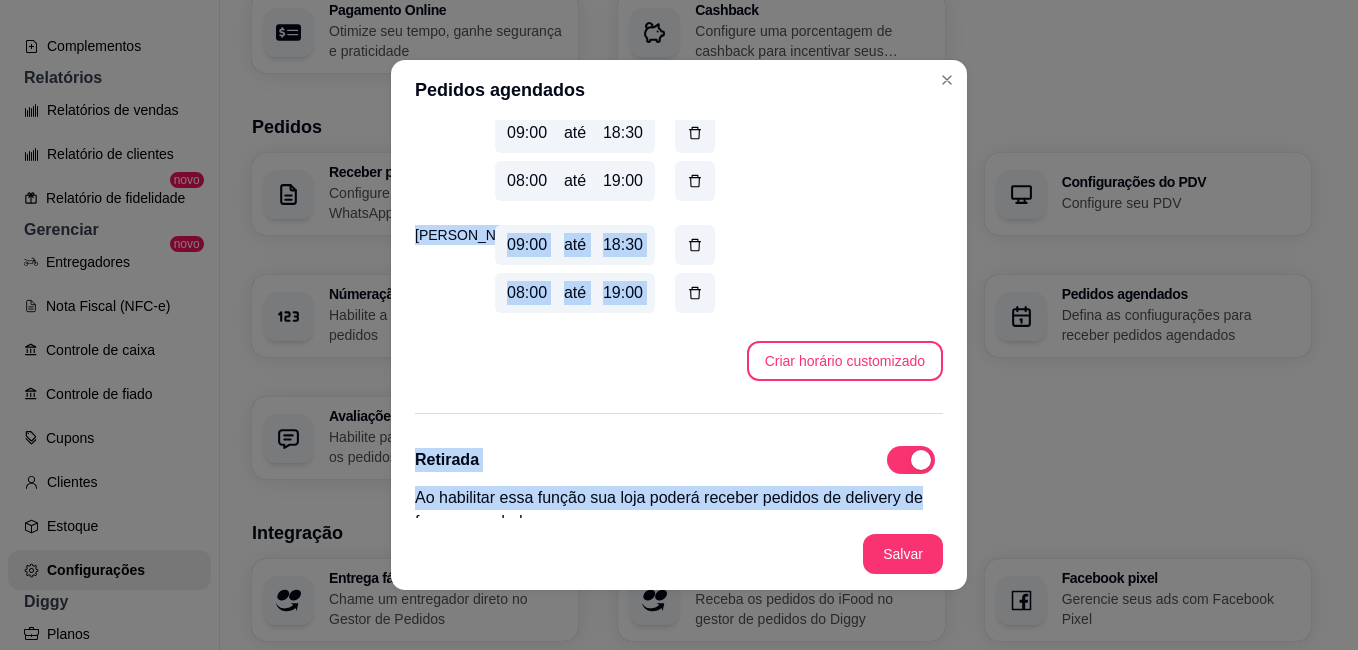 drag, startPoint x: 958, startPoint y: 509, endPoint x: 811, endPoint y: 242, distance: 304.79172 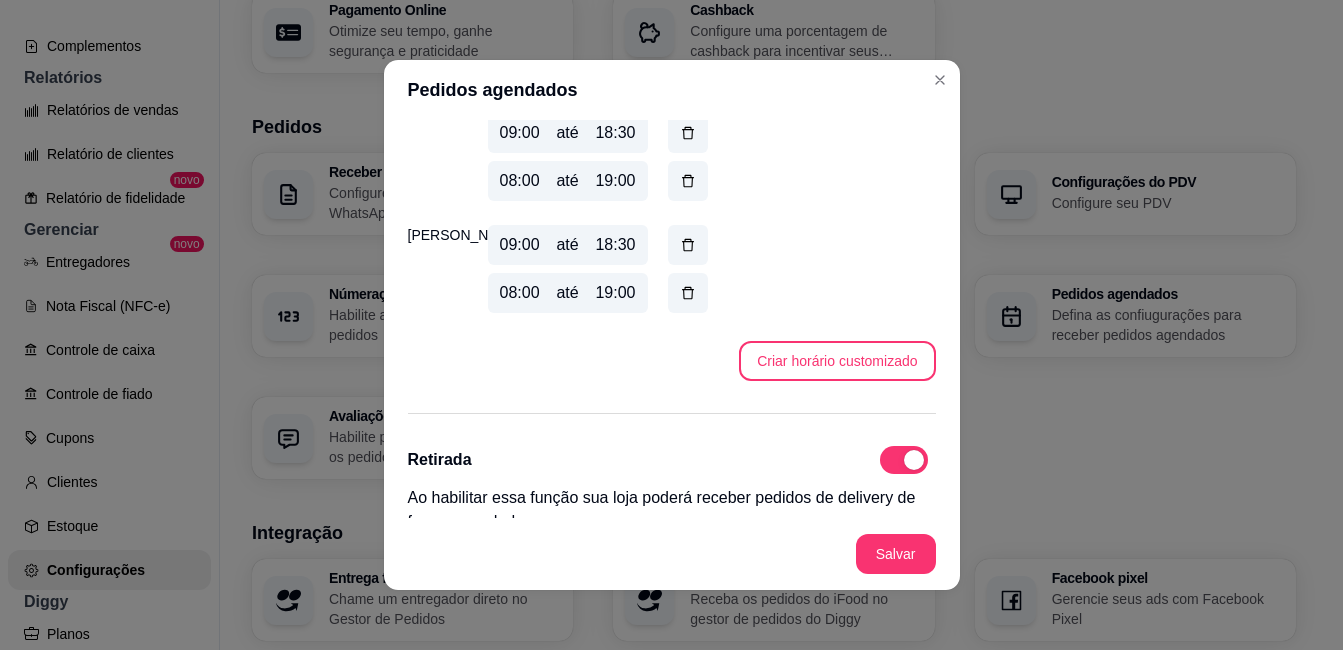click on "Pedidos" at bounding box center (774, 127) 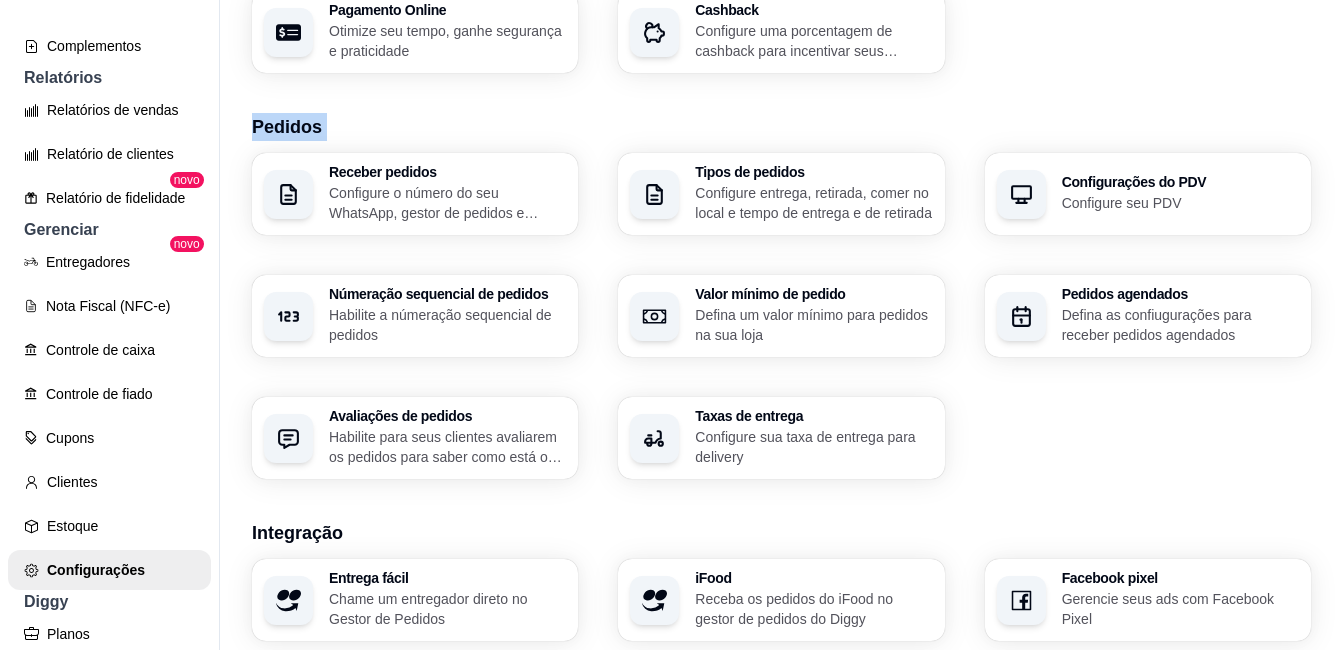 click on "Pedidos" at bounding box center (781, 127) 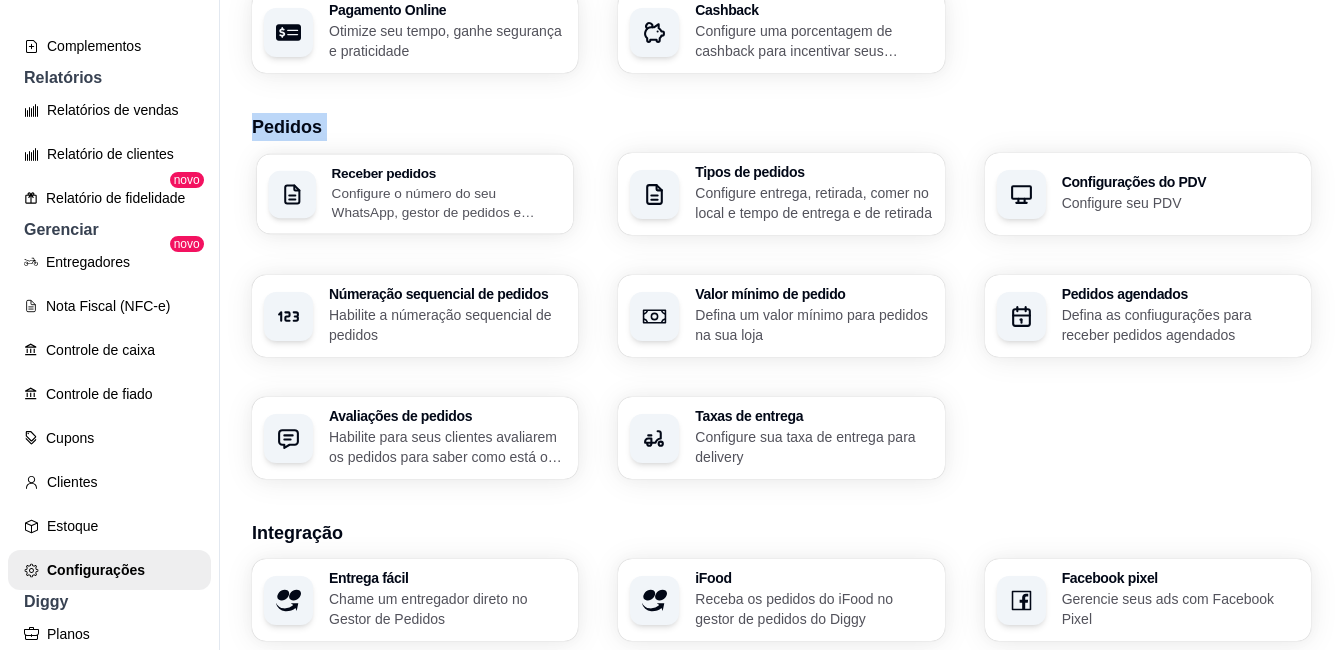 click on "Configure o número do seu WhatsApp, gestor de pedidos e outros" at bounding box center (447, 202) 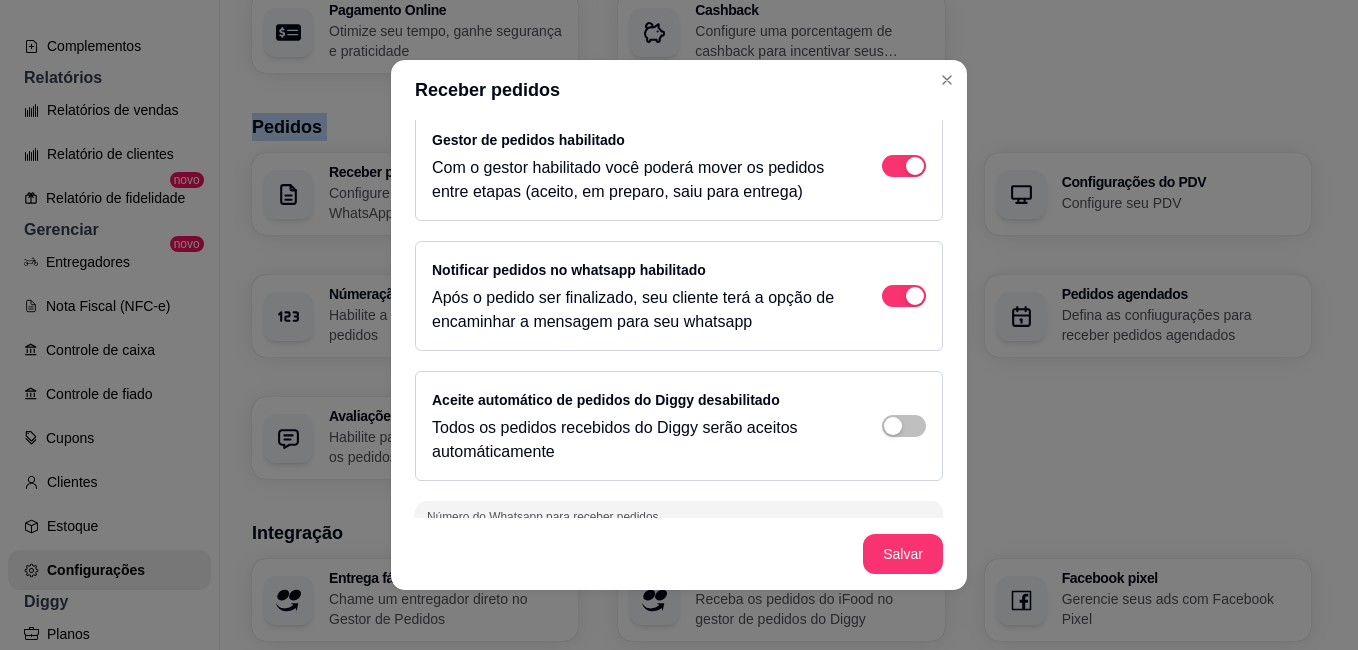 scroll, scrollTop: 194, scrollLeft: 0, axis: vertical 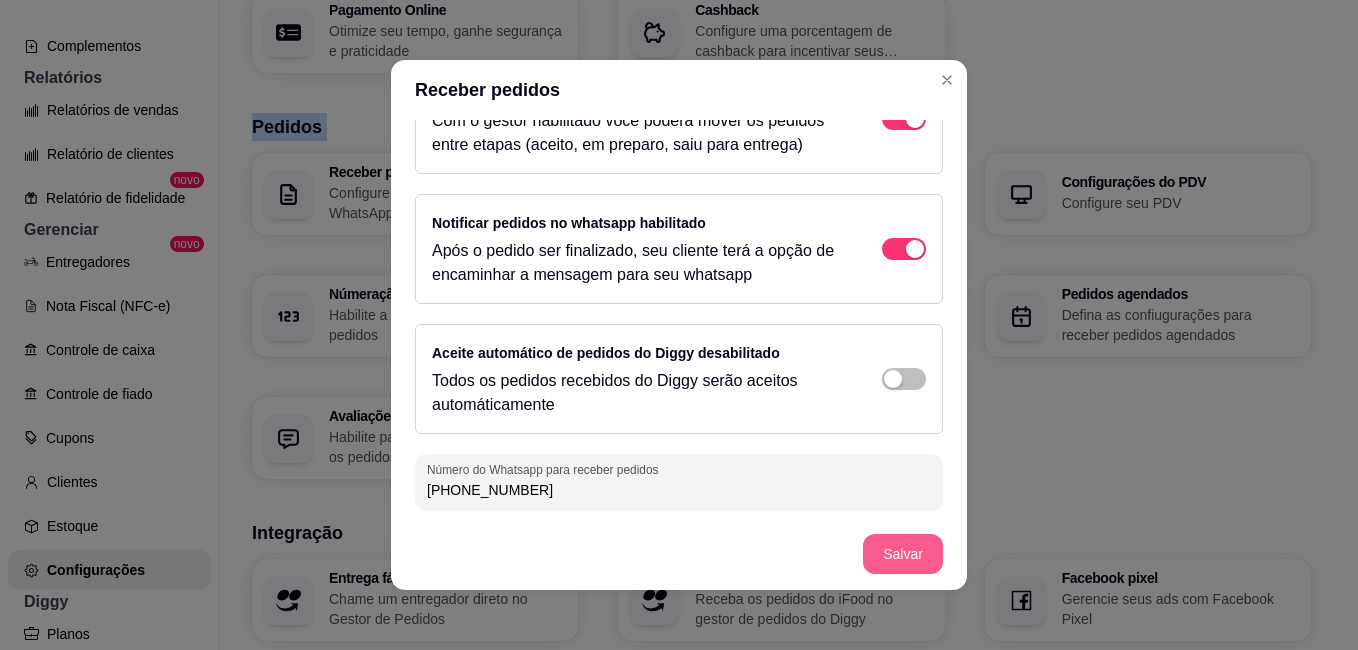 click on "Receber pedidos Receber pedidos habilitado Seus clientes poderão realizar pedidos através do seu cardápio digital Gestor de pedidos habilitado Com o gestor habilitado você poderá mover os pedidos entre etapas (aceito, em preparo, saiu para entrega) Notificar pedidos no whatsapp habilitado Após o pedido ser finalizado, seu cliente terá a opção de encaminhar a mensagem para seu whatsapp Aceite automático de pedidos do Diggy desabilitado Todos os pedidos recebidos do Diggy serão aceitos automáticamente Número do Whatsapp para receber pedidos [PHONE_NUMBER] Salvar" at bounding box center (679, 325) 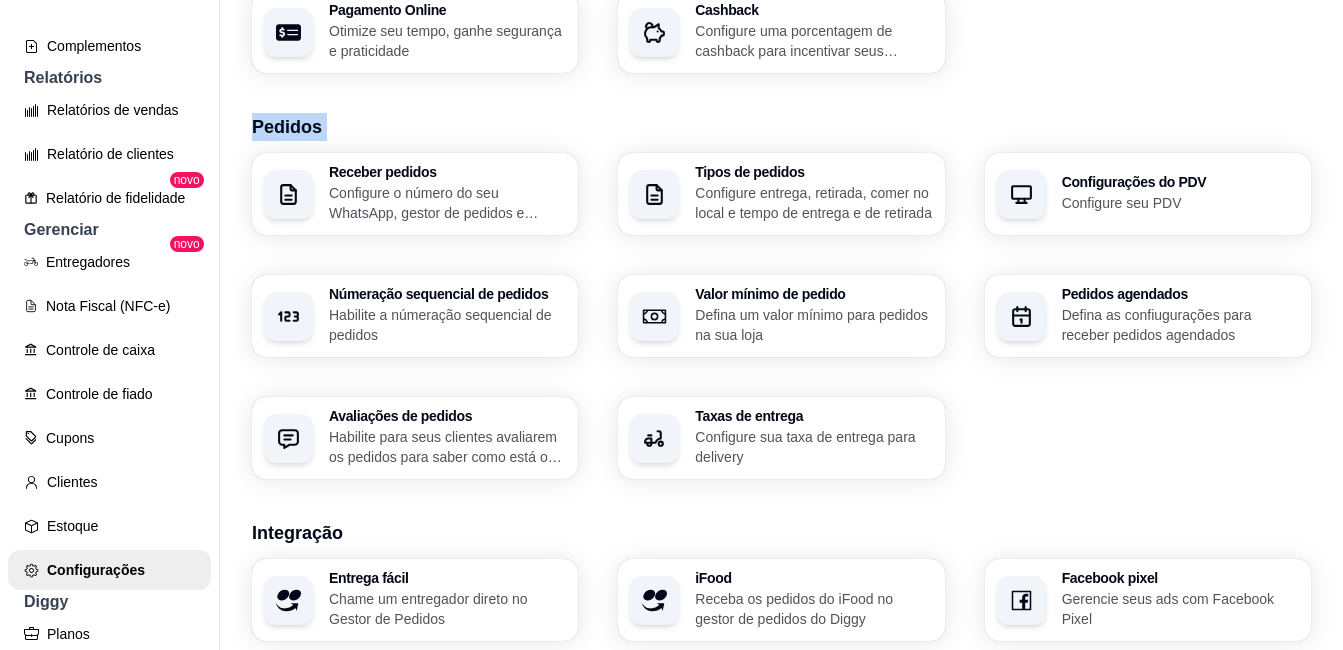 click on "Loja Informações da loja Principais informações da sua loja como endereço, nome e mais Customize o menu Altere as cores e interface do menu Usuários Gerencie os usuários da sua loja Horário de funcionamento Configure o cronograma de funcionamento da sua loja Pausa programada Configure uma pausa programada, para sua loja fechar em um período específico Pagamentos Configure os métodos de pagamentos que sua loja aceita Pagamento Online Otimize seu tempo, ganhe segurança e praticidade Cashback Configure uma porcentagem de cashback para incentivar seus clientes a comprarem em sua loja Pedidos Receber pedidos Configure o número do seu WhatsApp, gestor de pedidos e outros Tipos de pedidos Configure entrega, retirada, comer no local e tempo de entrega e de retirada Configurações do PDV Configure seu PDV Númeração sequencial de pedidos Habilite a númeração sequencial de pedidos Valor mínimo de pedido Defina um valor mínimo para pedidos na sua loja Pedidos agendados Avaliações de pedidos iFood" at bounding box center (781, 331) 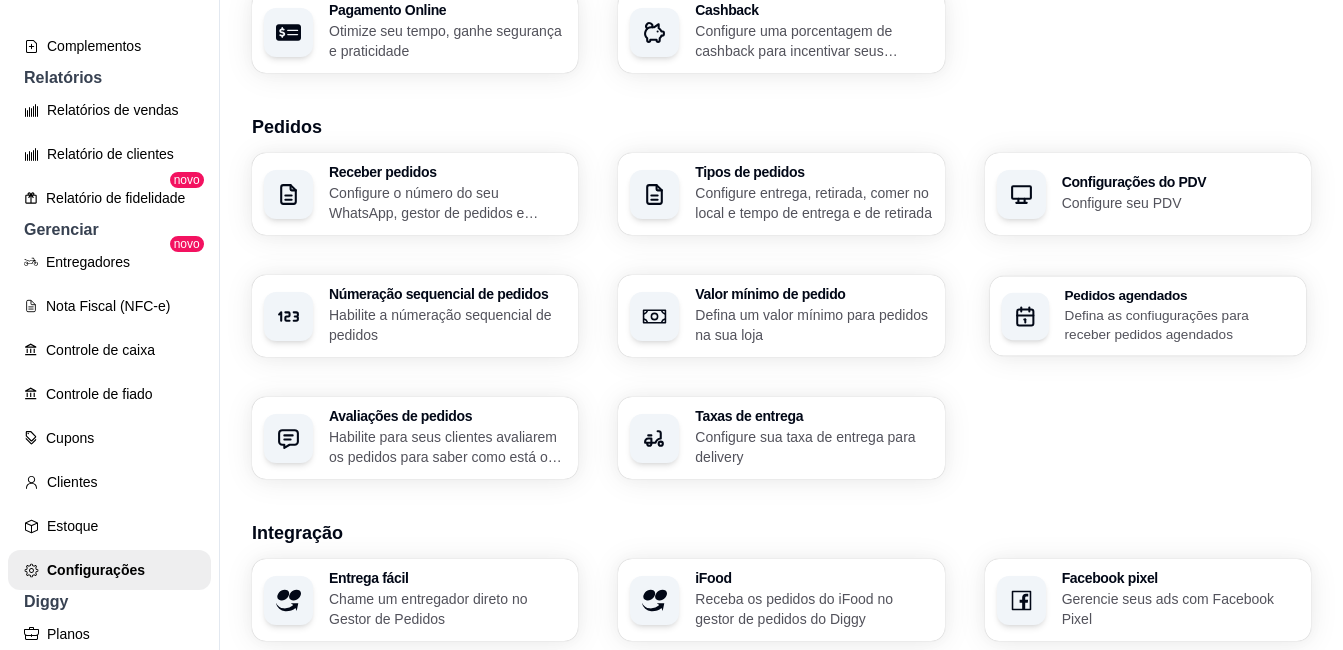 click on "Defina as confiugurações para receber pedidos agendados" at bounding box center [1179, 324] 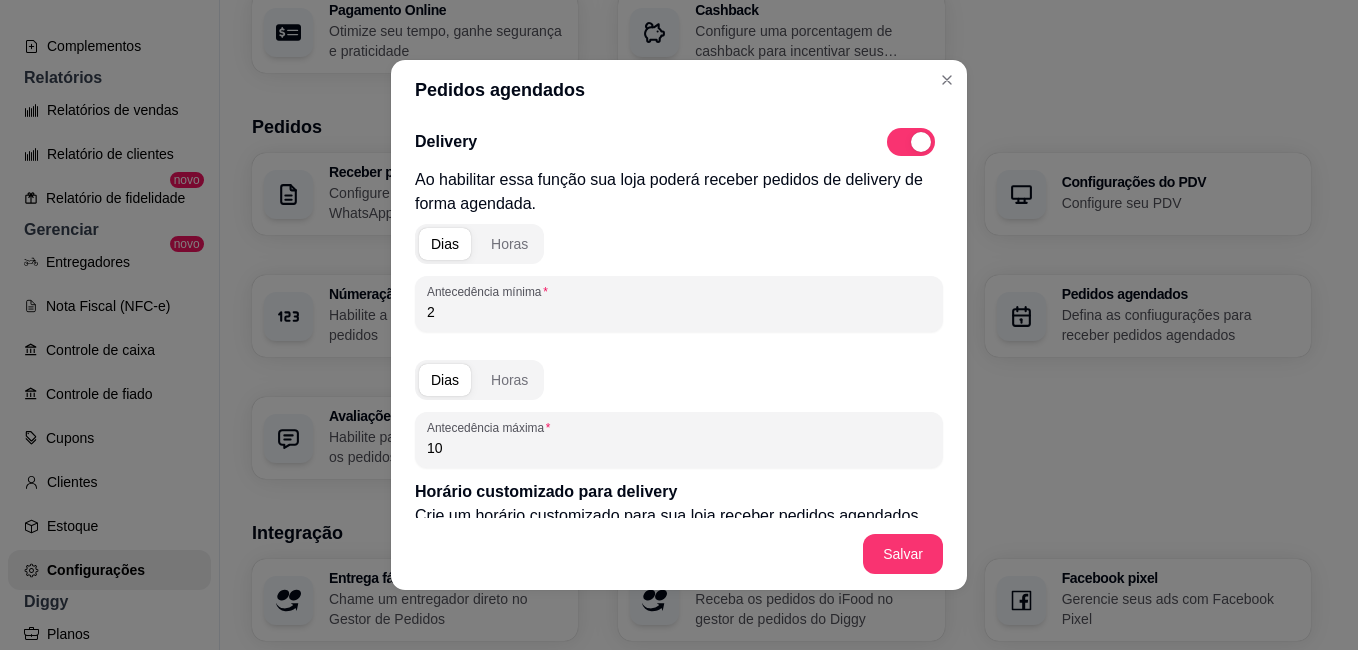 click on "2" at bounding box center [679, 312] 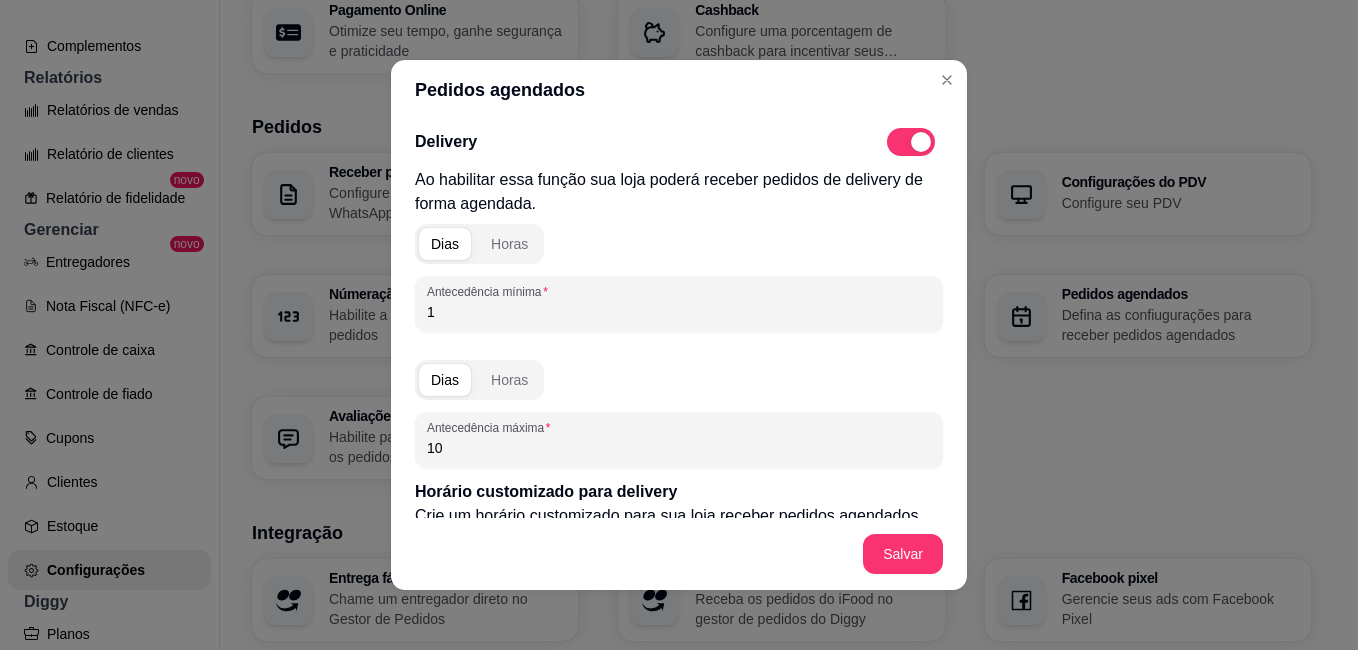 type on "1" 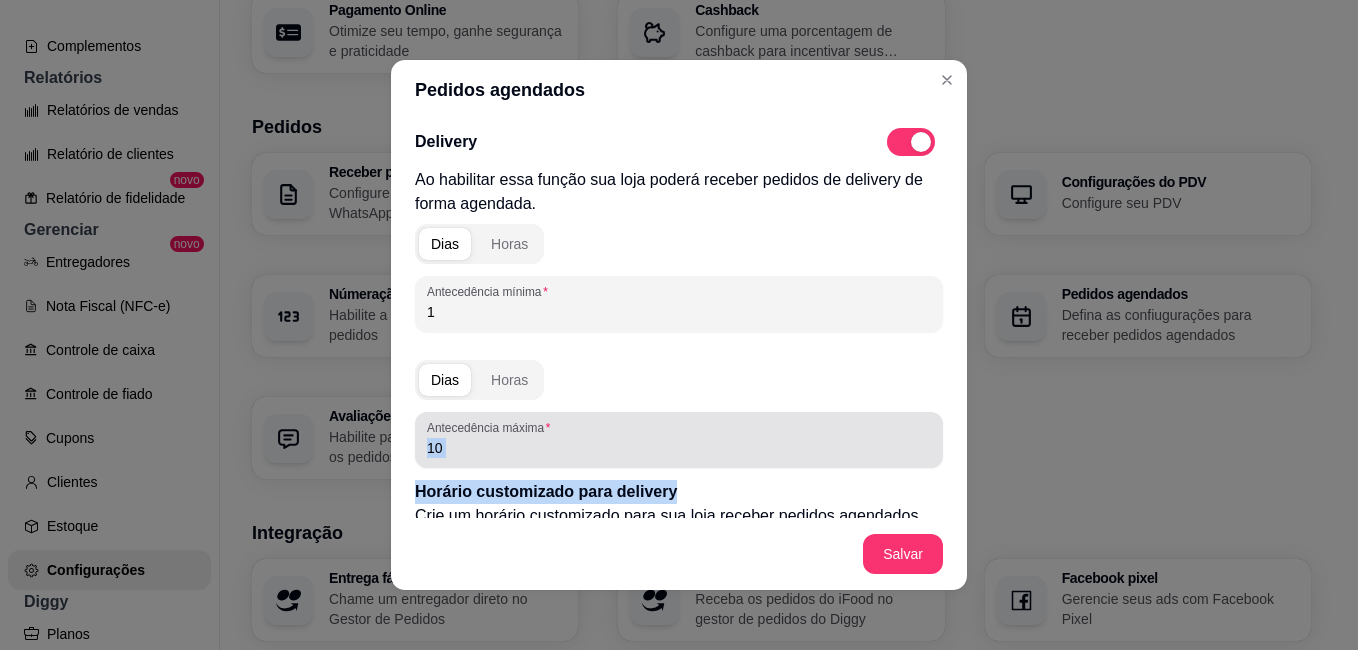 drag, startPoint x: 707, startPoint y: 470, endPoint x: 709, endPoint y: 456, distance: 14.142136 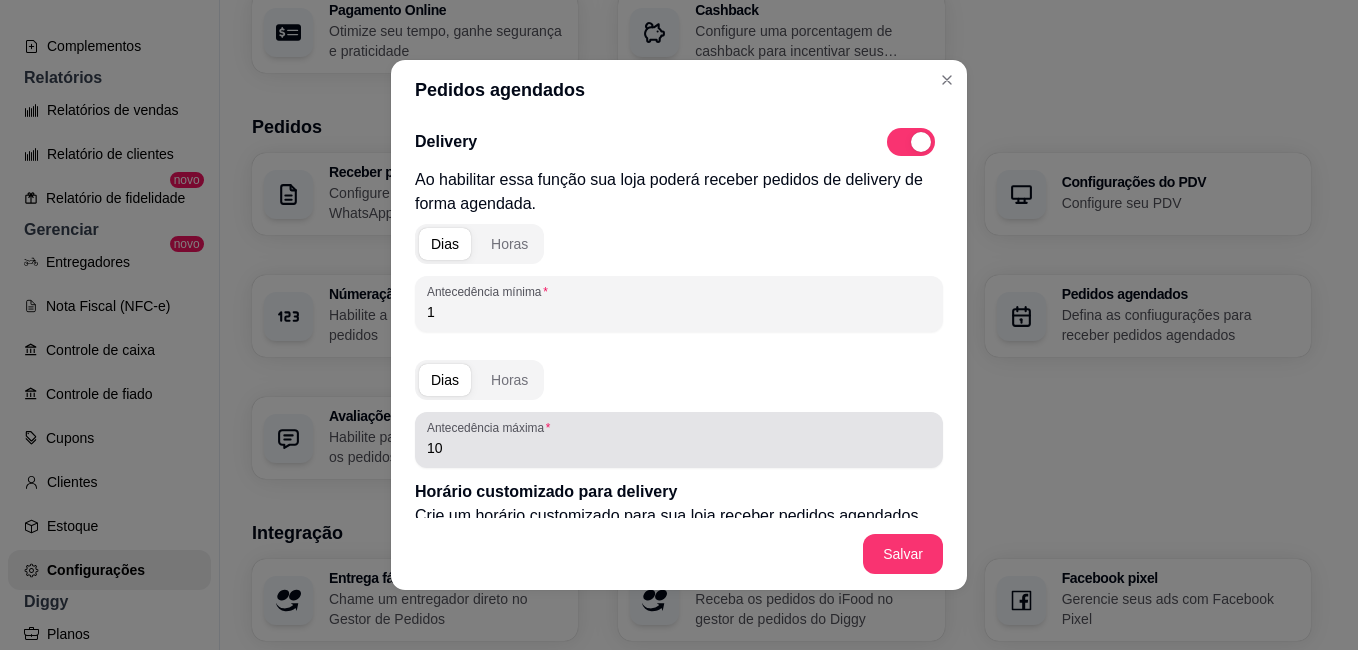 click on "10" at bounding box center (679, 448) 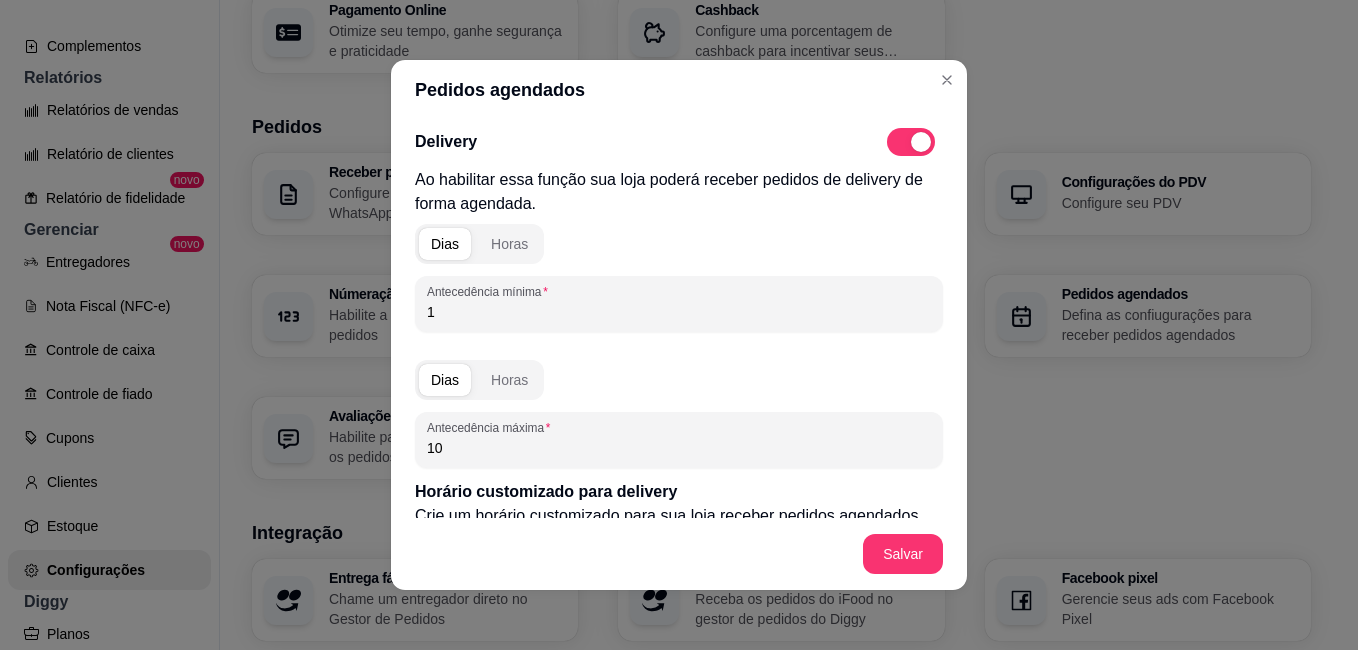 type on "1" 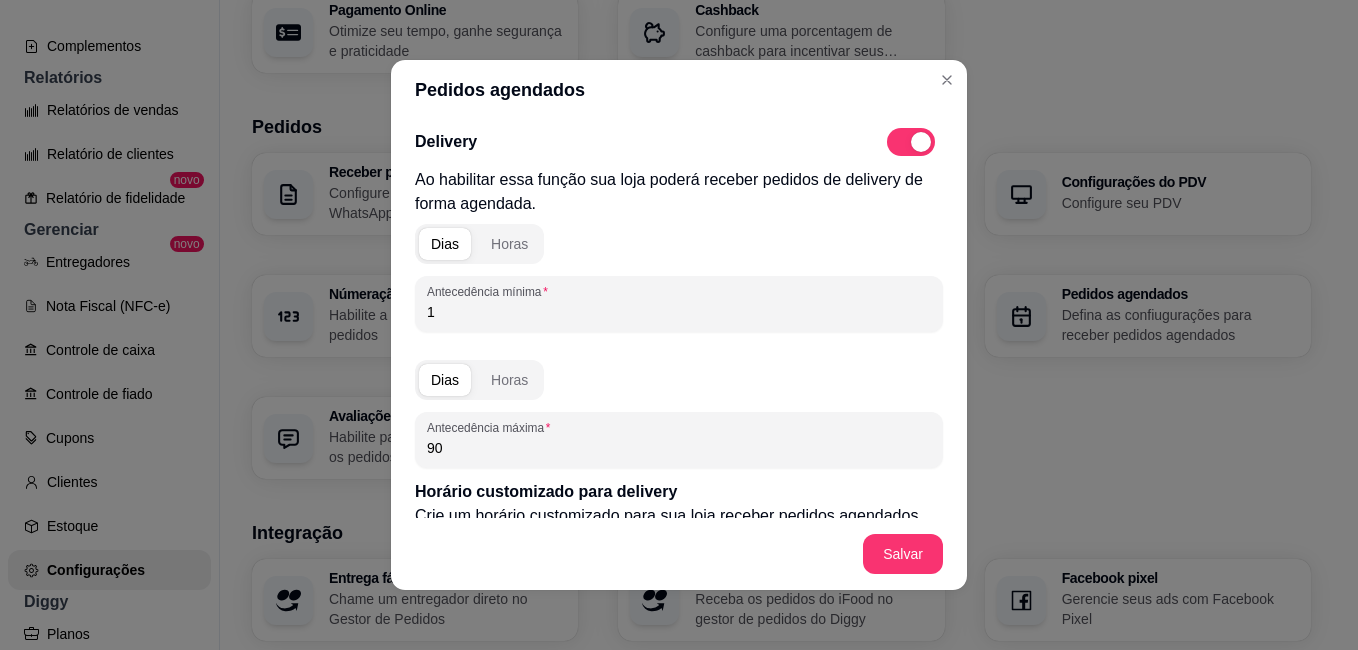 type on "90" 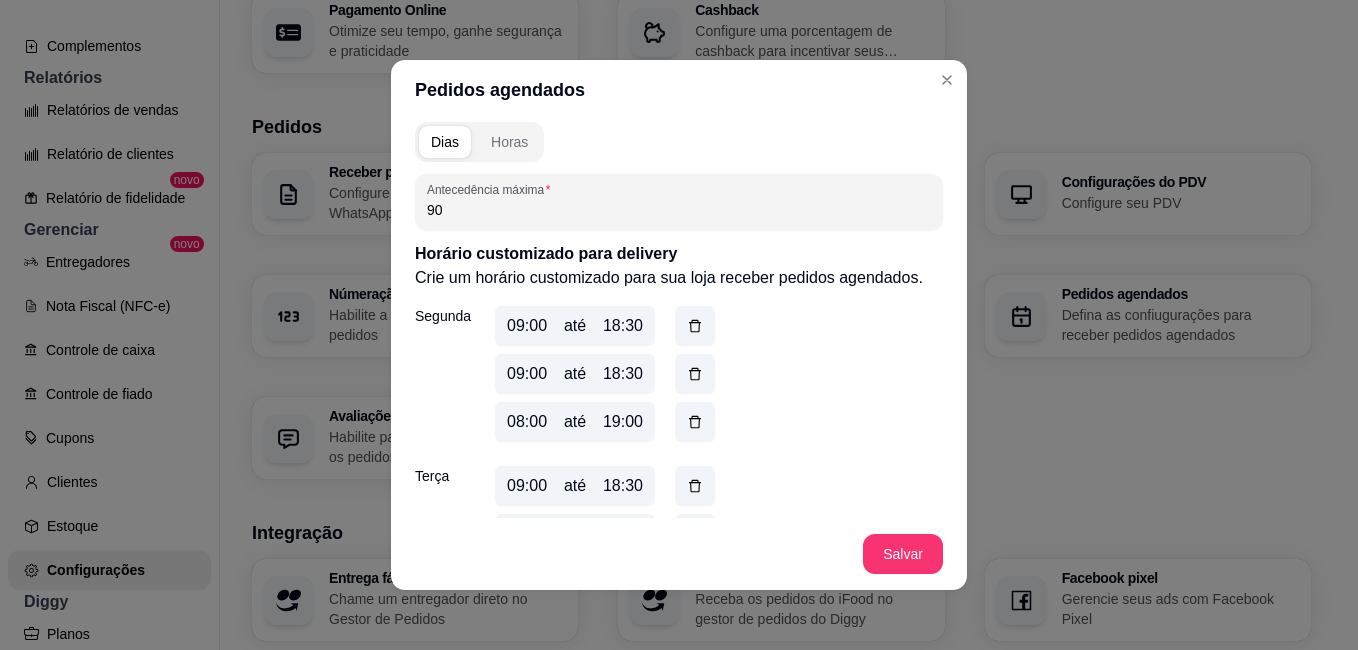 scroll, scrollTop: 240, scrollLeft: 0, axis: vertical 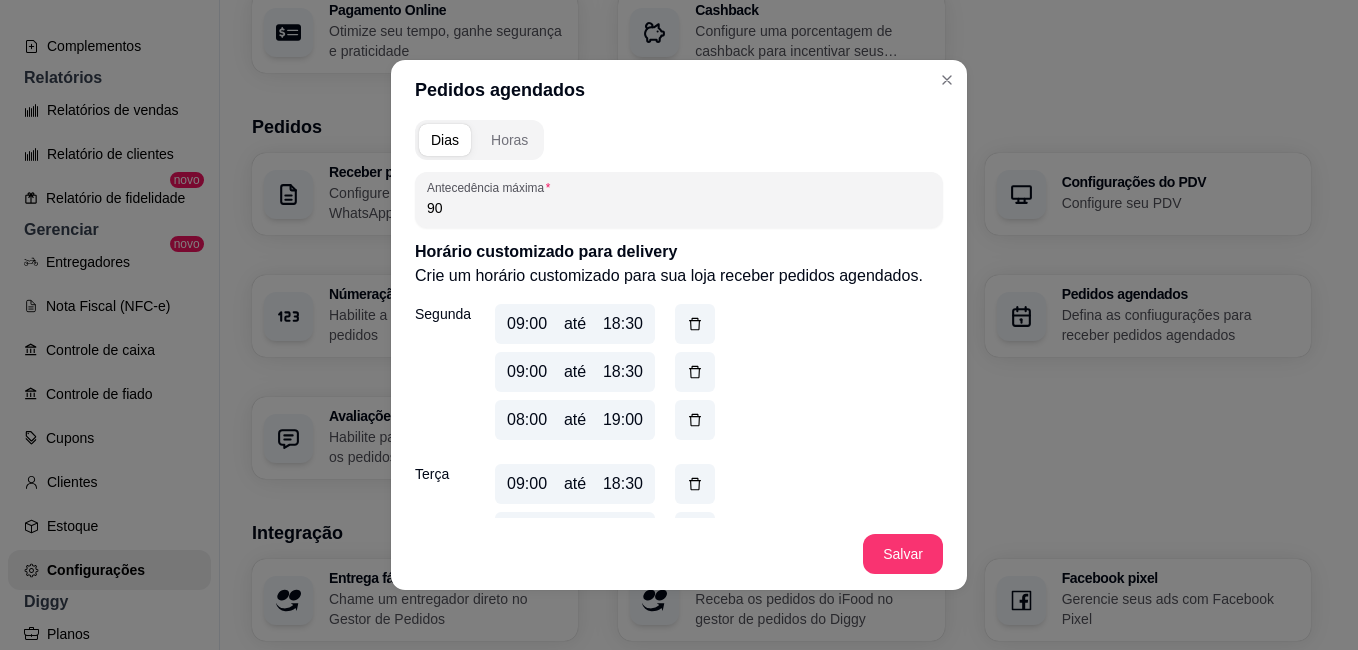 click on "18:30" at bounding box center (623, 324) 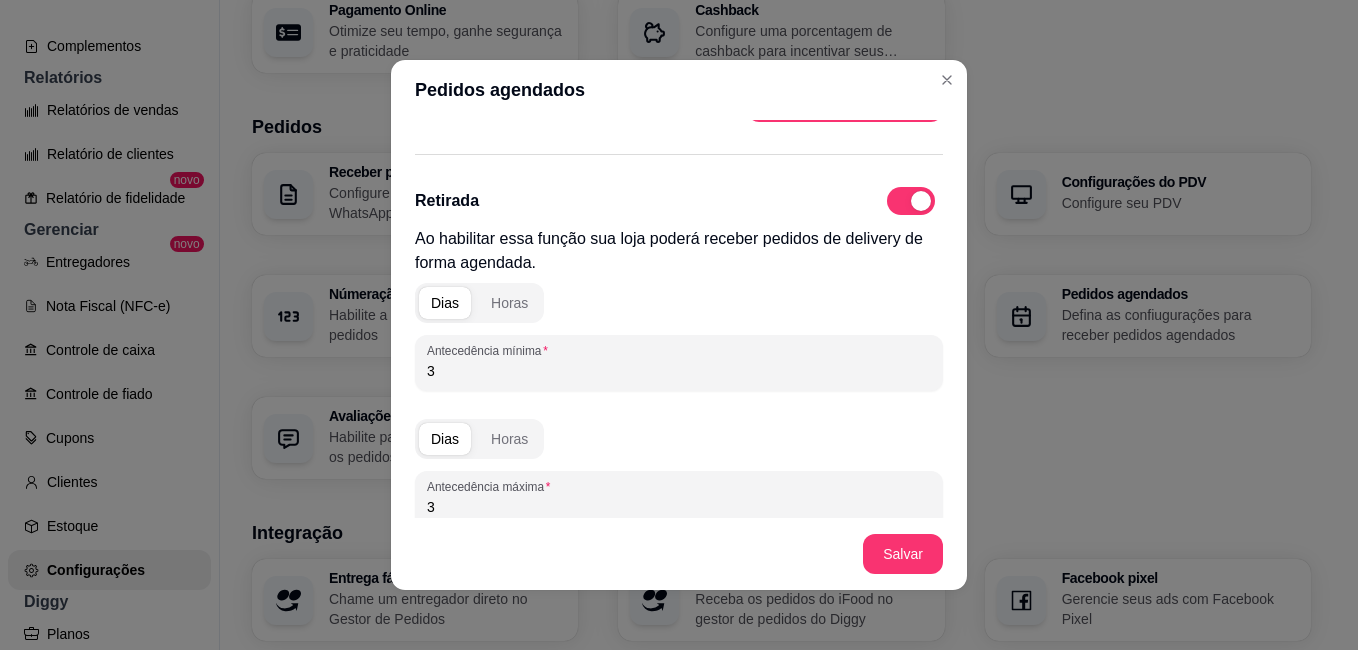 scroll, scrollTop: 1560, scrollLeft: 0, axis: vertical 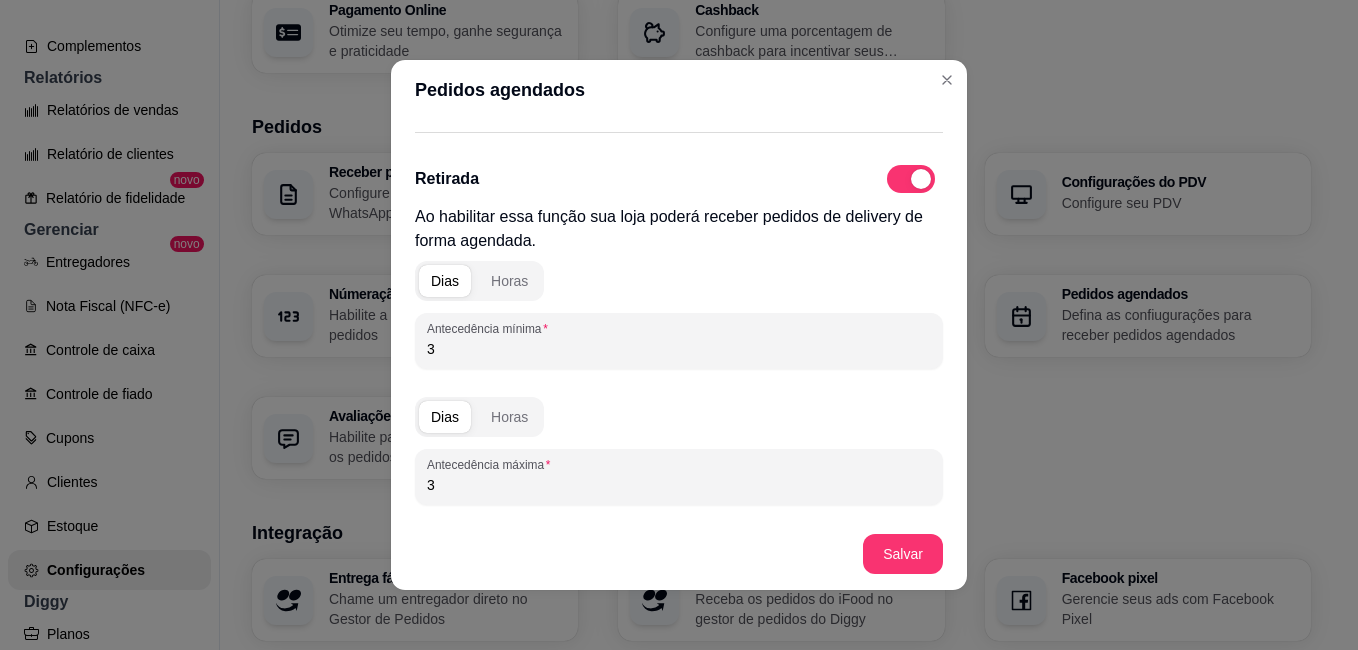click on "3" at bounding box center [679, 349] 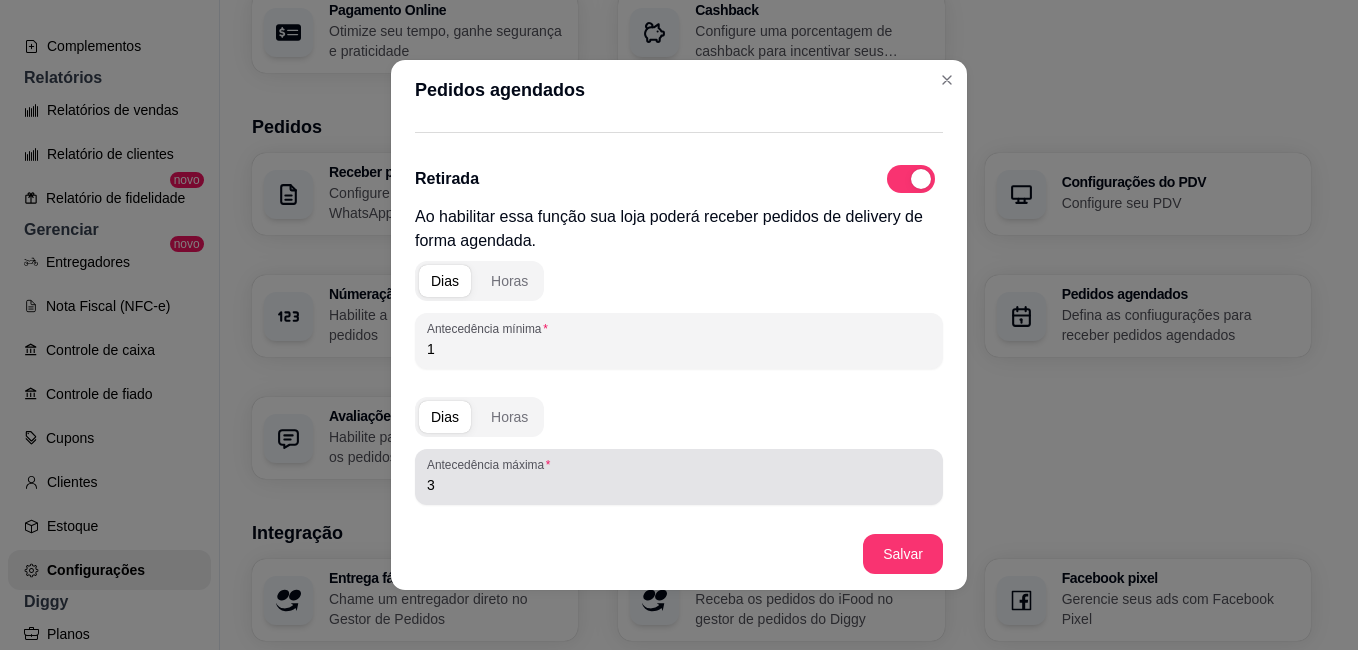 type on "1" 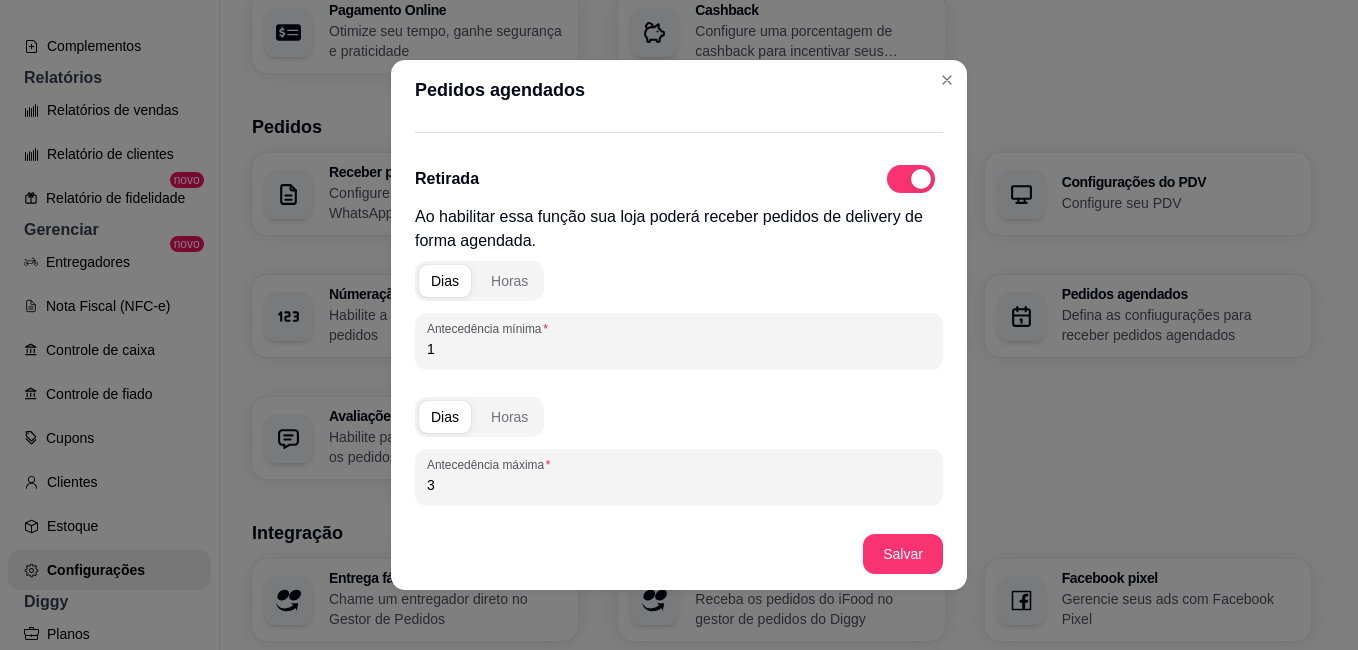 click on "3" at bounding box center (679, 485) 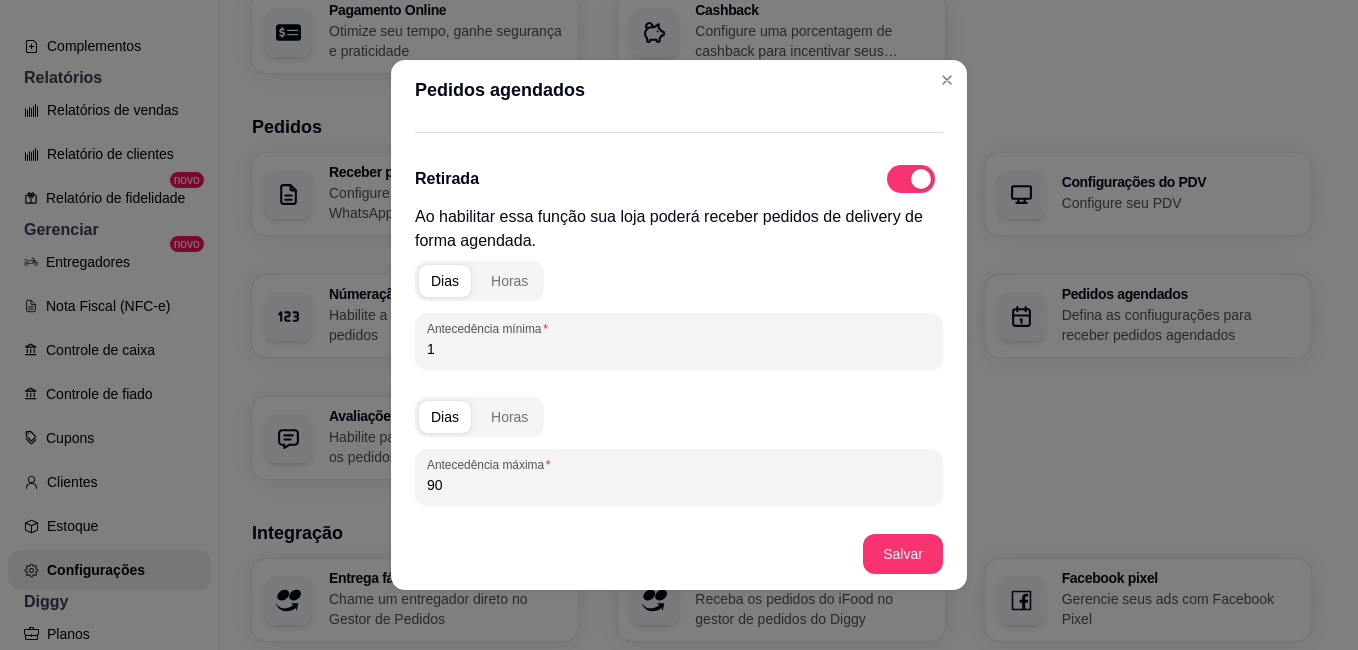 type on "90" 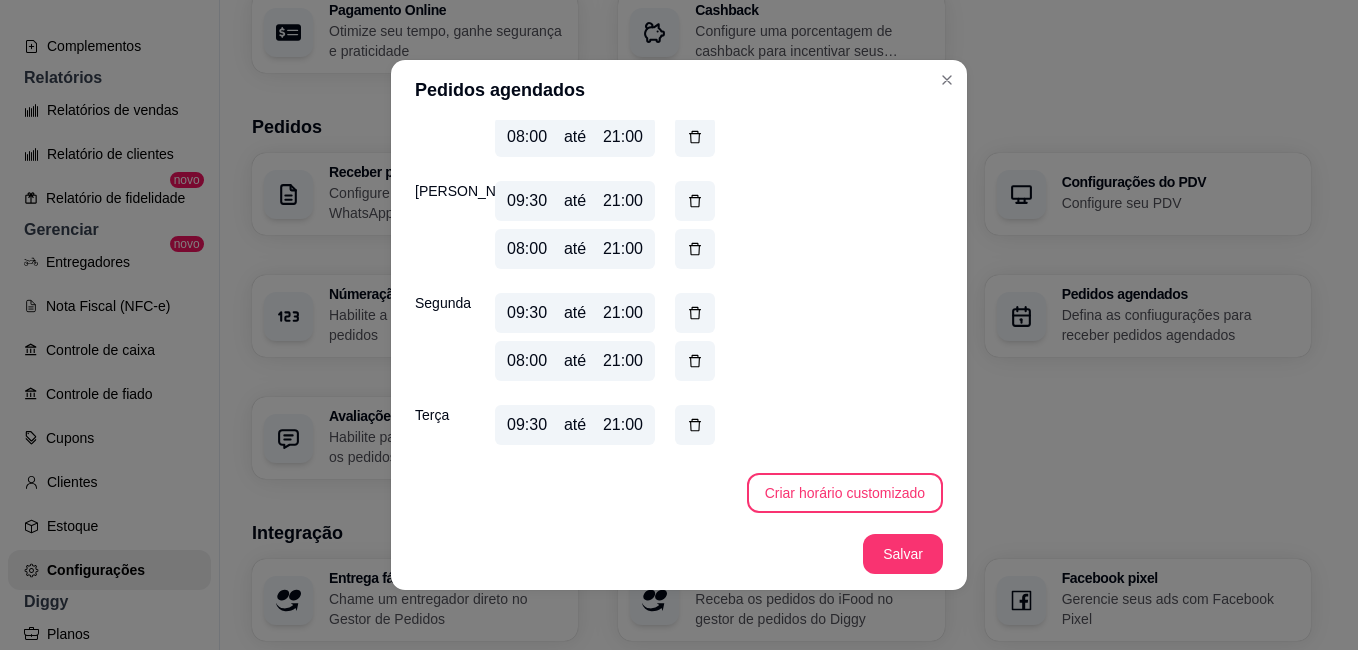 scroll, scrollTop: 2611, scrollLeft: 0, axis: vertical 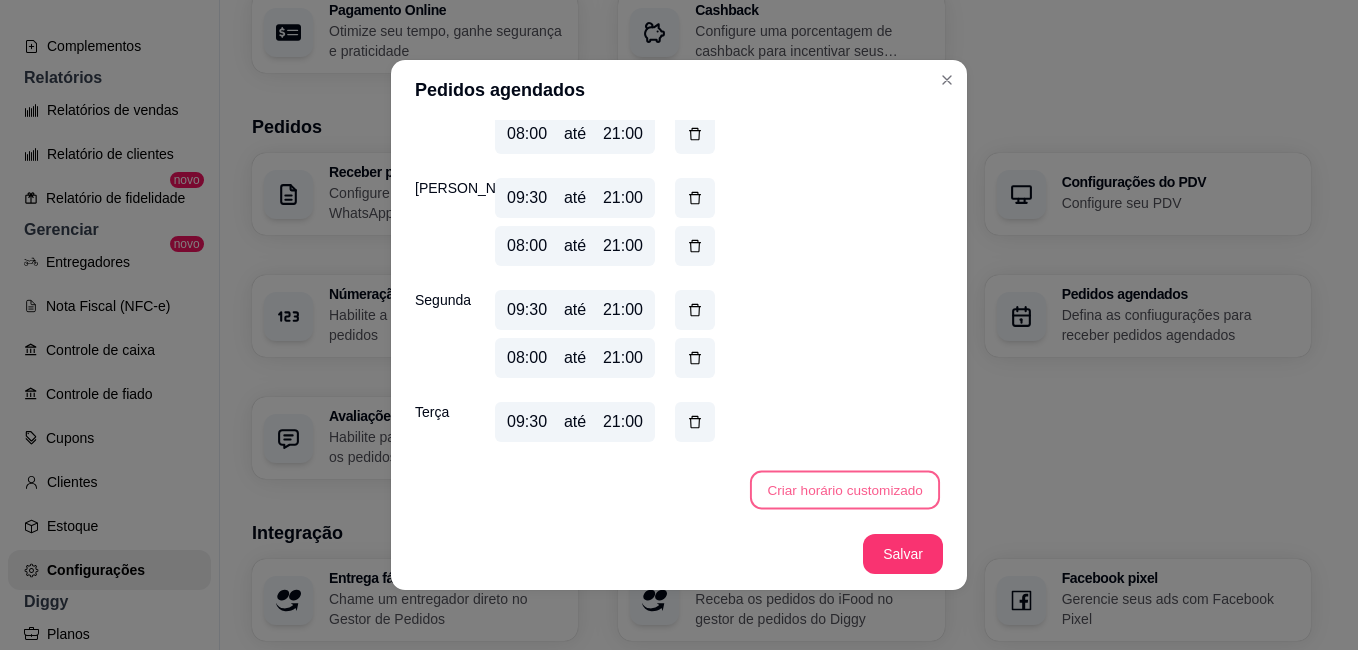 click on "Criar horário customizado" at bounding box center [845, 490] 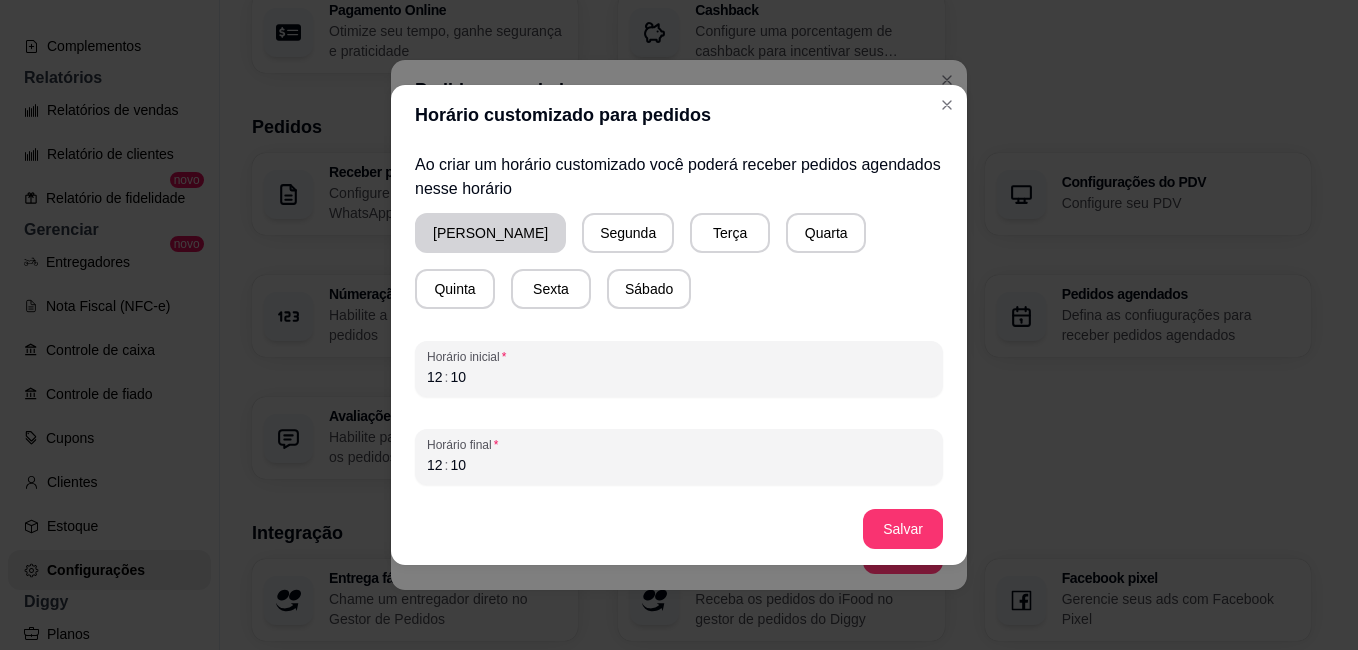 click on "[PERSON_NAME]" at bounding box center (490, 233) 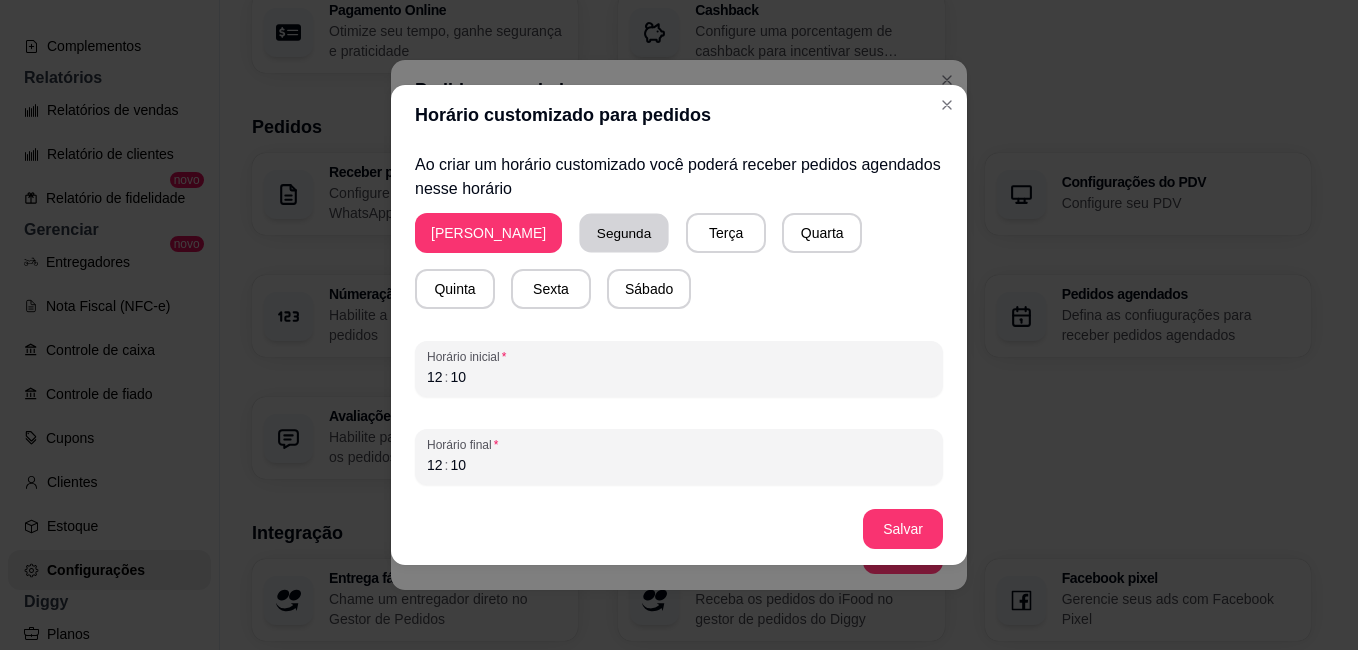 click on "Segunda" at bounding box center [624, 233] 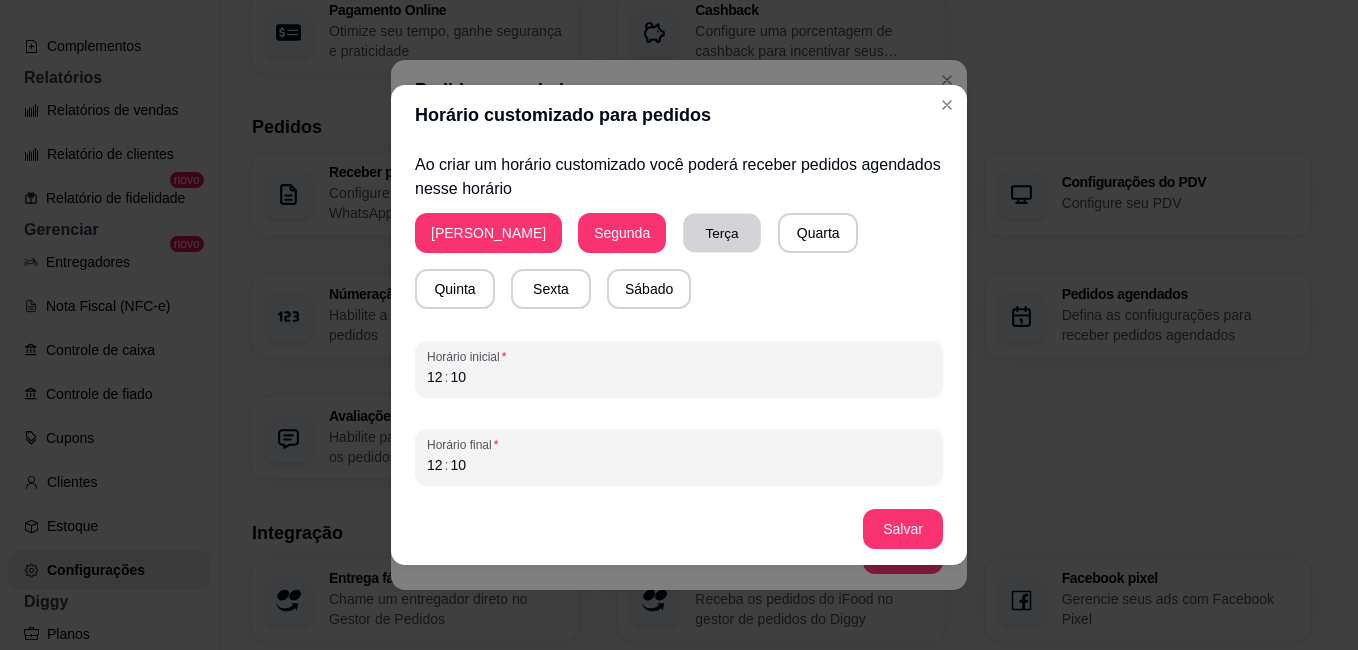 click on "Terça" at bounding box center (722, 233) 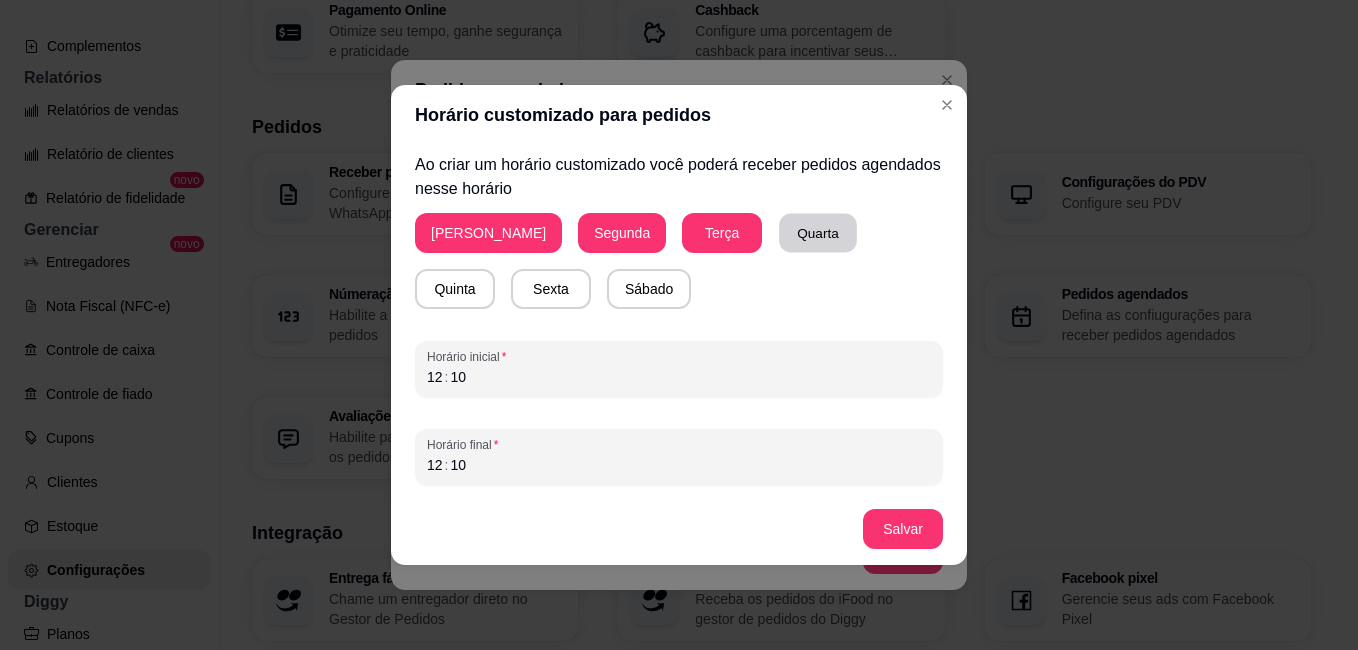 click on "Quarta" at bounding box center (818, 233) 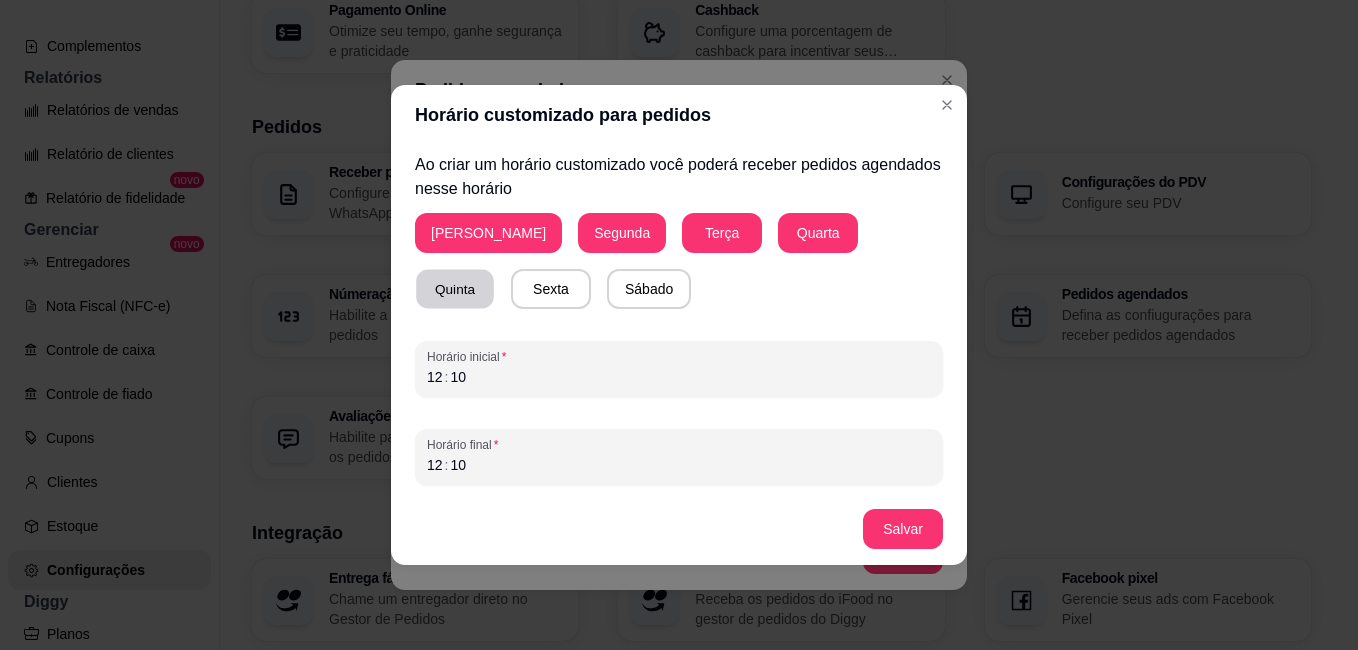 click on "Quinta" at bounding box center [455, 289] 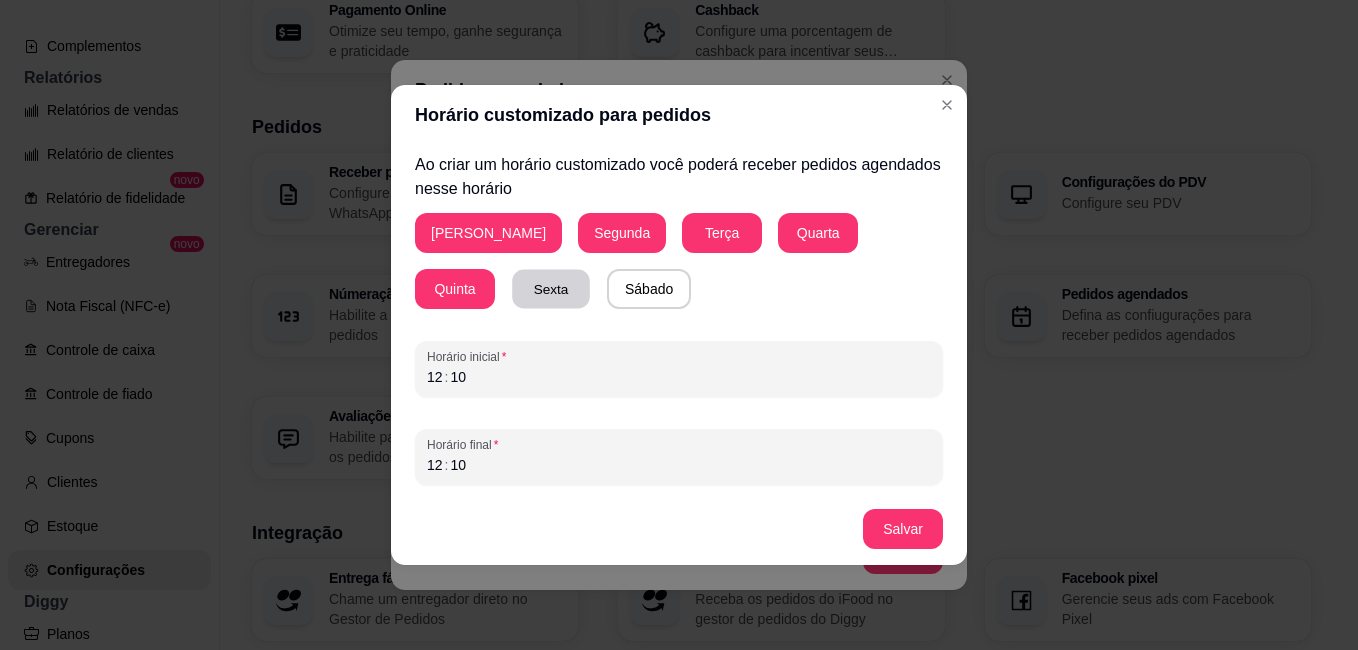 click on "Sexta" at bounding box center [551, 289] 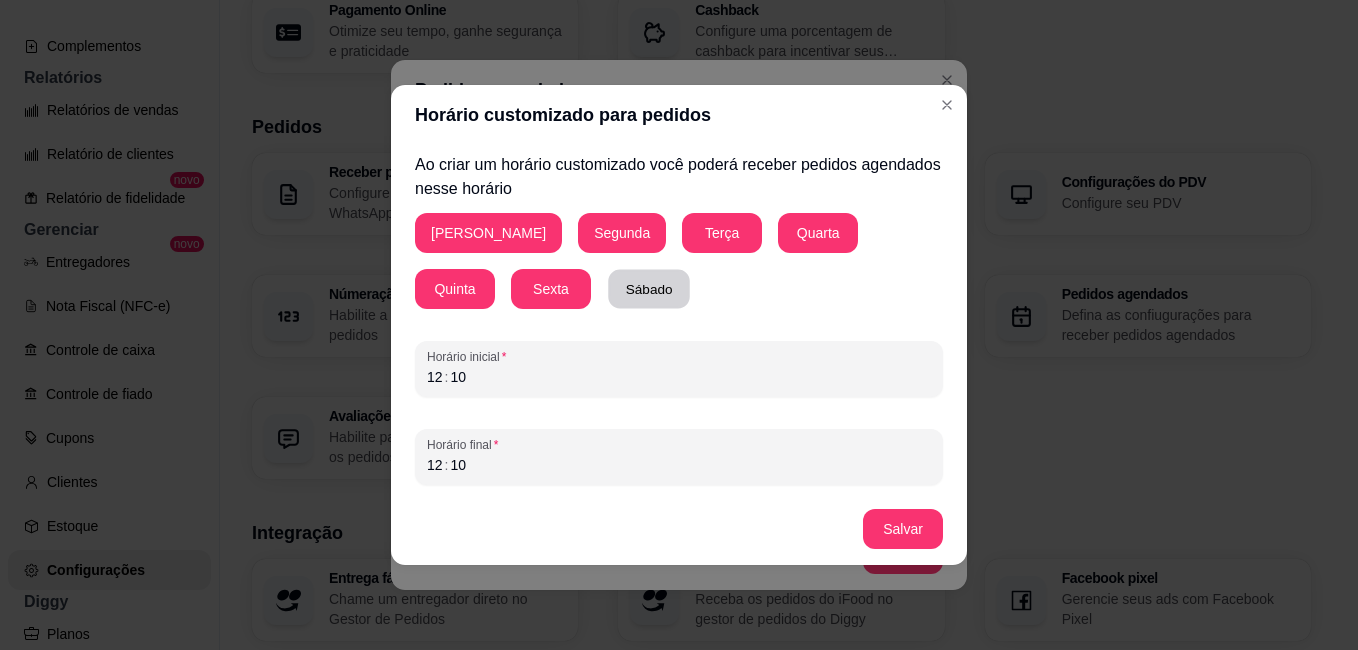 click on "Sábado" at bounding box center [649, 289] 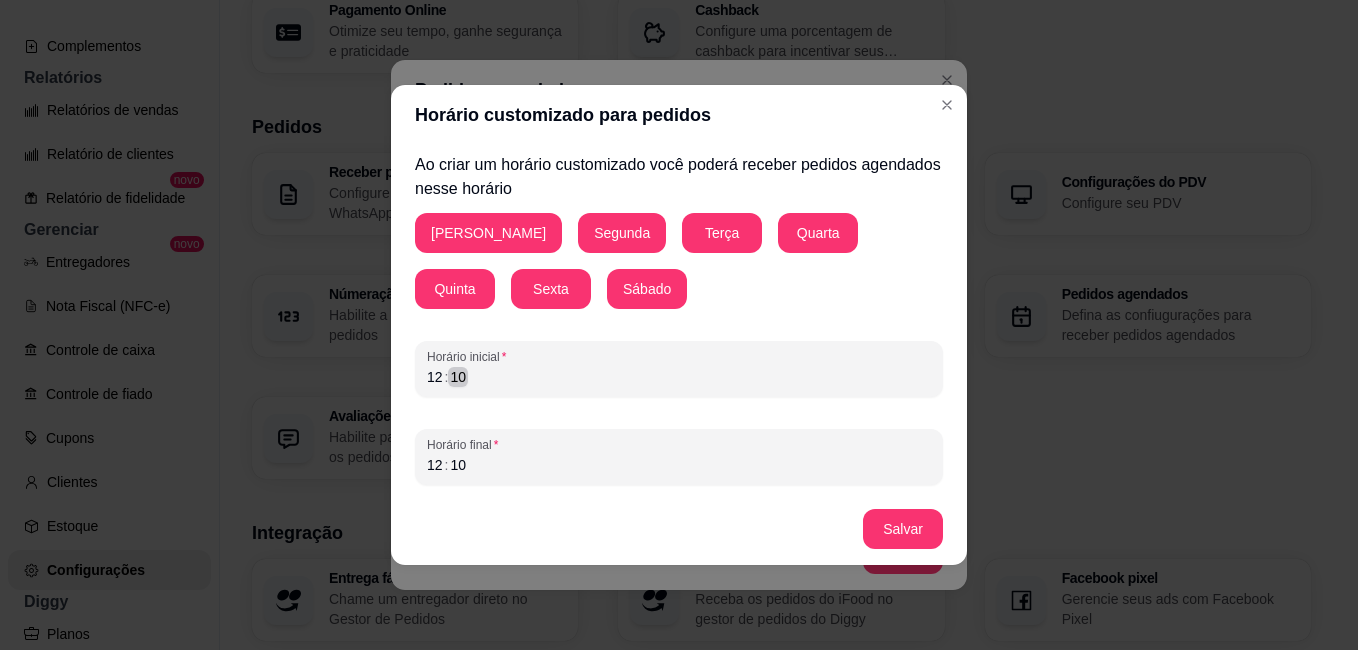 click on "12 : 10" at bounding box center (679, 377) 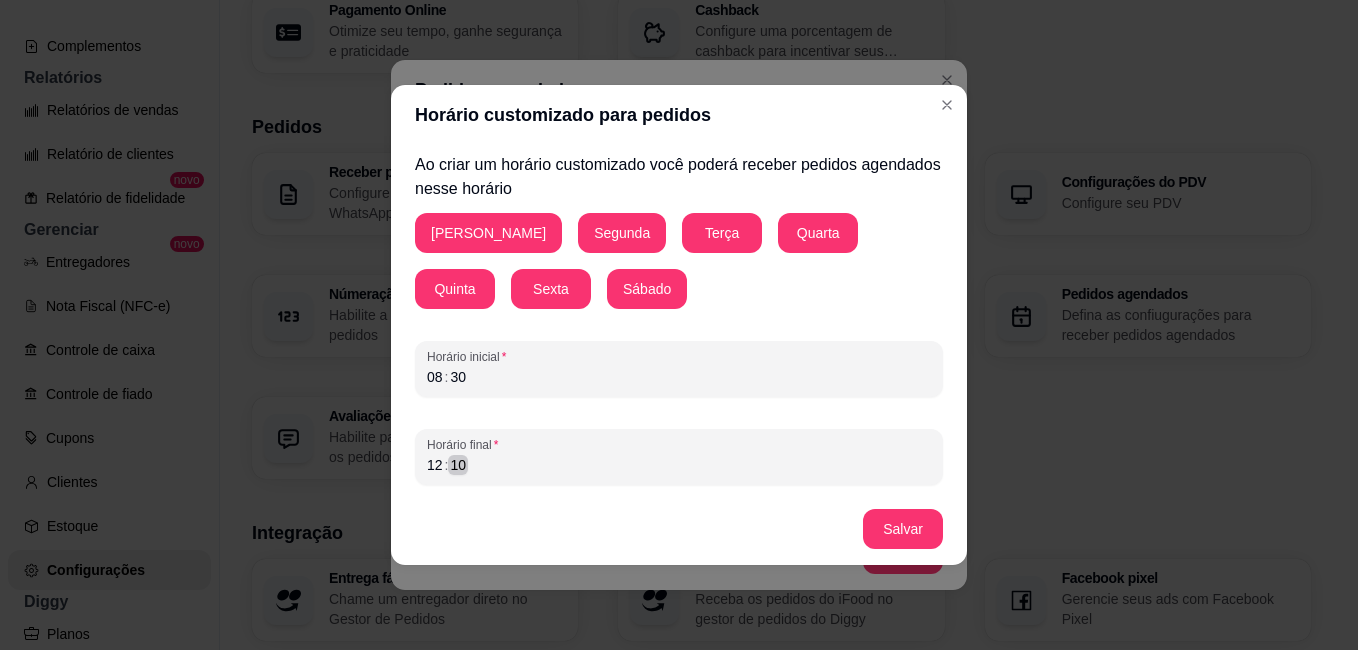 click on "12 : 10" at bounding box center (679, 465) 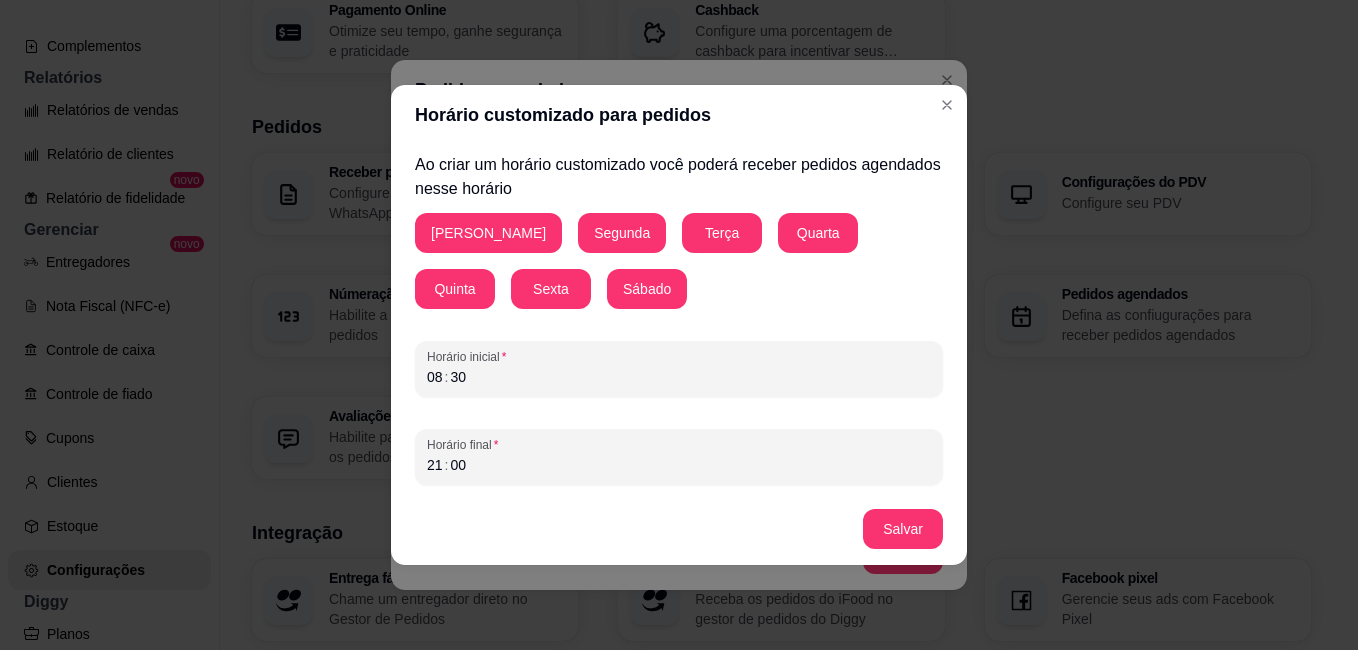 click on "Salvar" at bounding box center [679, 529] 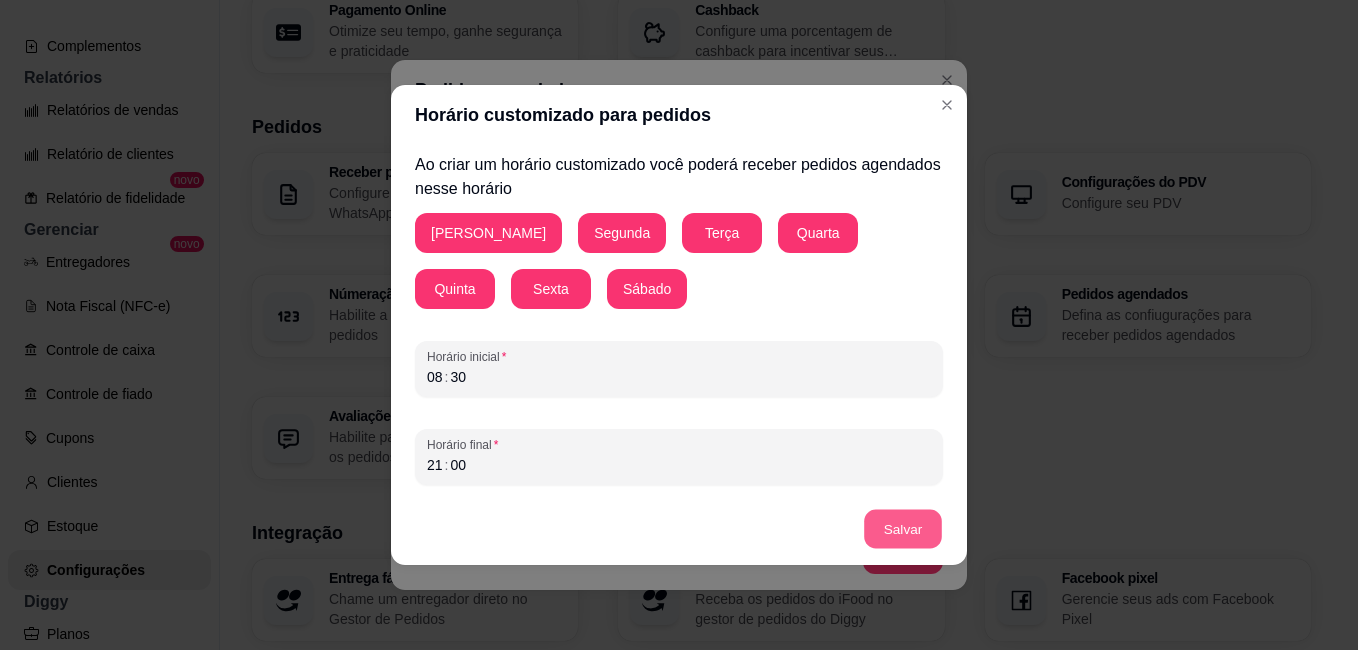 click on "Salvar" at bounding box center (903, 529) 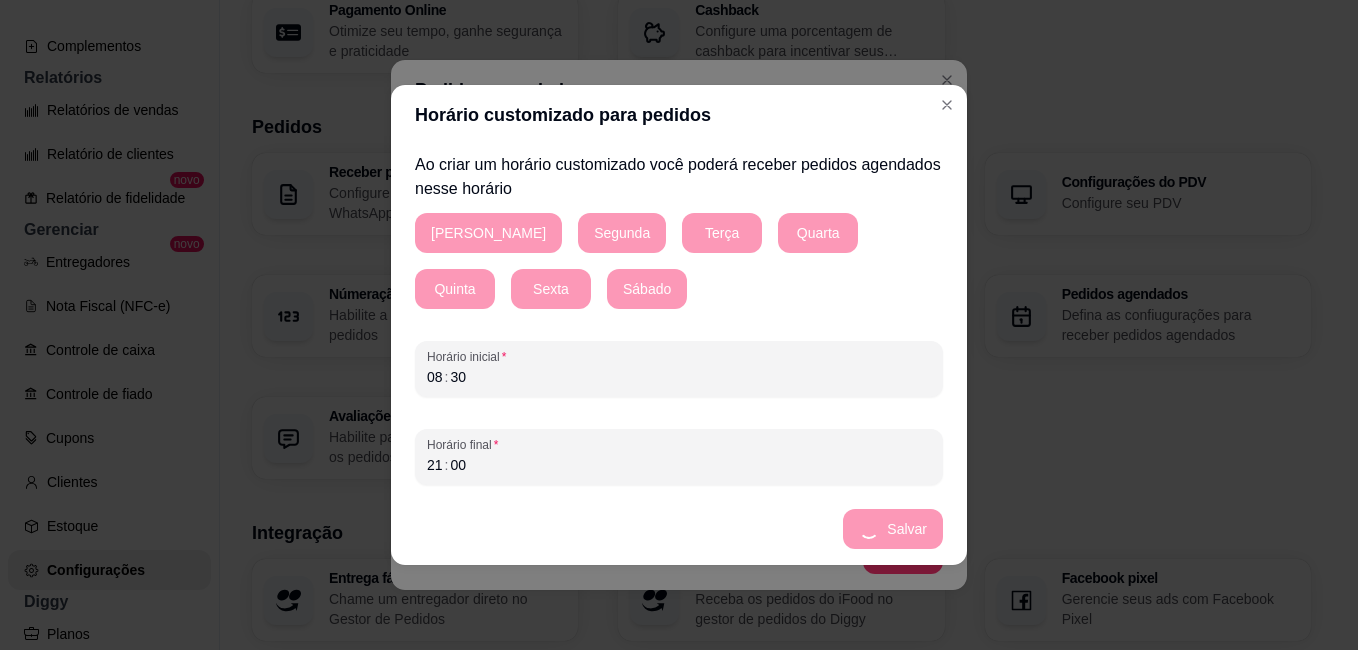 scroll, scrollTop: 2755, scrollLeft: 0, axis: vertical 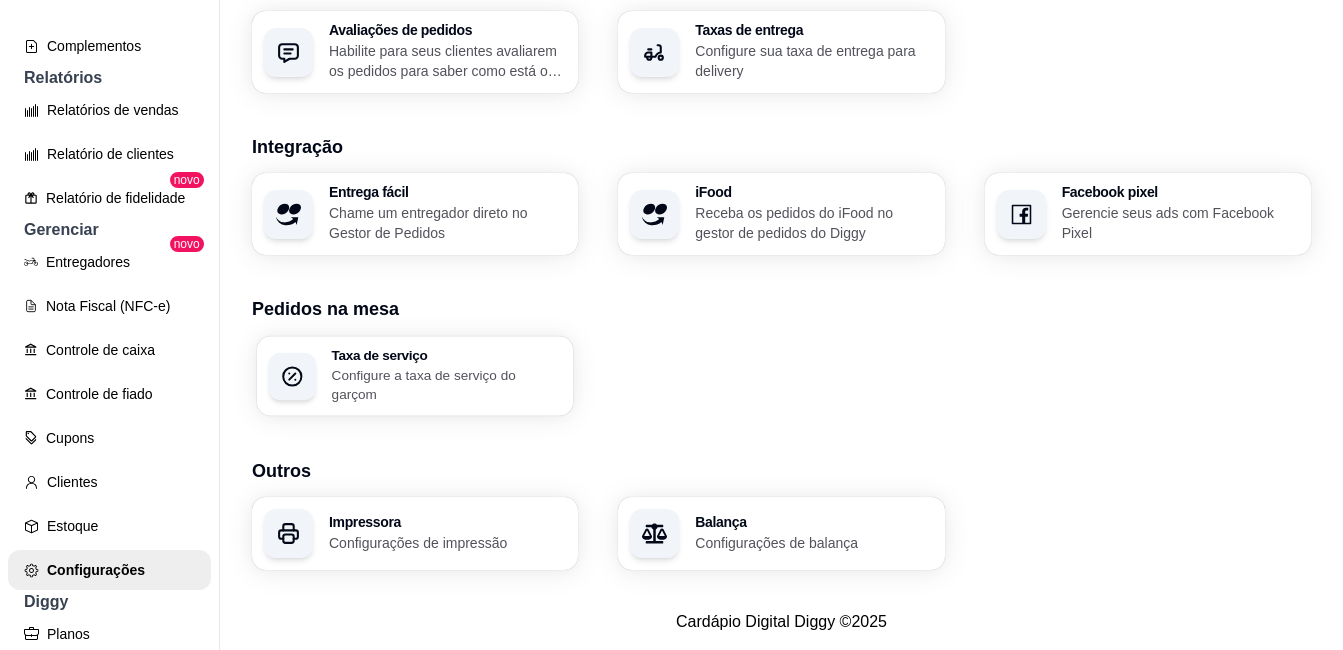click on "Configure a taxa de serviço do garçom" at bounding box center (447, 384) 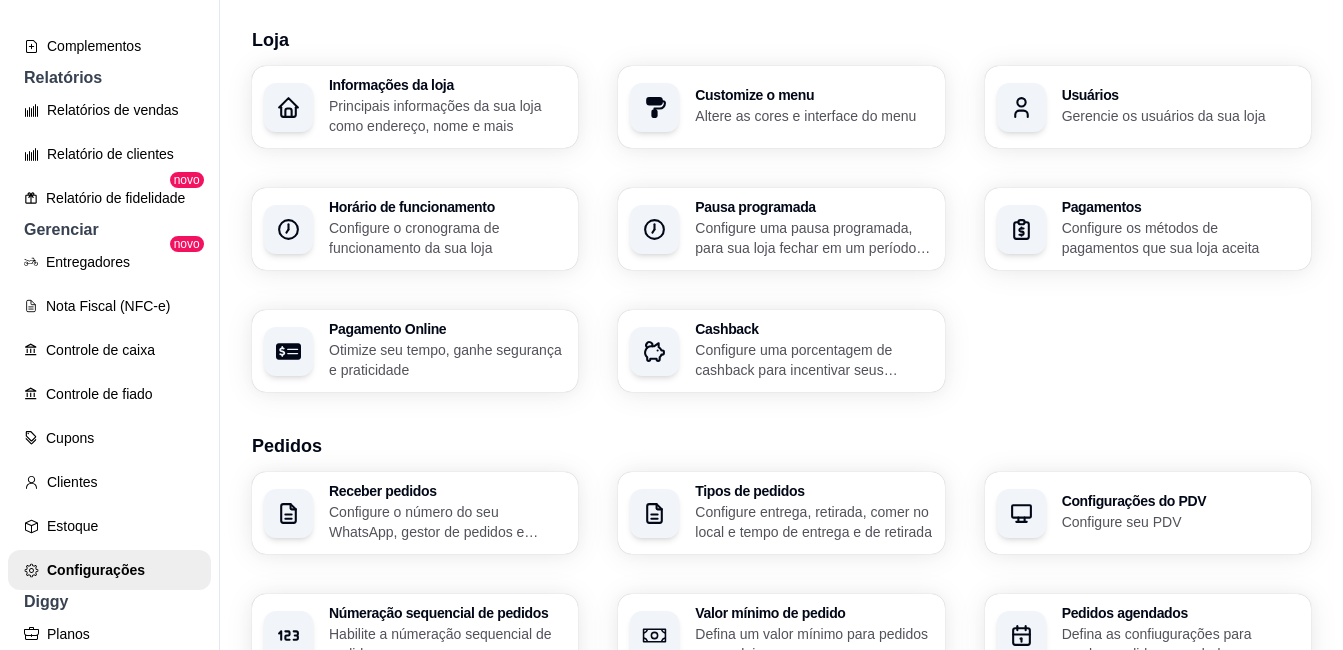 scroll, scrollTop: 0, scrollLeft: 0, axis: both 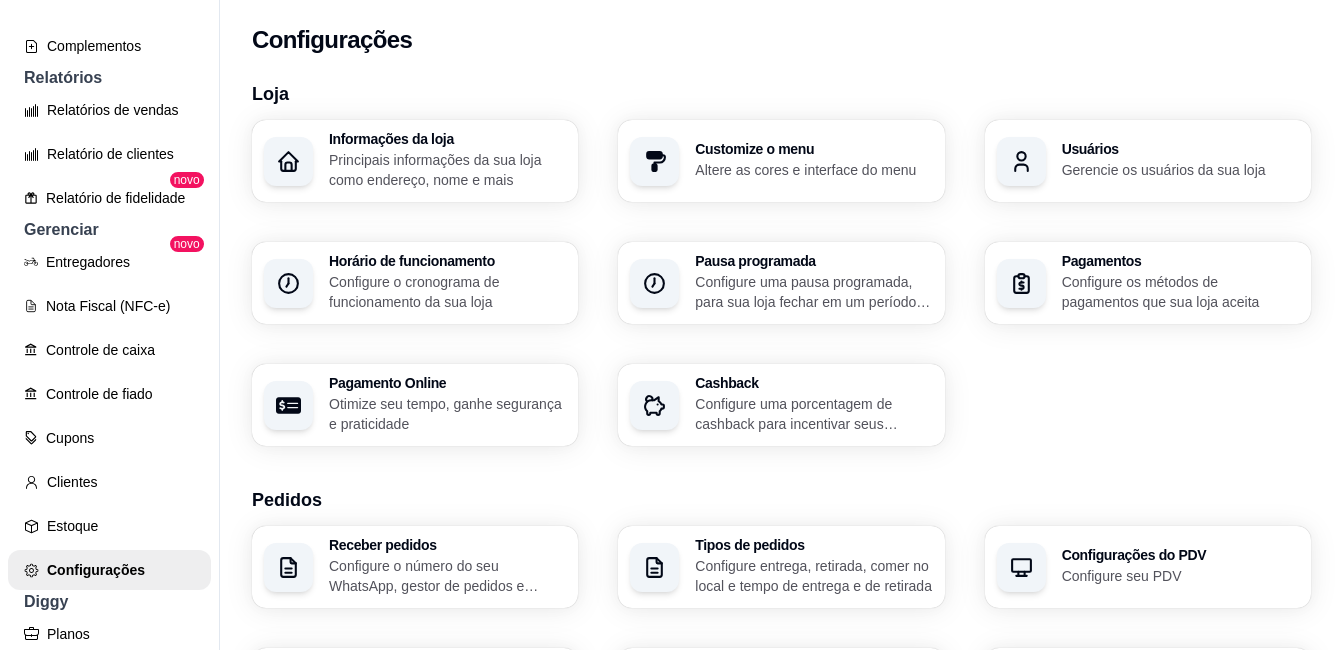 type 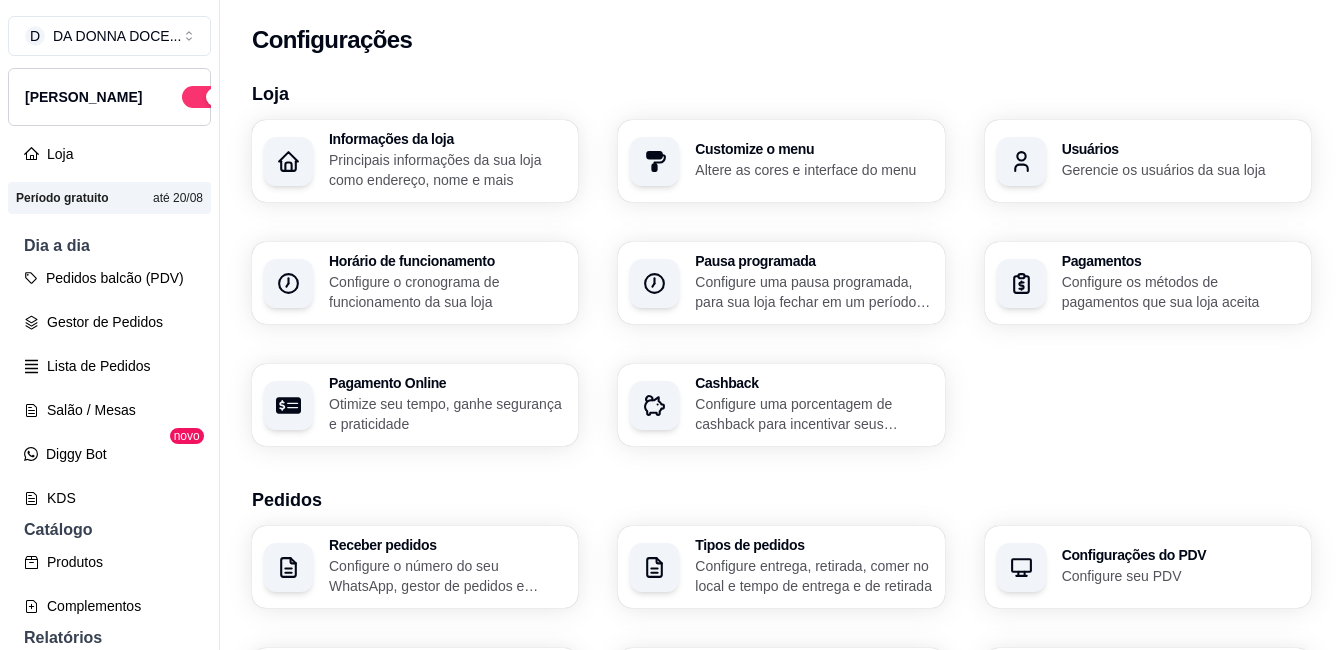 scroll, scrollTop: 0, scrollLeft: 0, axis: both 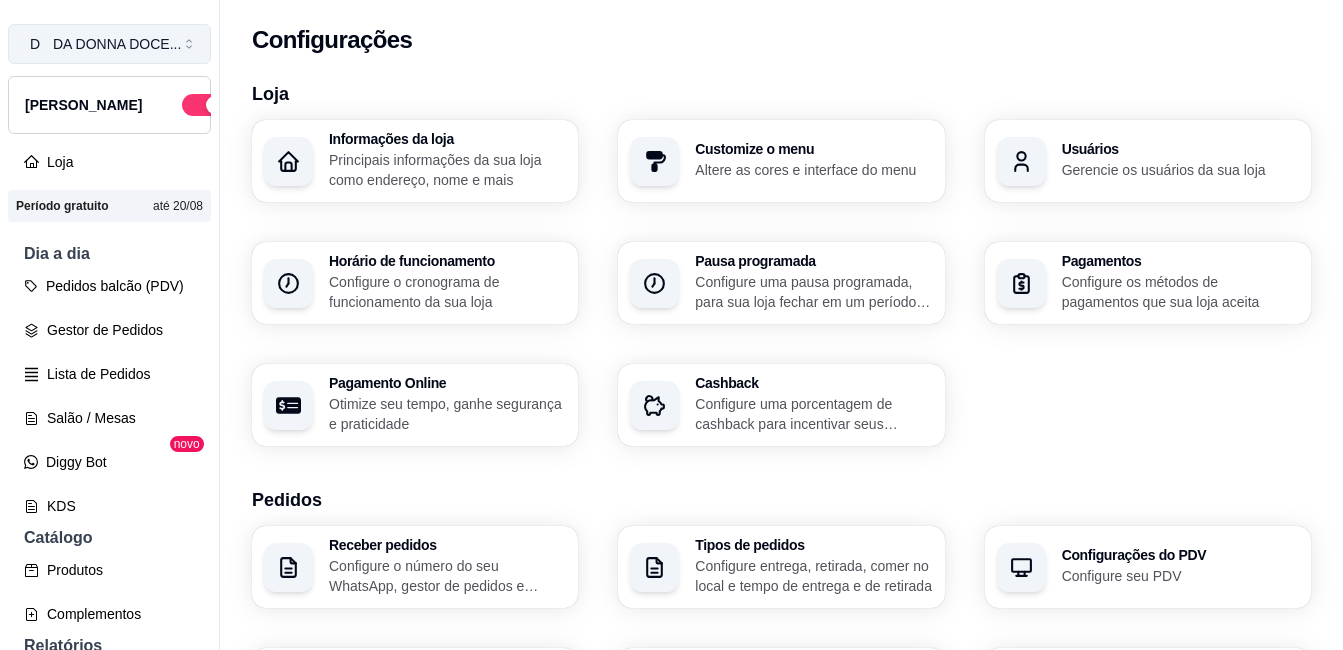 click on "D DA DONNA DOCE ..." at bounding box center [109, 44] 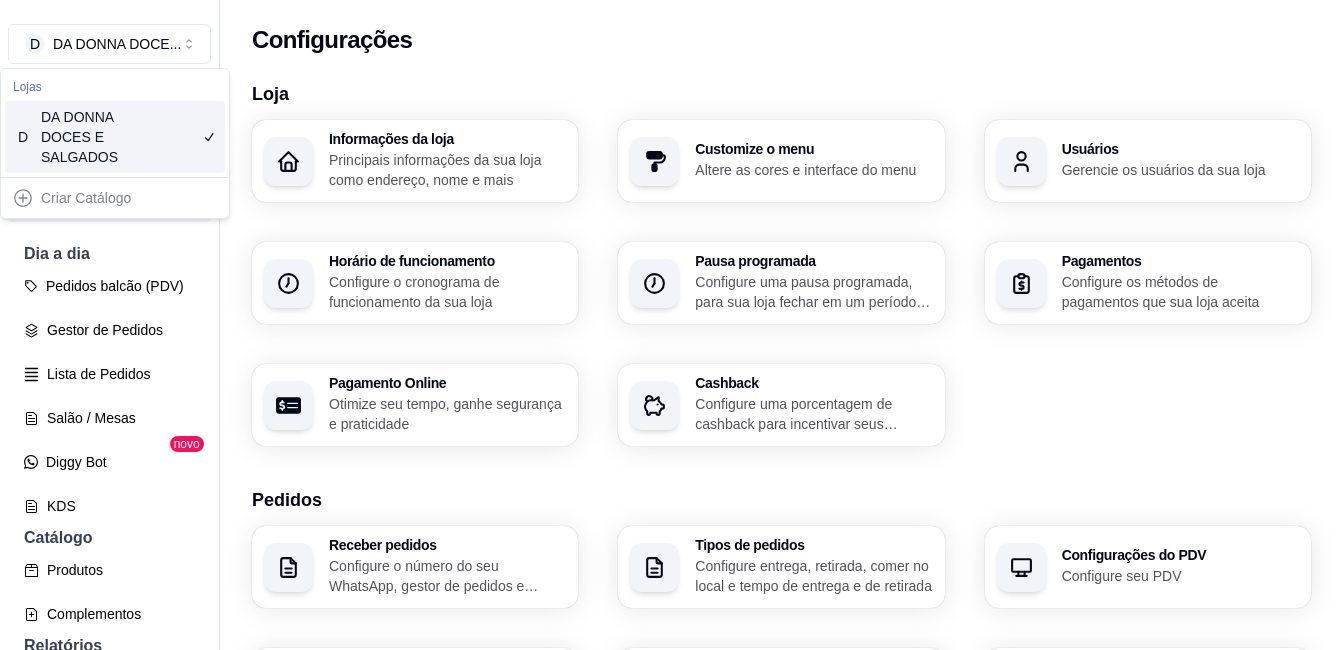click on "DA DONNA DOCES E SALGADOS" at bounding box center (86, 137) 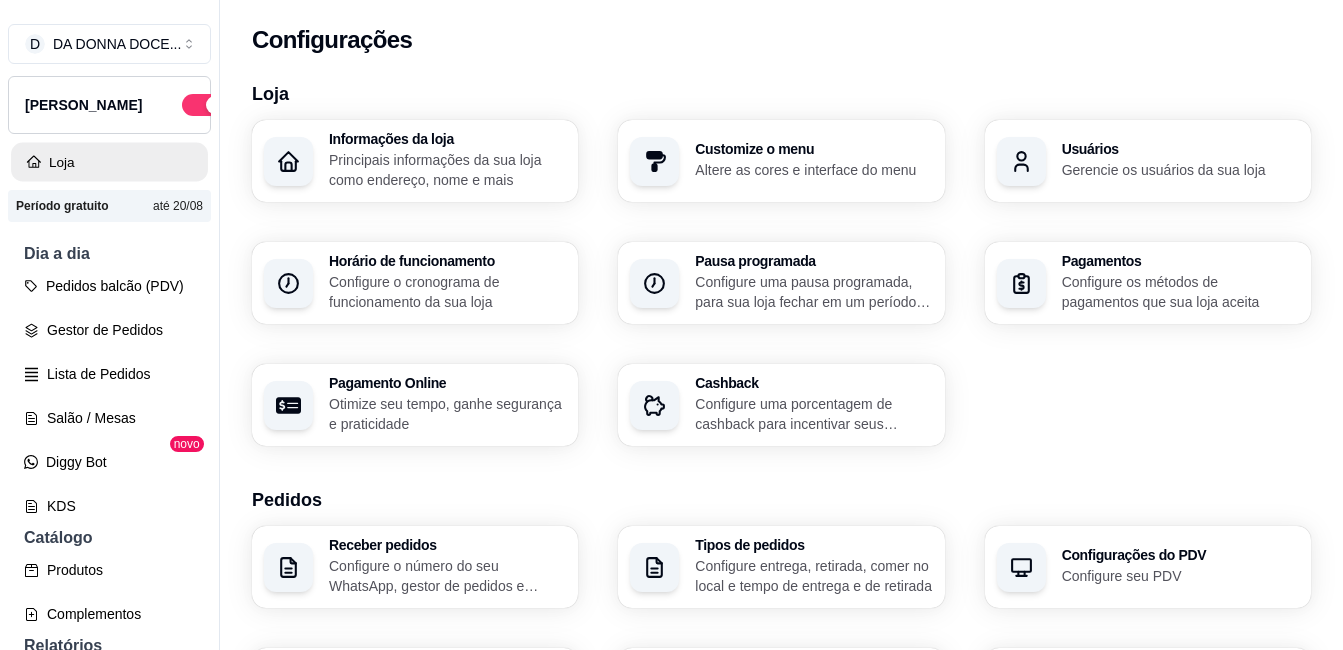 click on "Loja" at bounding box center [109, 162] 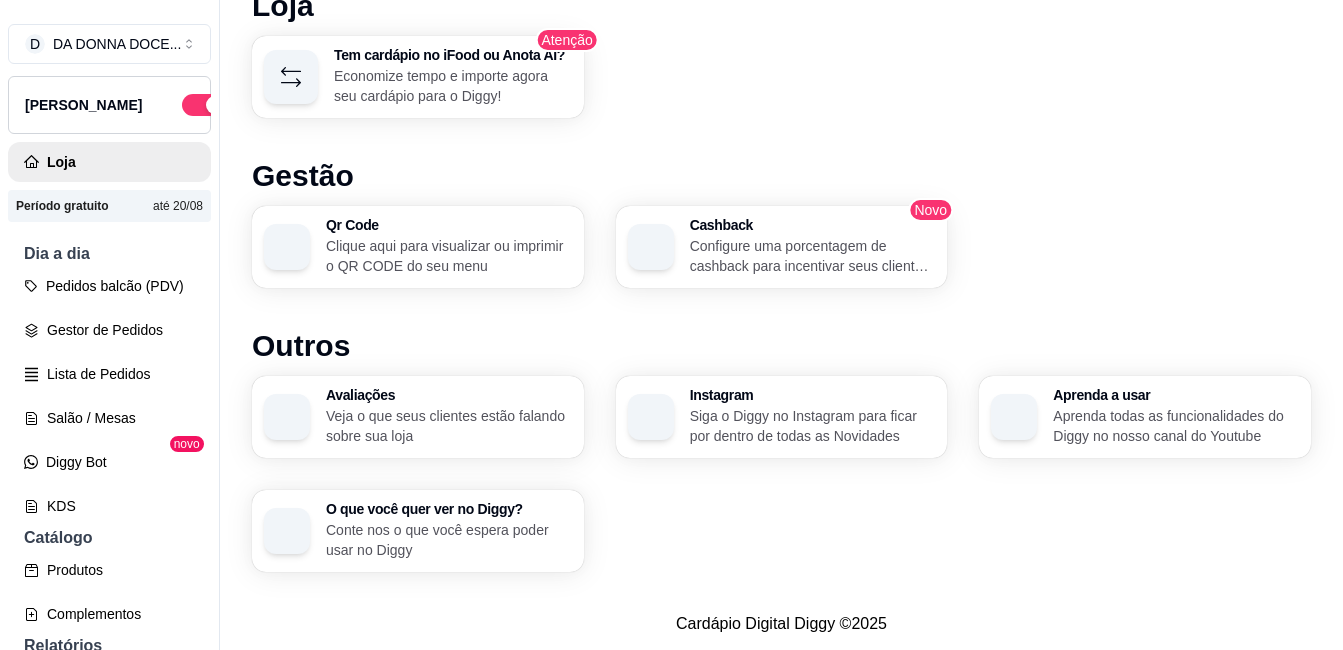 scroll, scrollTop: 1269, scrollLeft: 0, axis: vertical 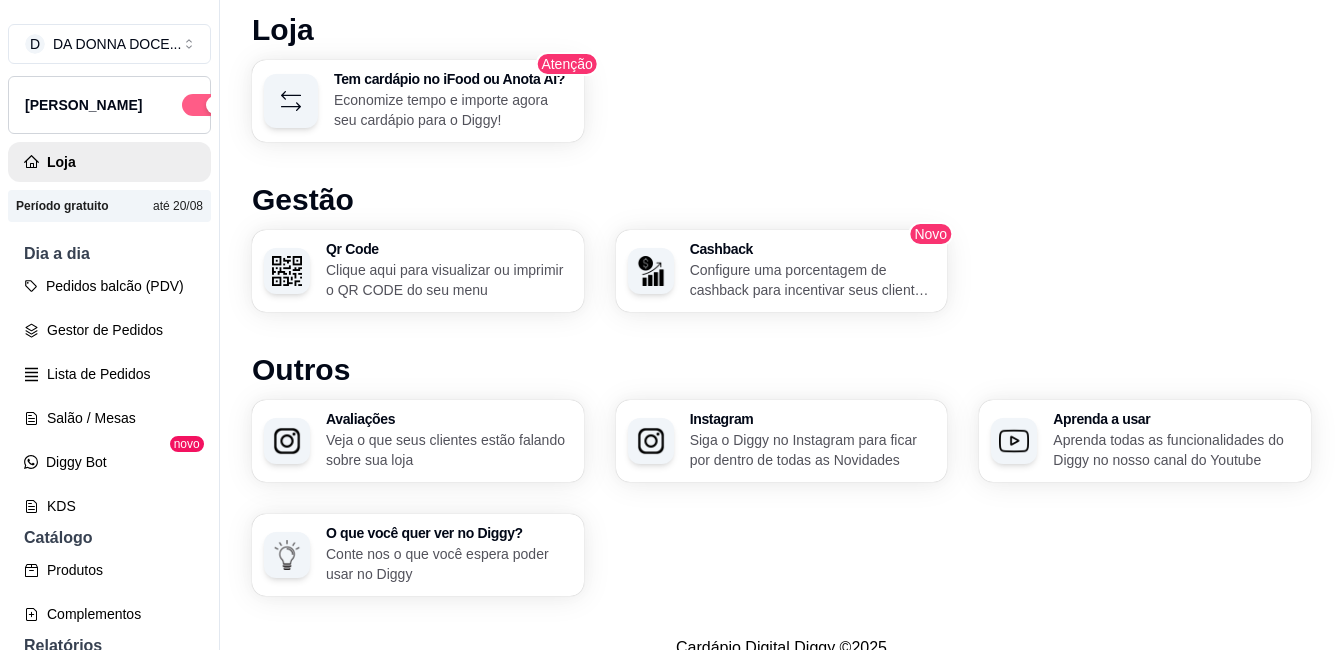 click at bounding box center [215, 105] 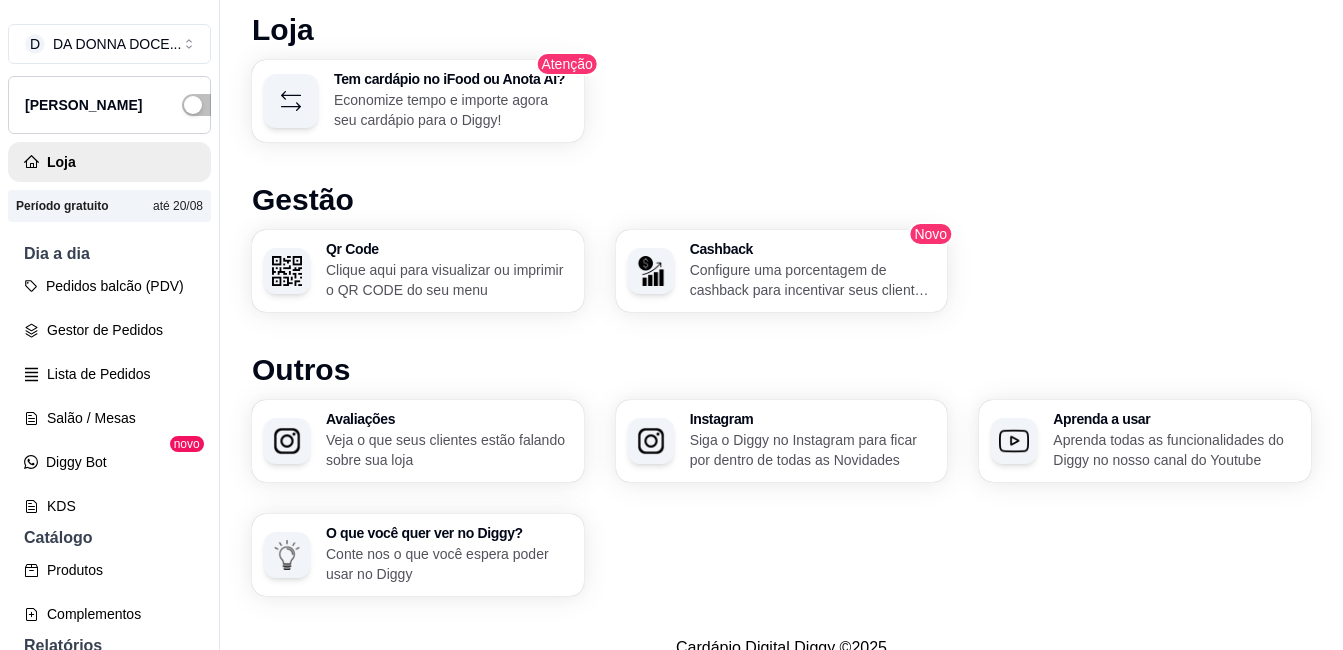 click on "Período gratuito" at bounding box center [62, 206] 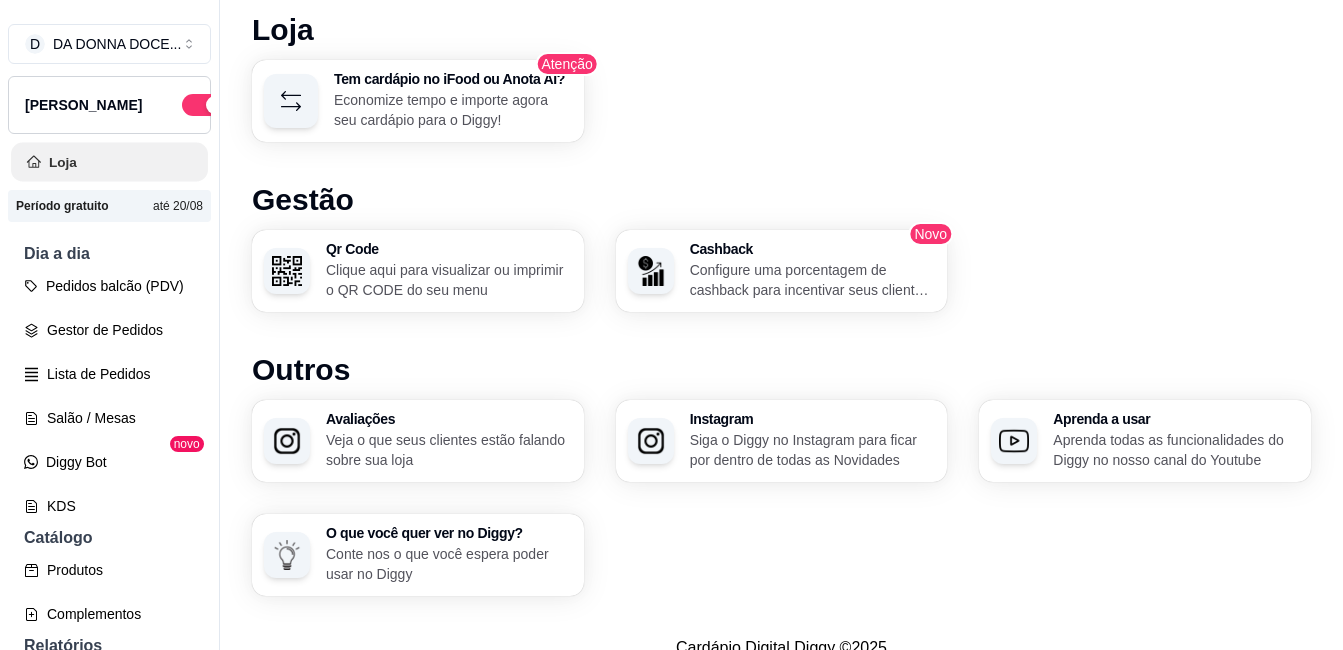click on "Loja" at bounding box center (109, 162) 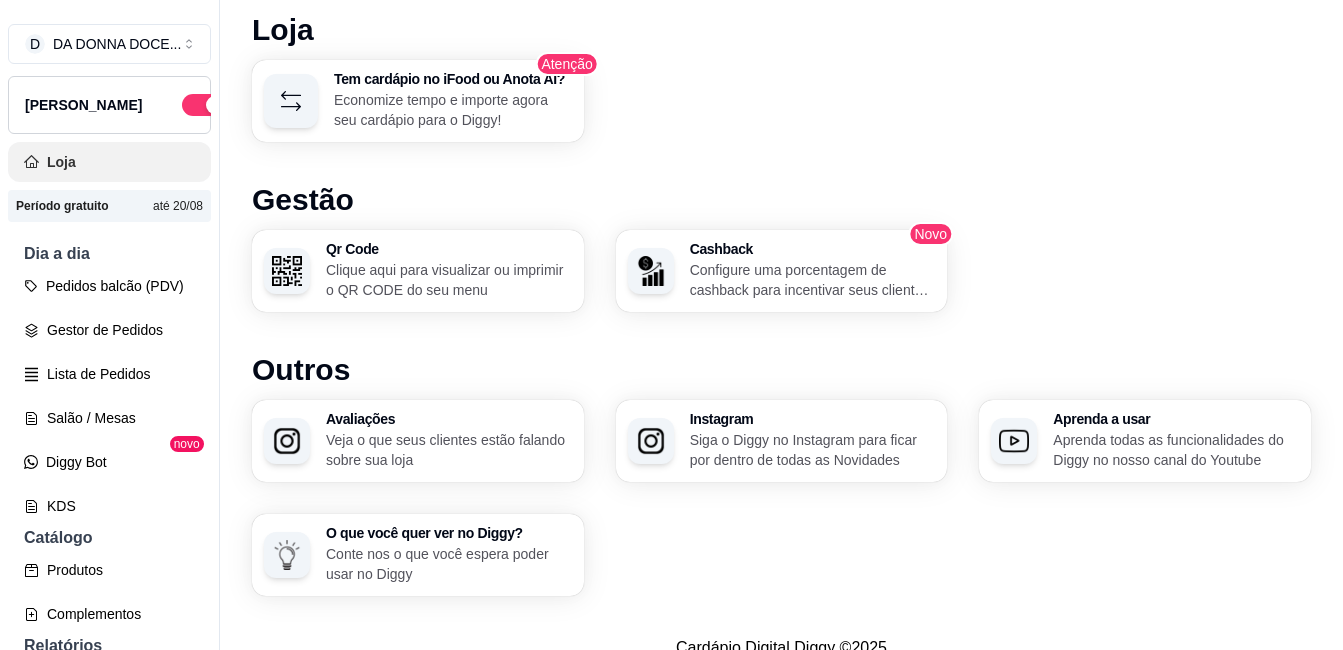 scroll, scrollTop: 0, scrollLeft: 0, axis: both 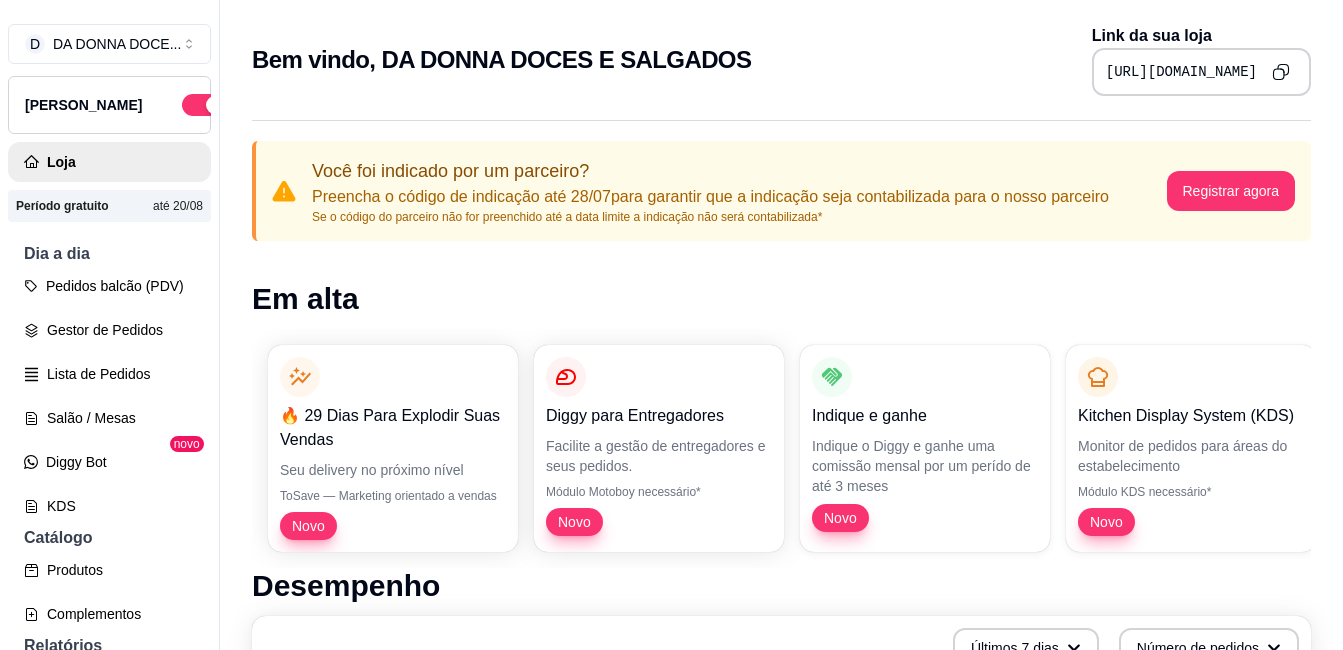drag, startPoint x: 1298, startPoint y: 1, endPoint x: 920, endPoint y: 14, distance: 378.22348 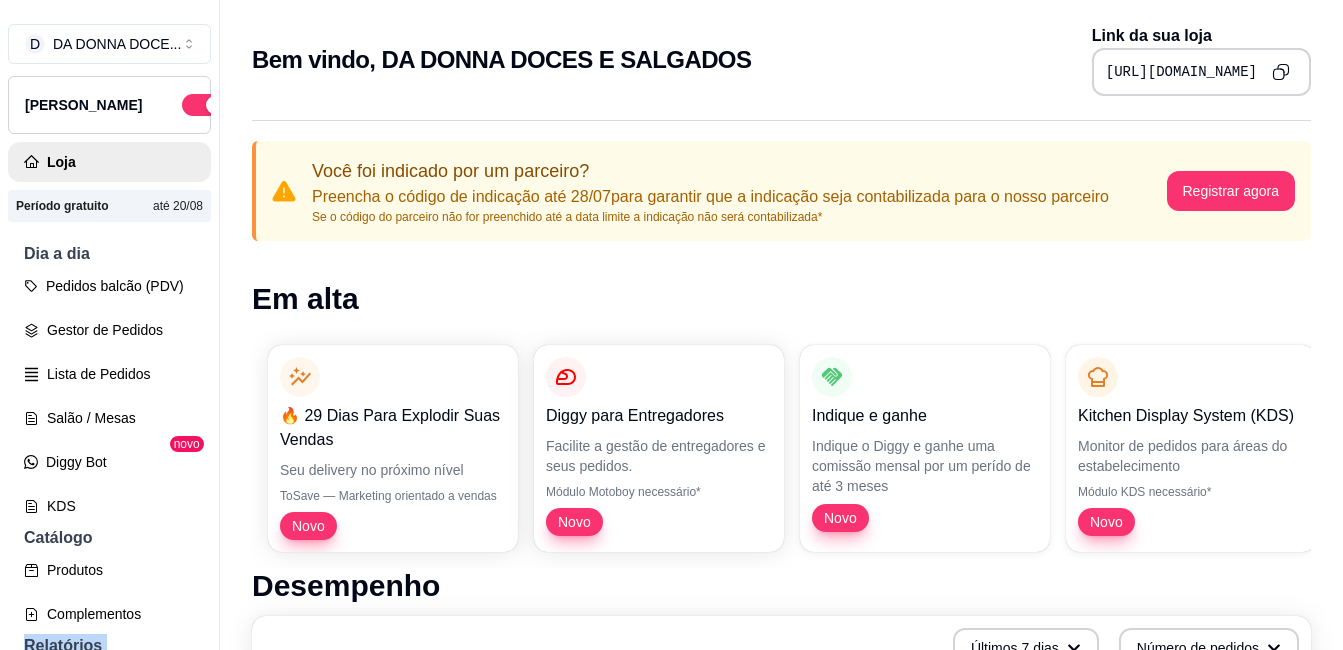 scroll, scrollTop: 32, scrollLeft: 0, axis: vertical 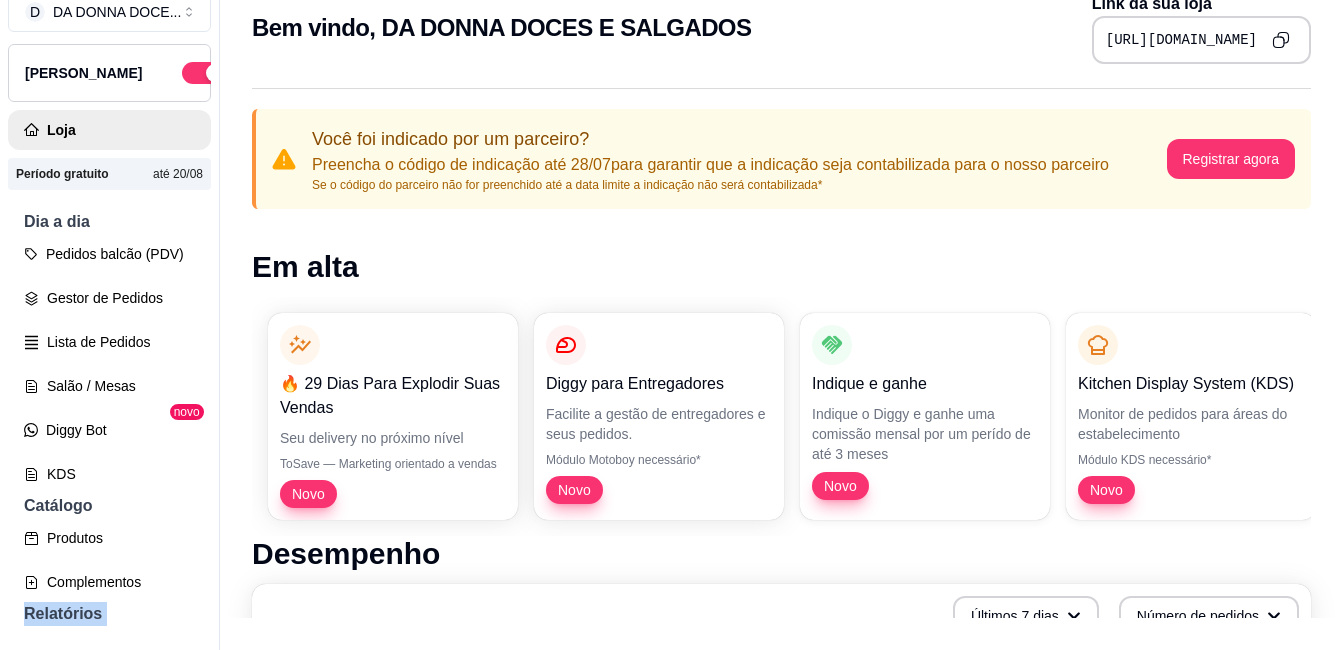 drag, startPoint x: 211, startPoint y: 609, endPoint x: 202, endPoint y: 693, distance: 84.48077 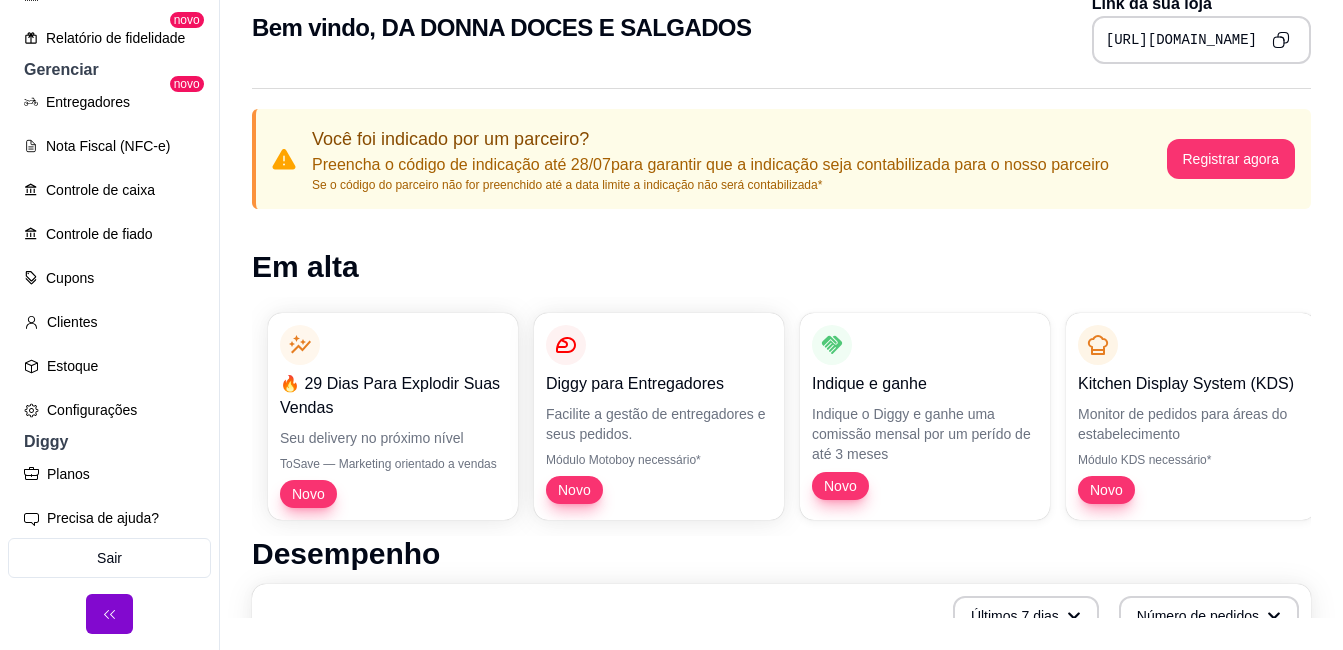 scroll, scrollTop: 720, scrollLeft: 0, axis: vertical 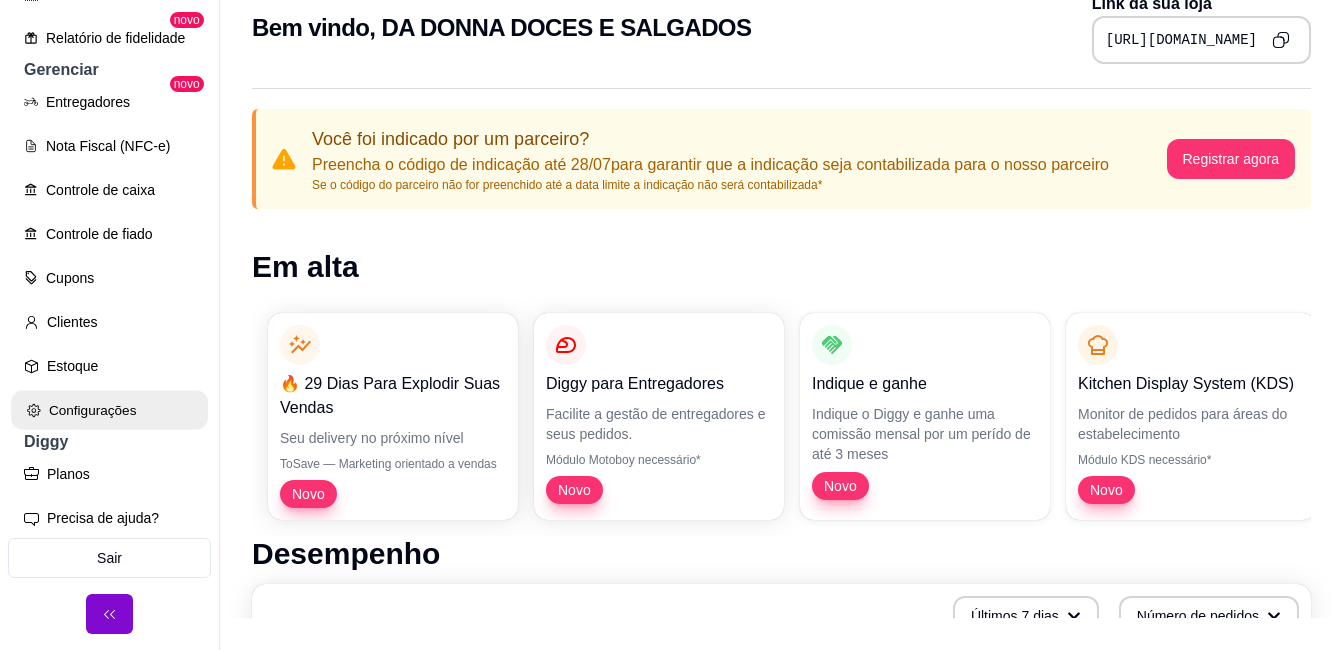 click on "Configurações" at bounding box center (109, 410) 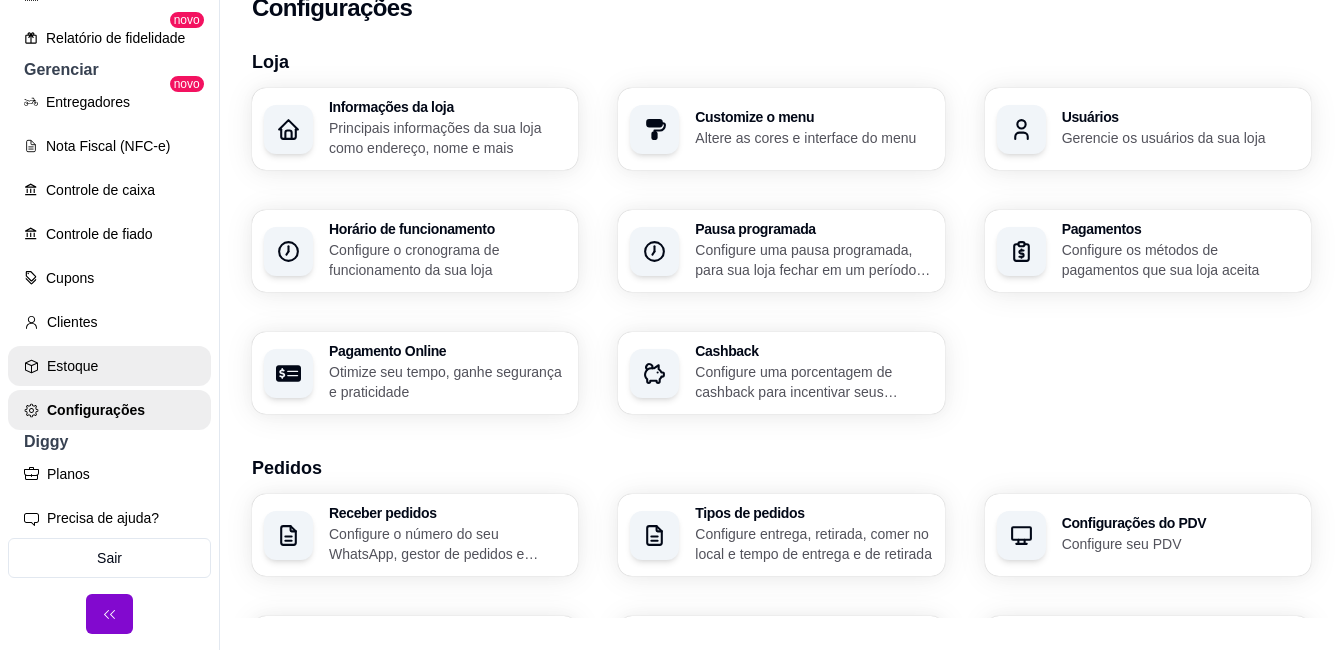 scroll, scrollTop: 0, scrollLeft: 0, axis: both 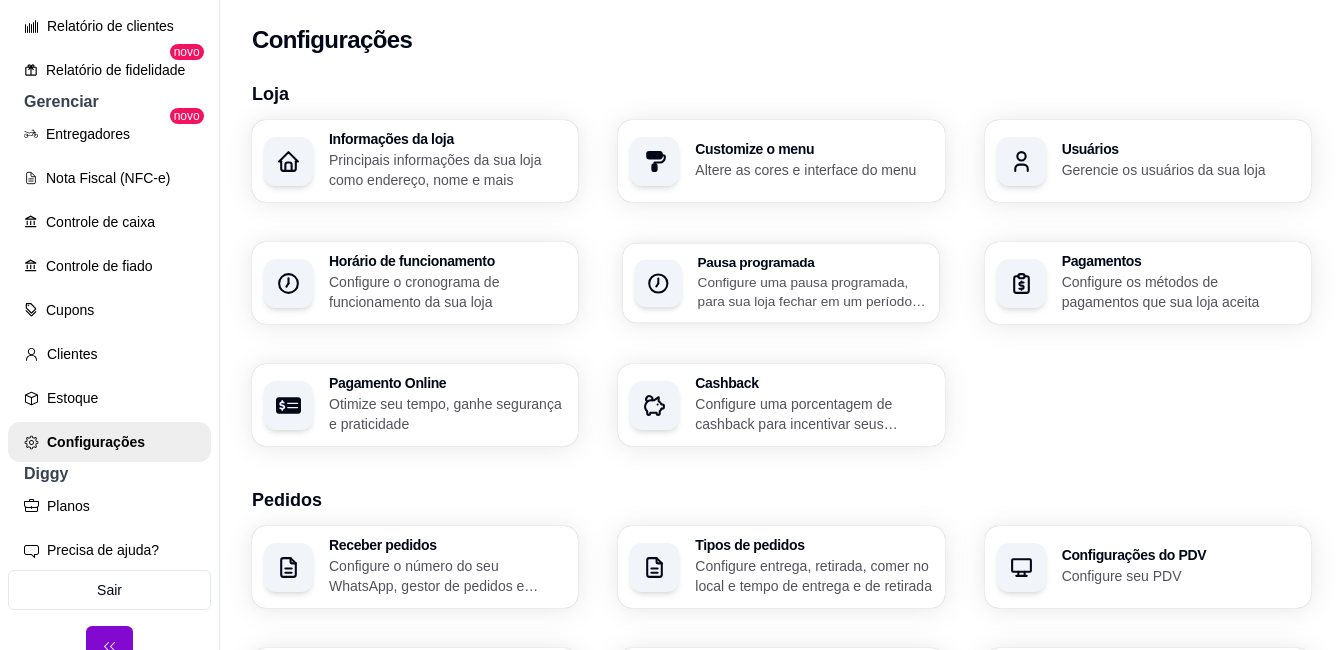 click on "Configure uma pausa programada, para sua loja fechar em um período específico" at bounding box center (813, 291) 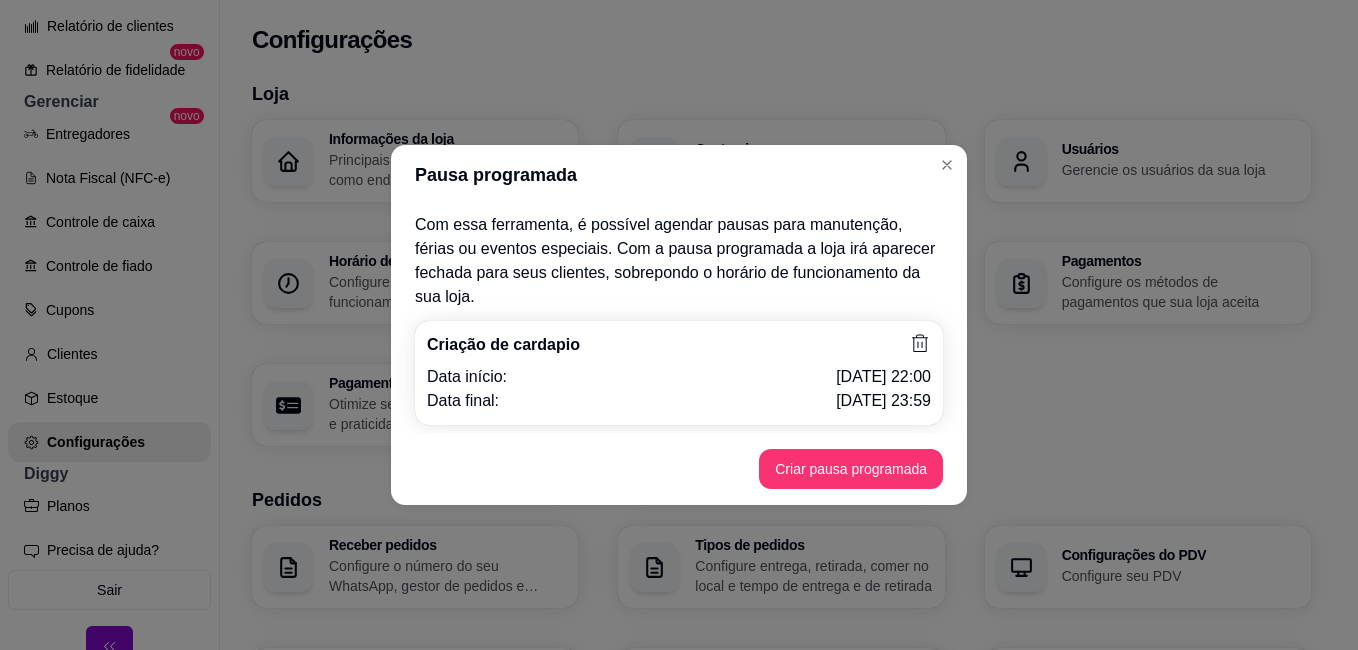 click 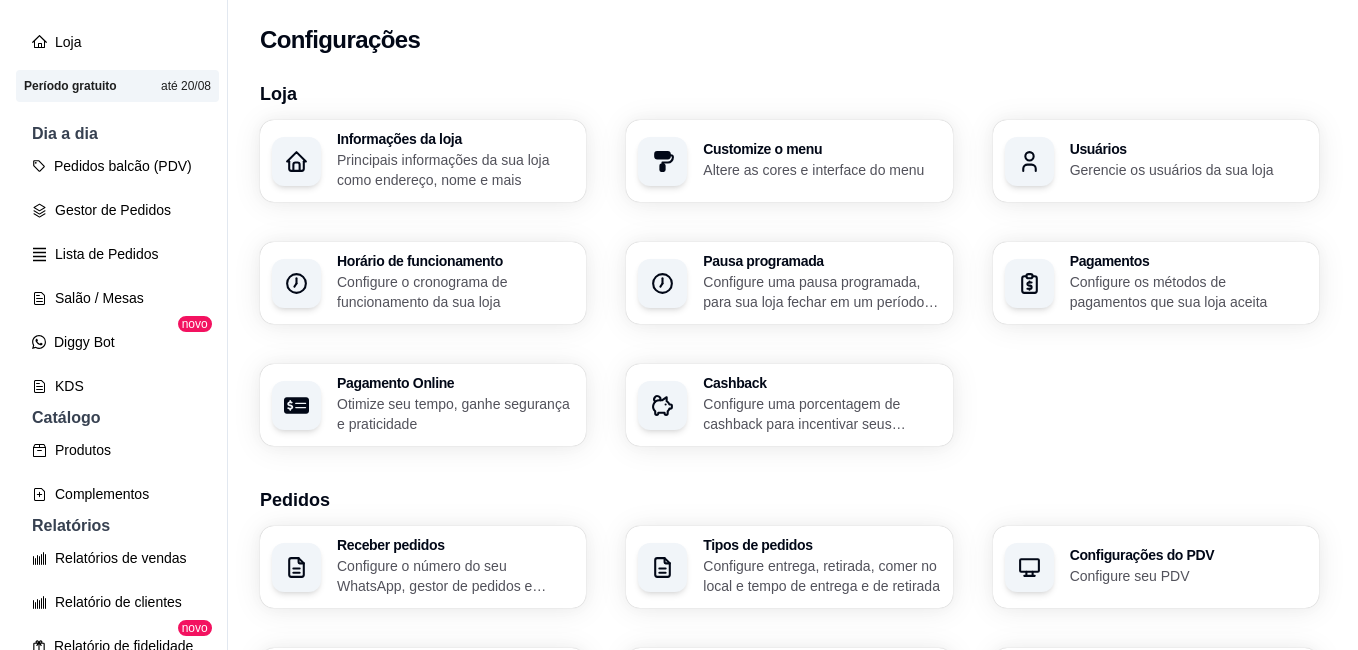 scroll, scrollTop: 0, scrollLeft: 0, axis: both 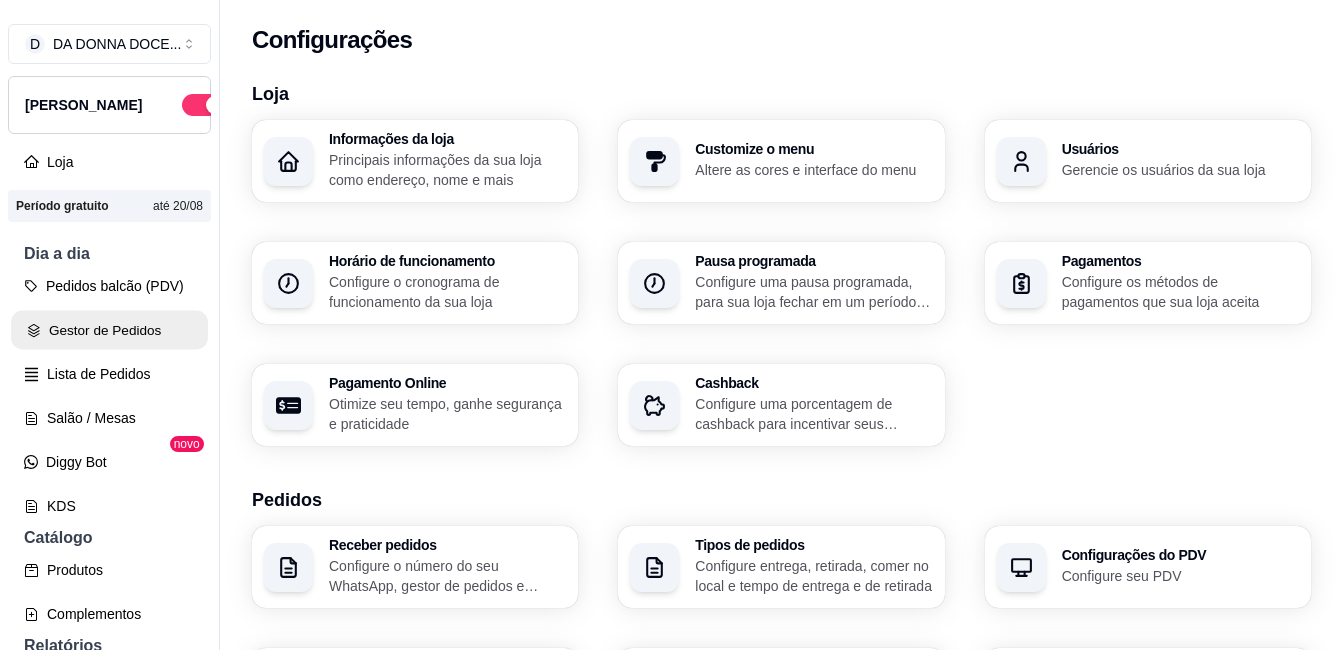 click on "Gestor de Pedidos" at bounding box center (109, 330) 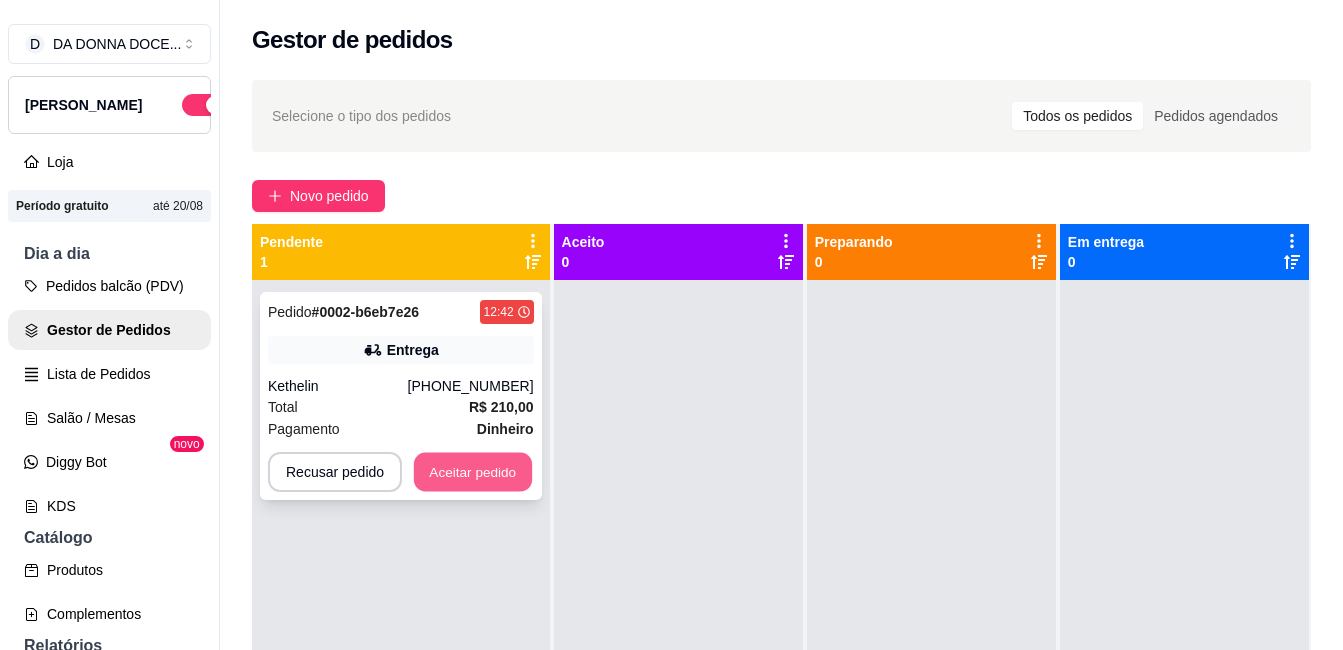 click on "Aceitar pedido" at bounding box center (473, 472) 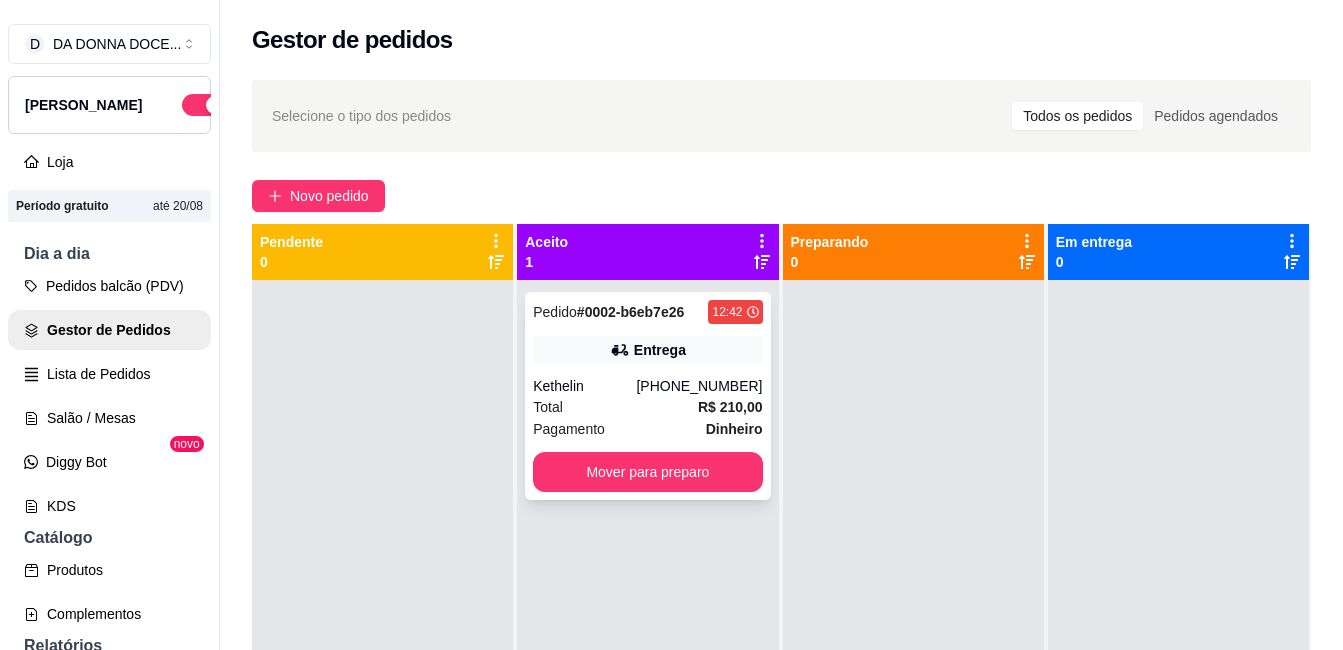 click on "12:42" at bounding box center [727, 312] 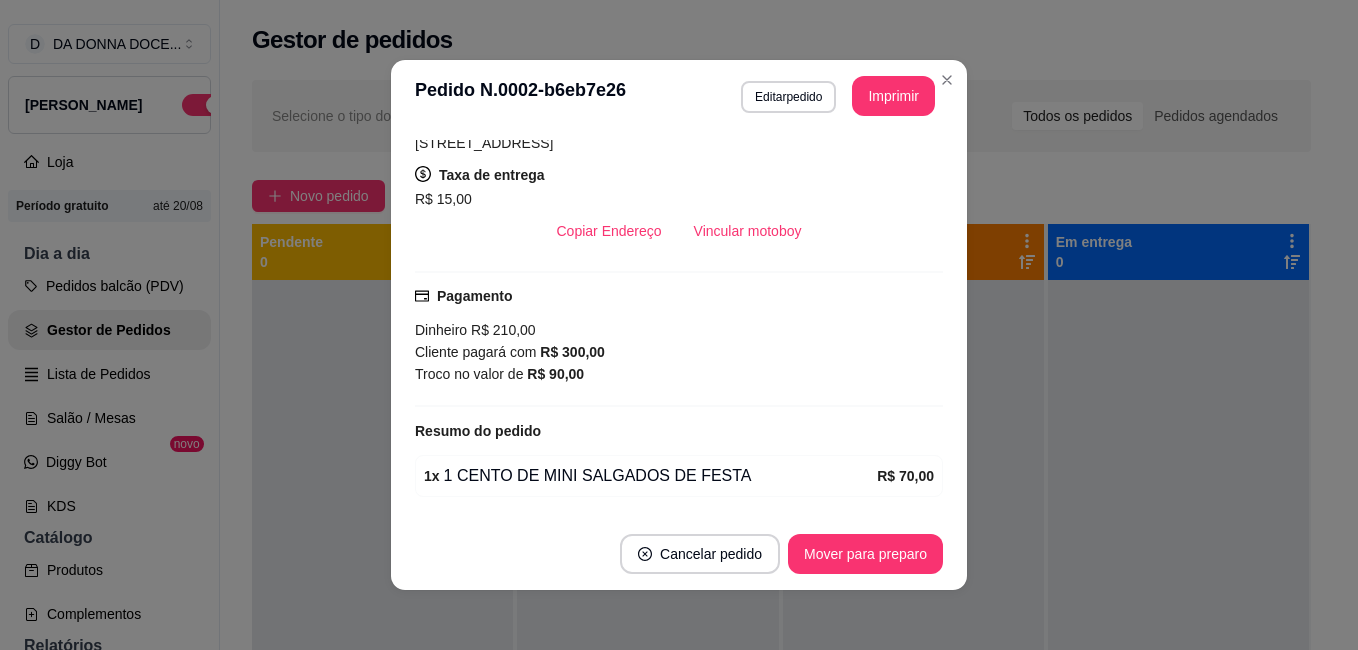 scroll, scrollTop: 400, scrollLeft: 0, axis: vertical 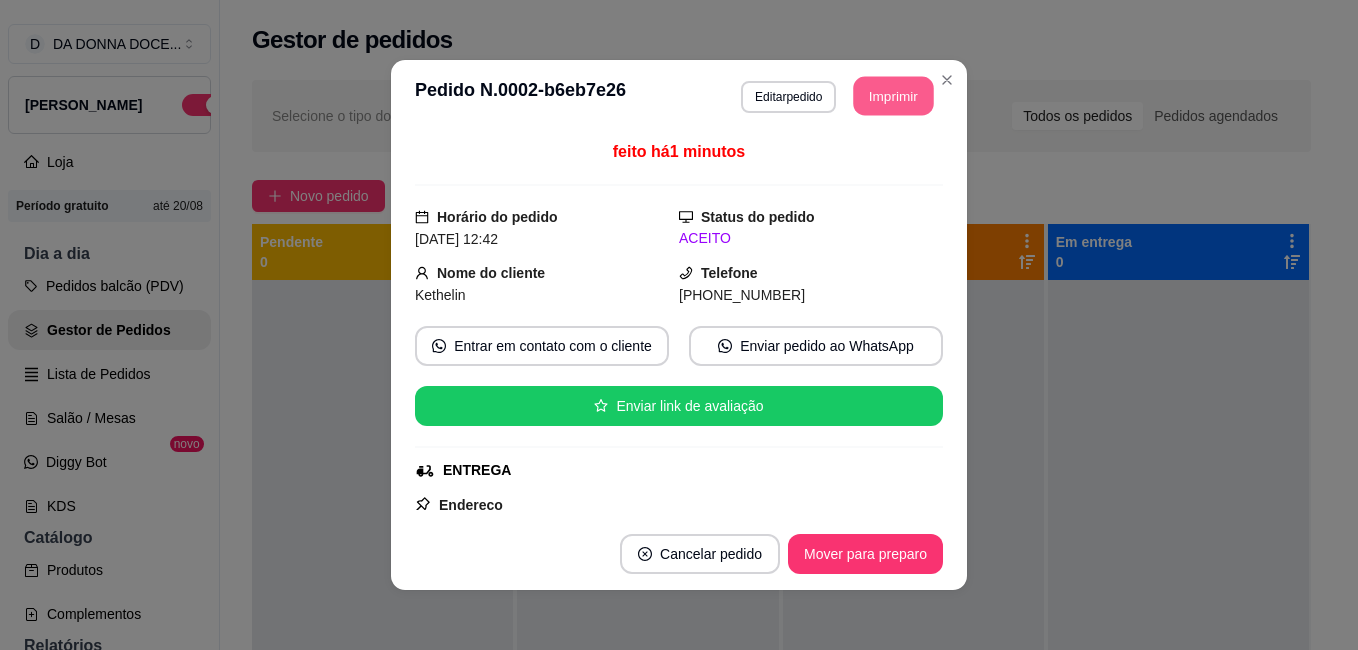 click on "Imprimir" at bounding box center [894, 96] 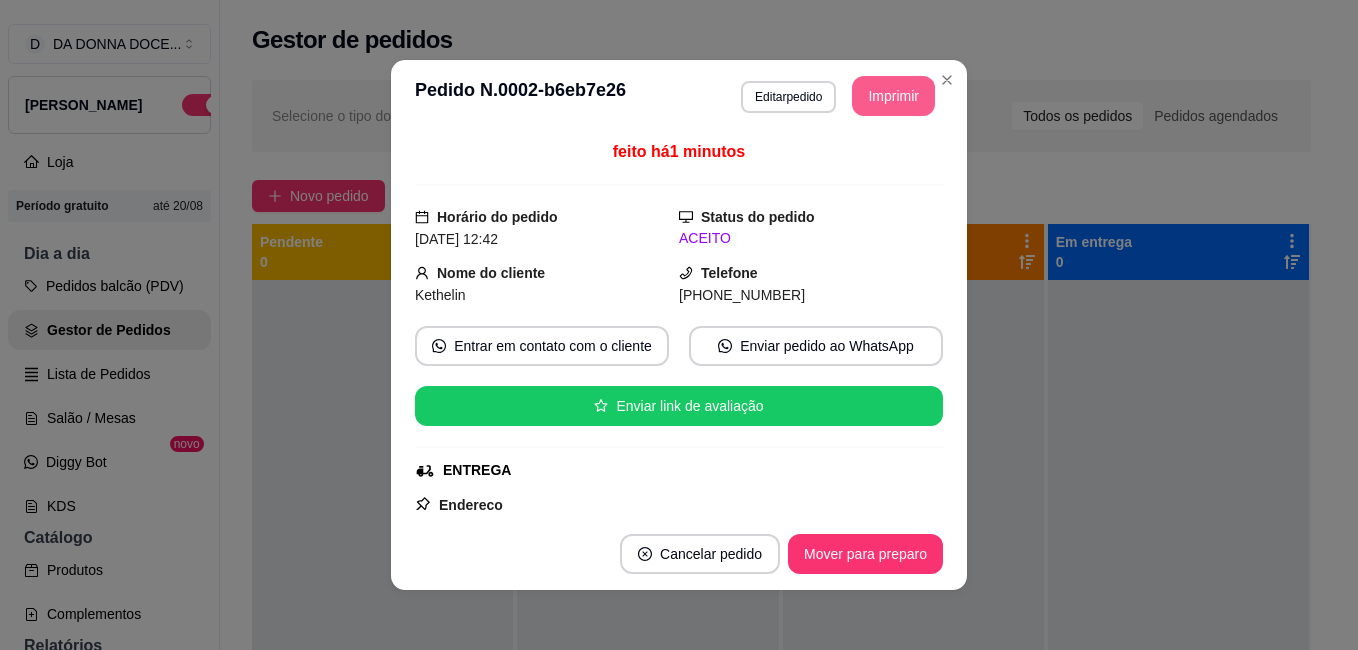 scroll, scrollTop: 0, scrollLeft: 0, axis: both 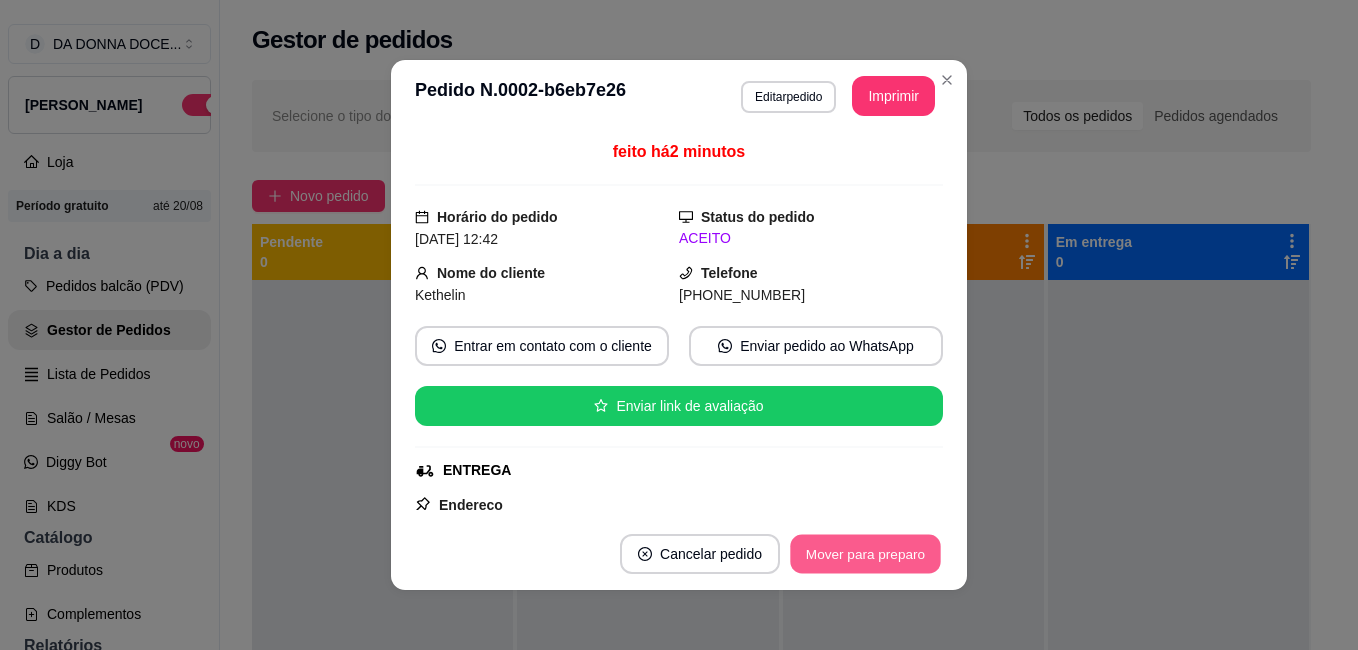 click on "Mover para preparo" at bounding box center [865, 554] 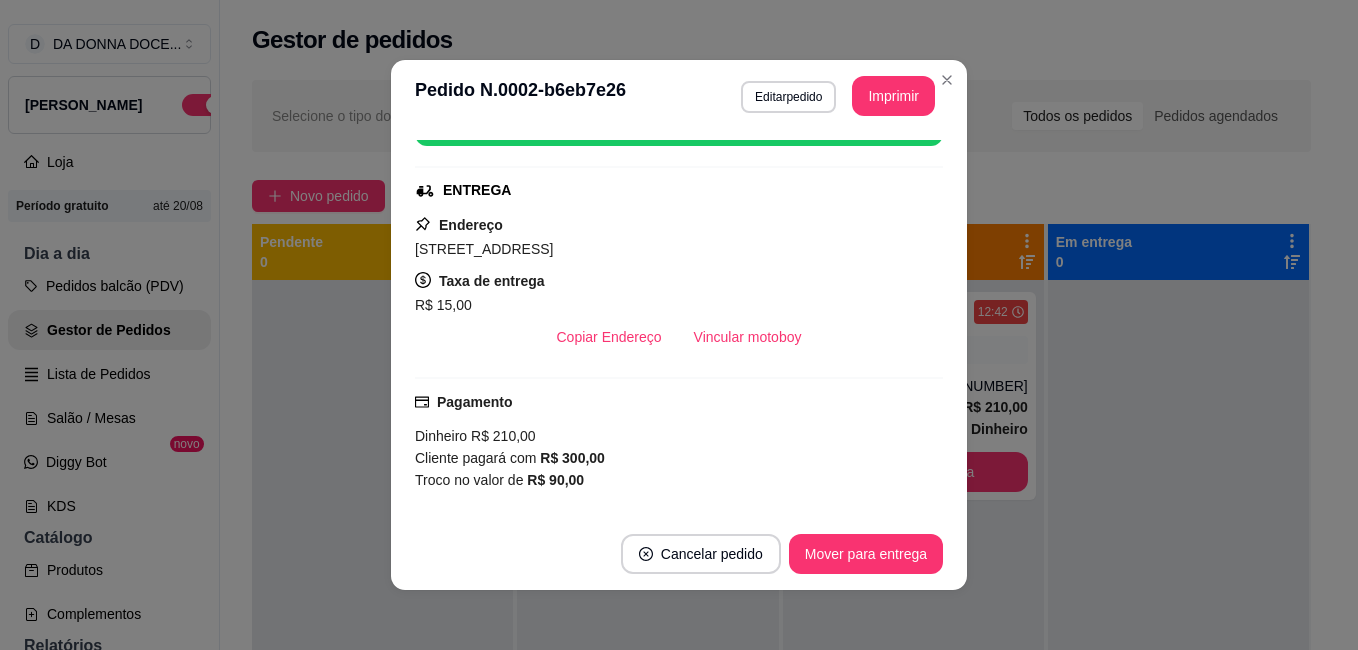 scroll, scrollTop: 320, scrollLeft: 0, axis: vertical 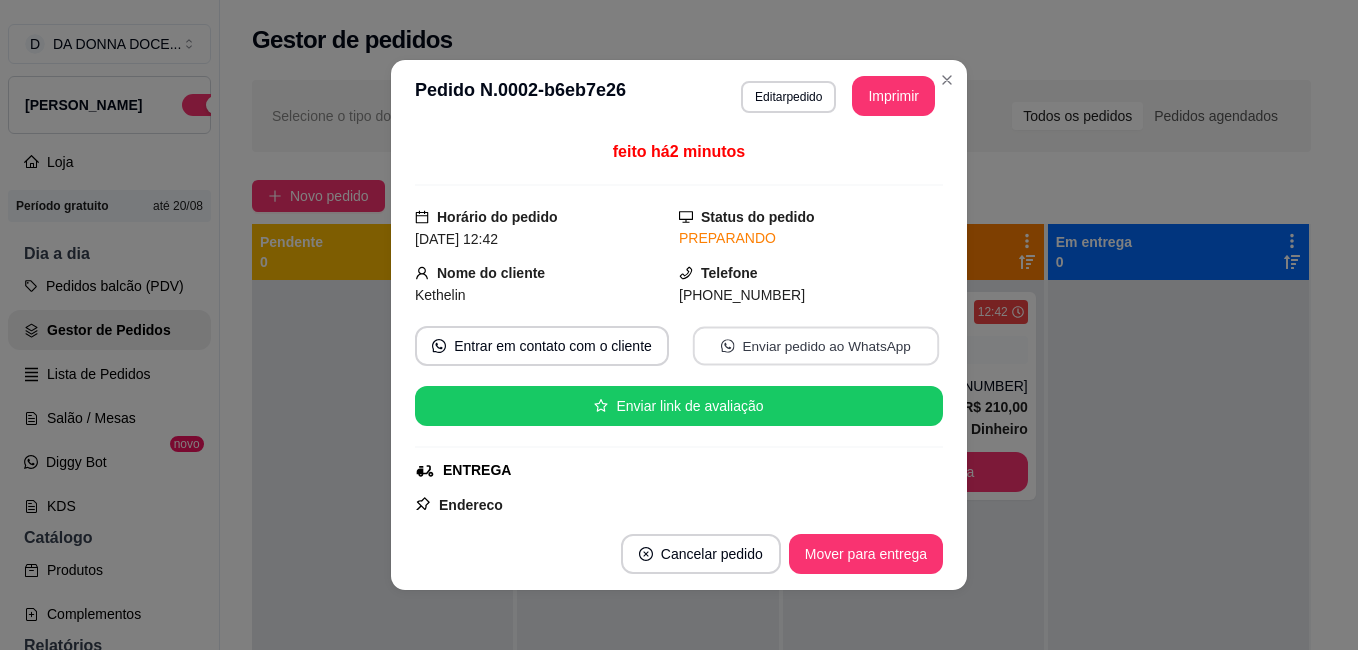 click on "Enviar pedido ao WhatsApp" at bounding box center (816, 346) 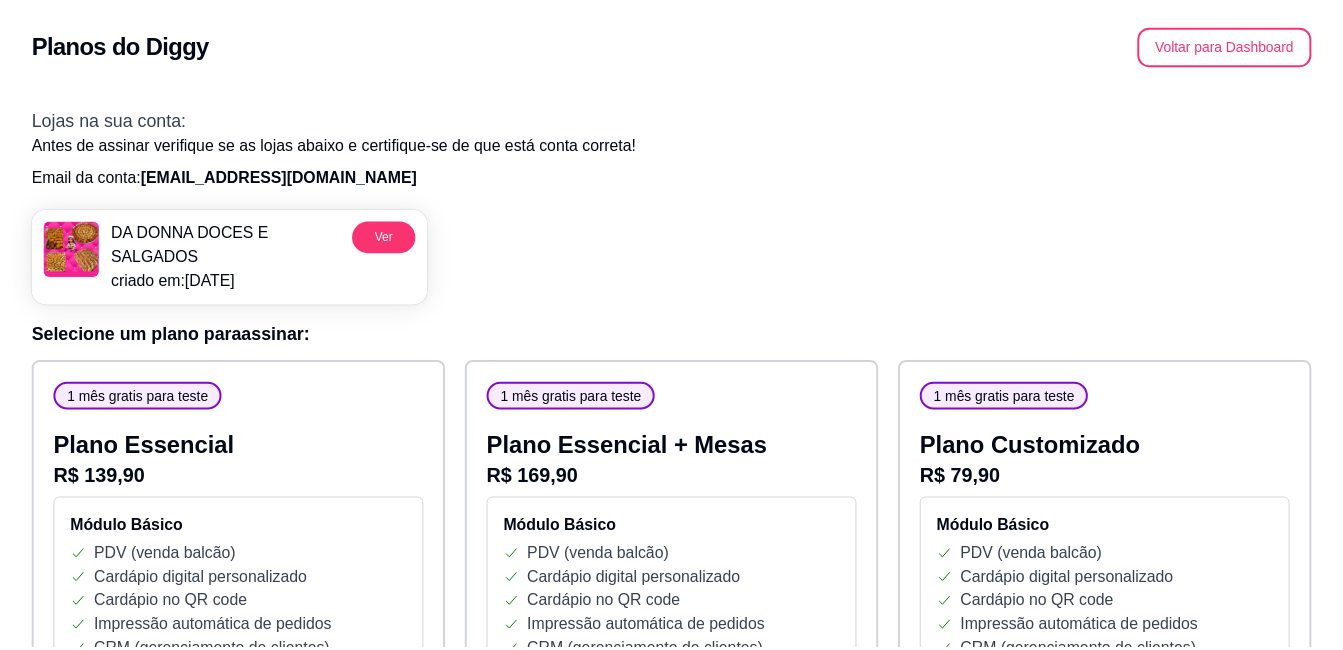 scroll, scrollTop: 0, scrollLeft: 0, axis: both 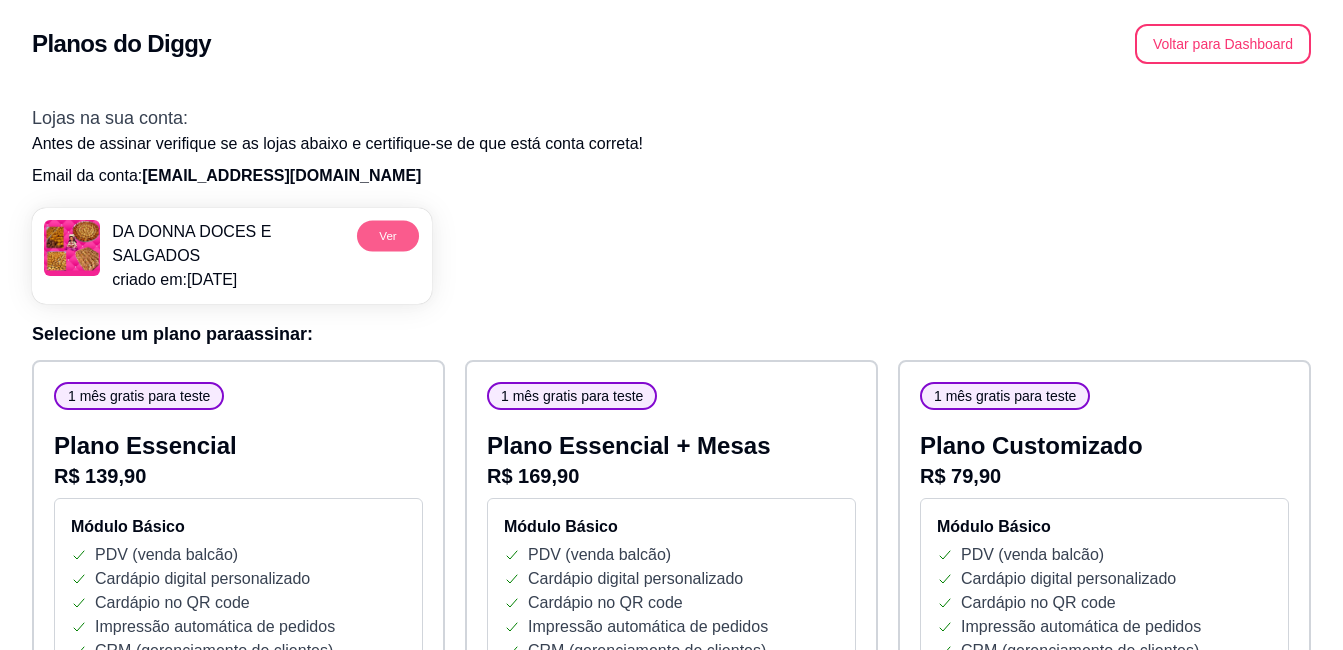 click on "Ver" at bounding box center (388, 235) 